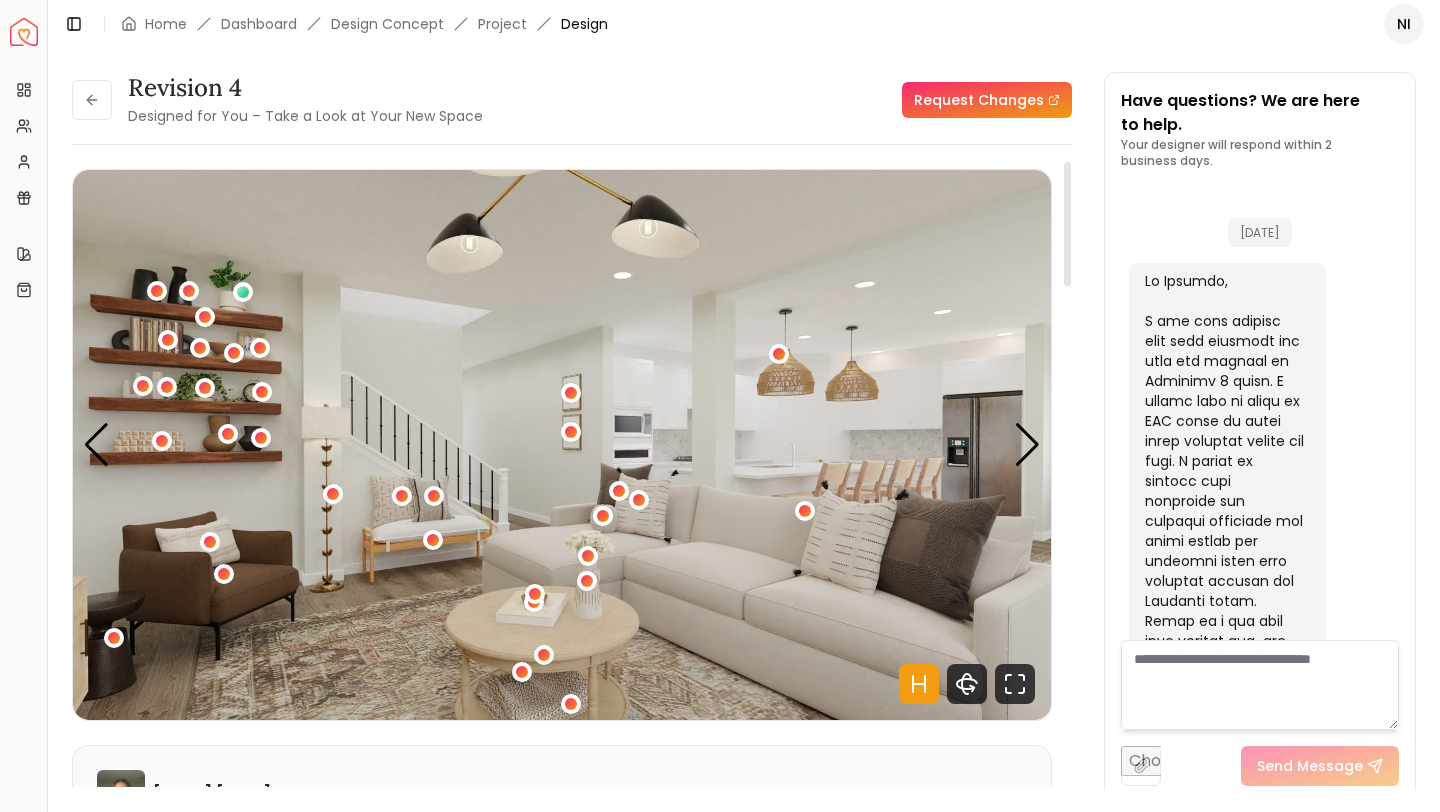 scroll, scrollTop: 0, scrollLeft: 0, axis: both 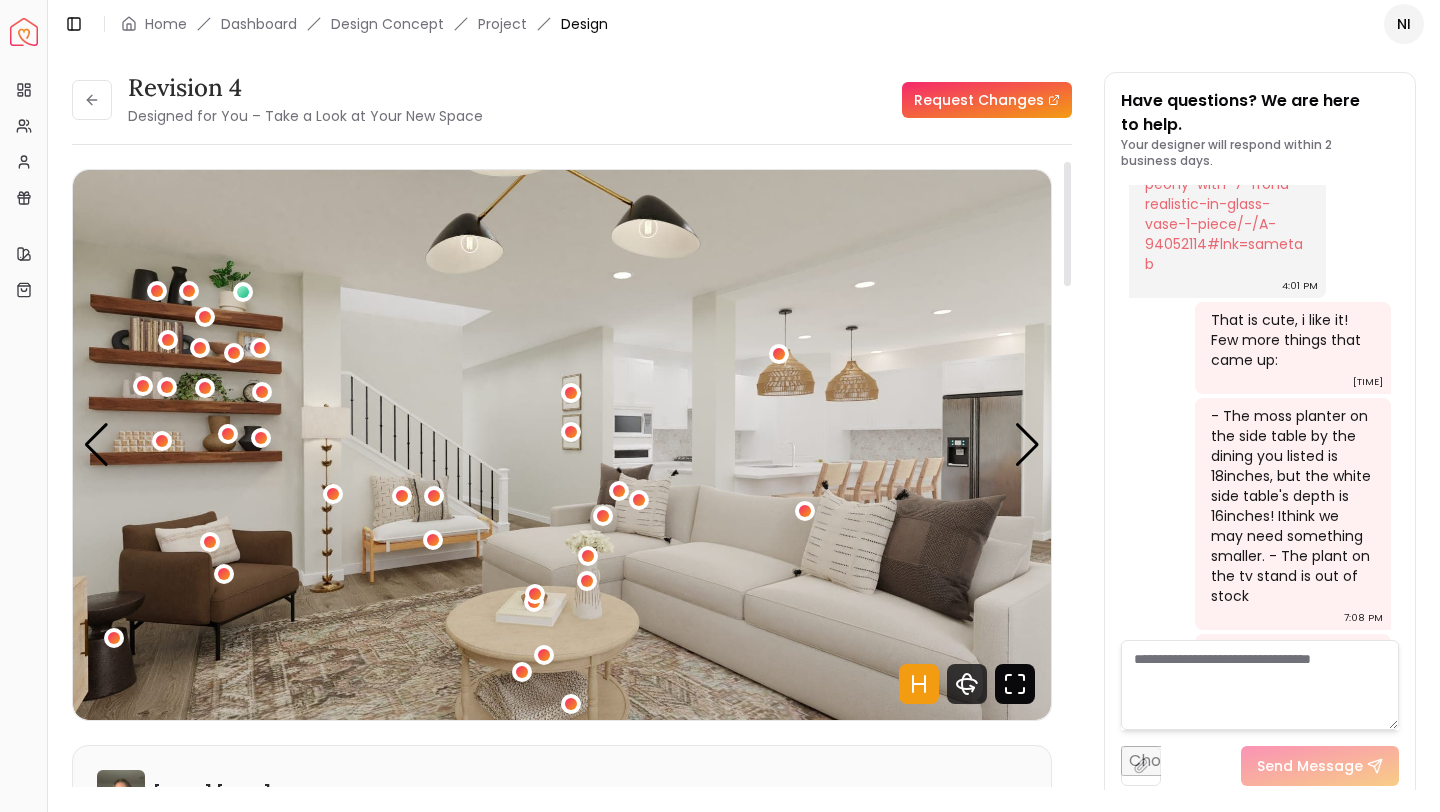 click 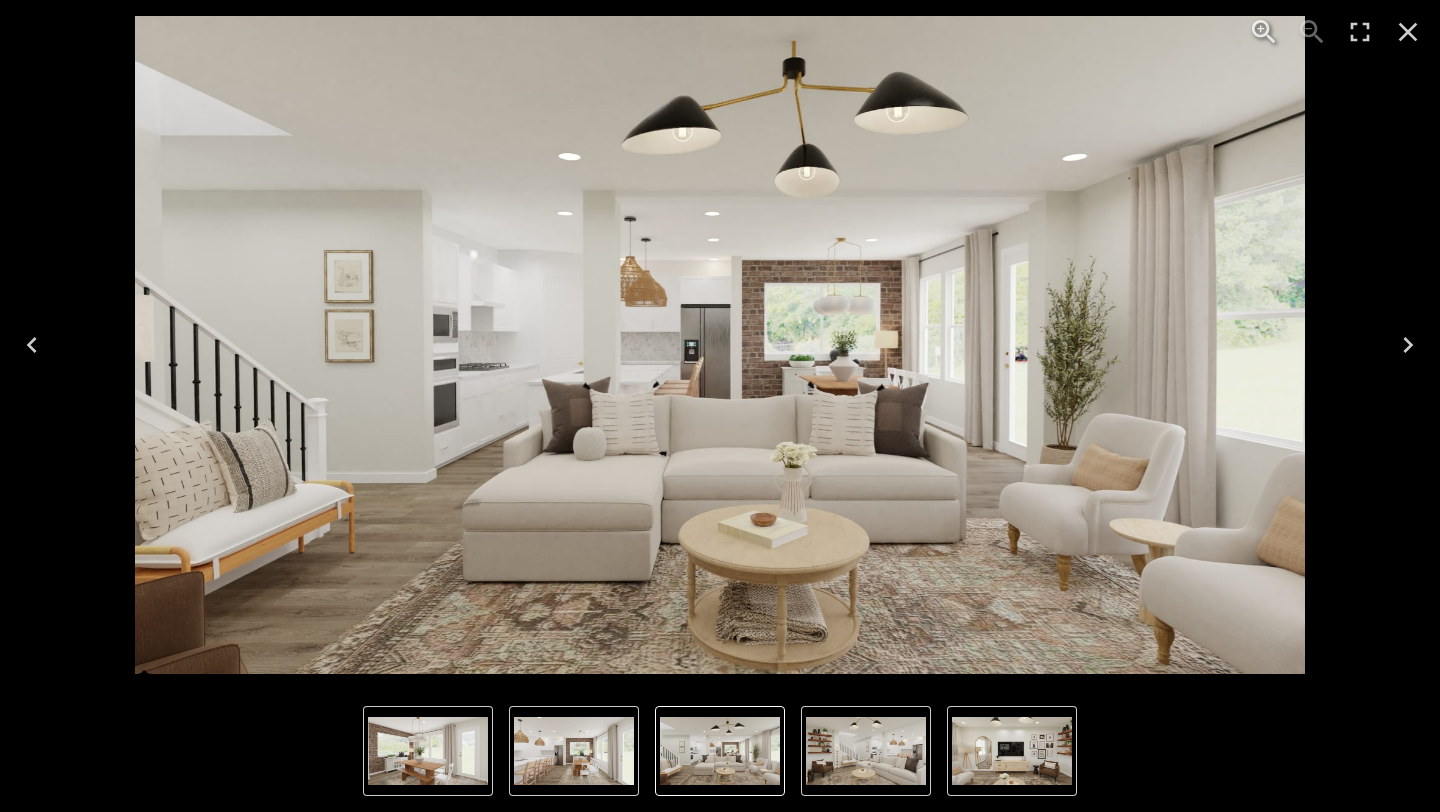 click 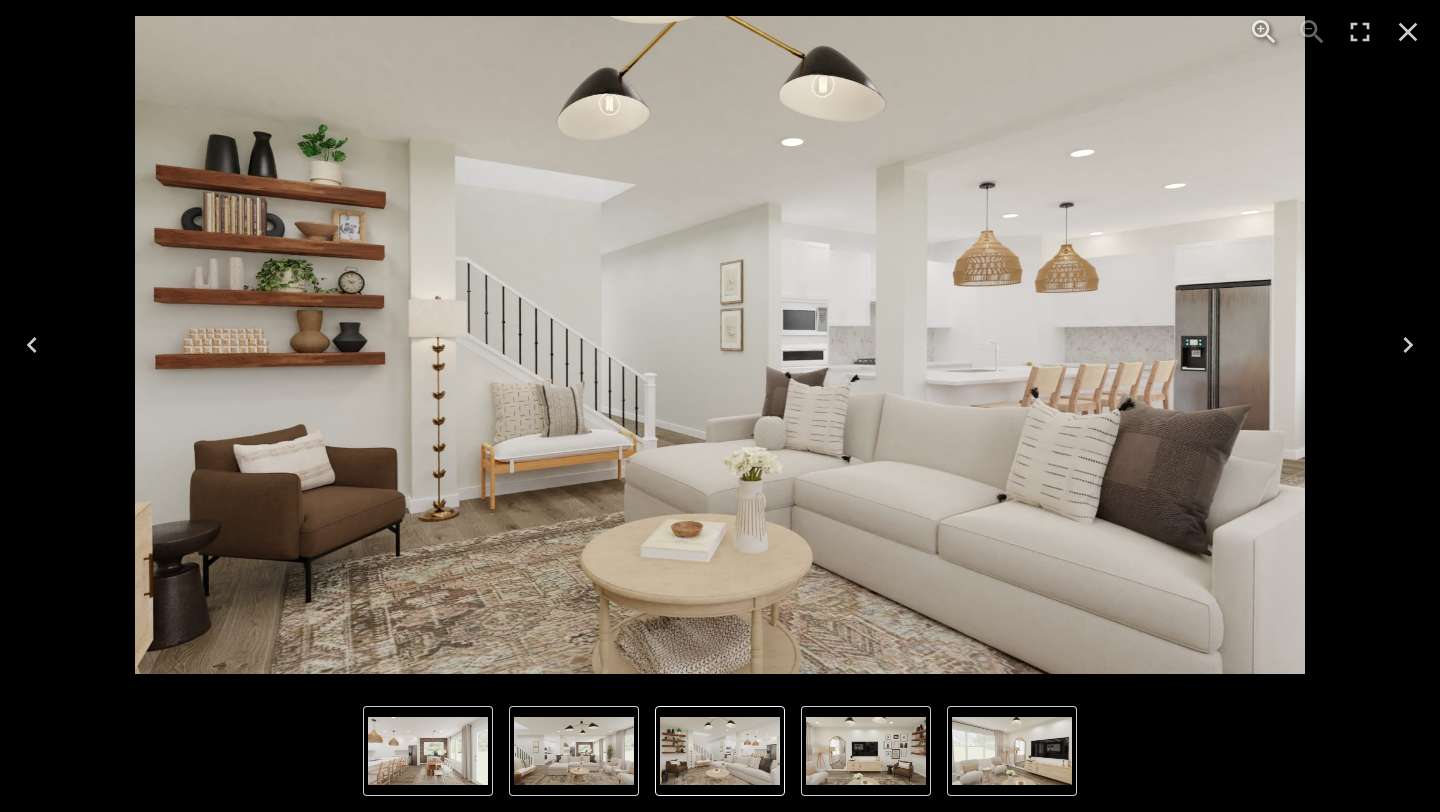 click 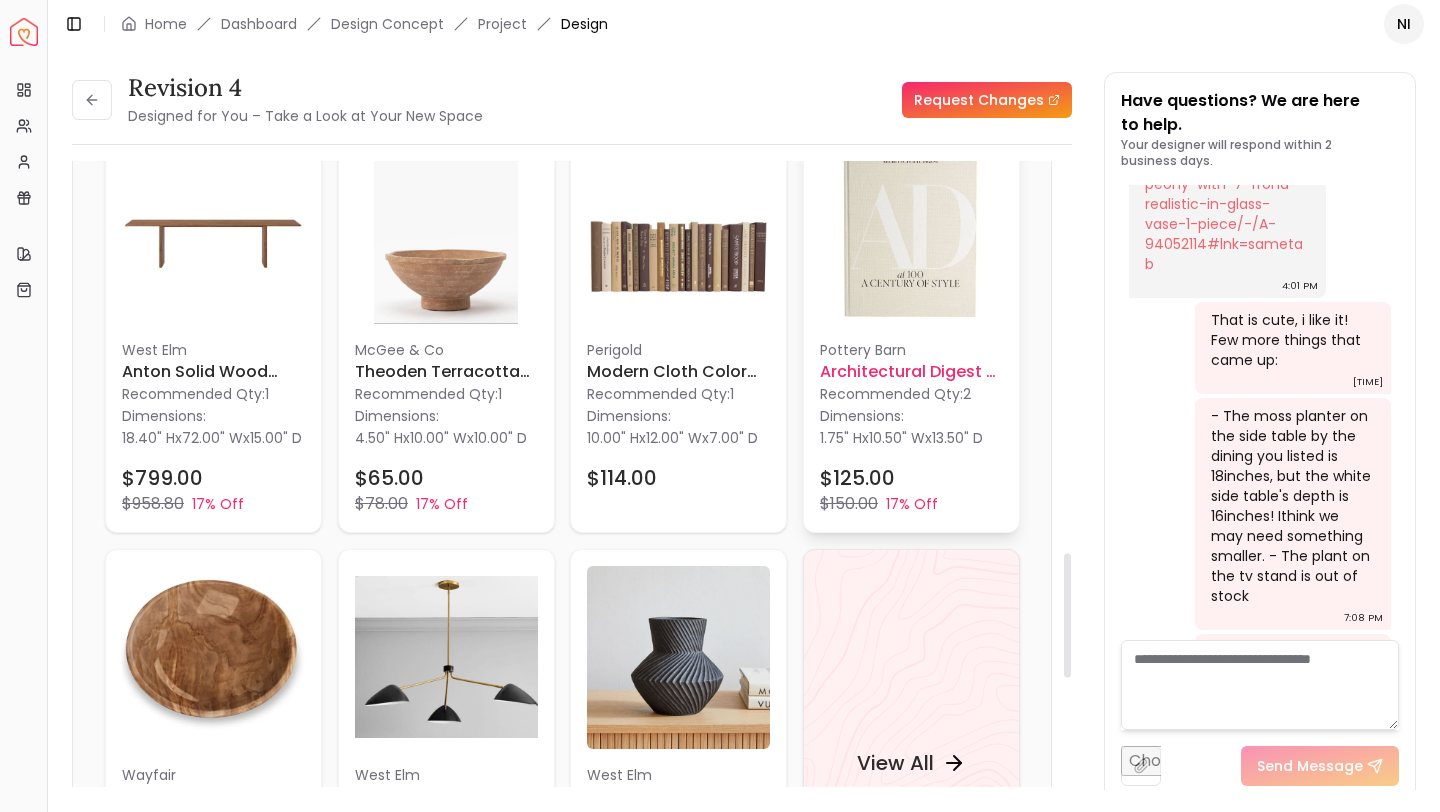 scroll, scrollTop: 1990, scrollLeft: 0, axis: vertical 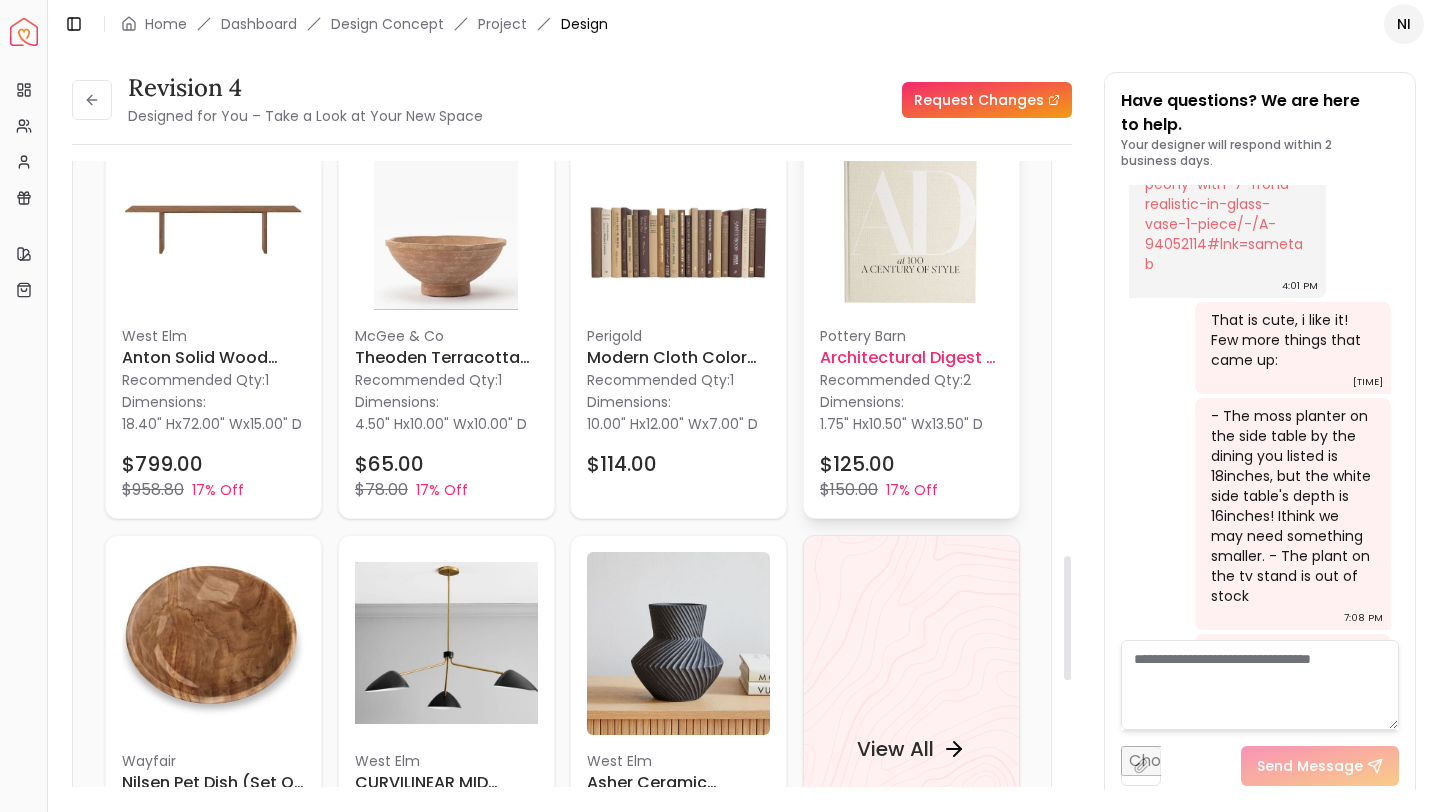 click on "$125.00 $150.00 17% Off" at bounding box center (911, 476) 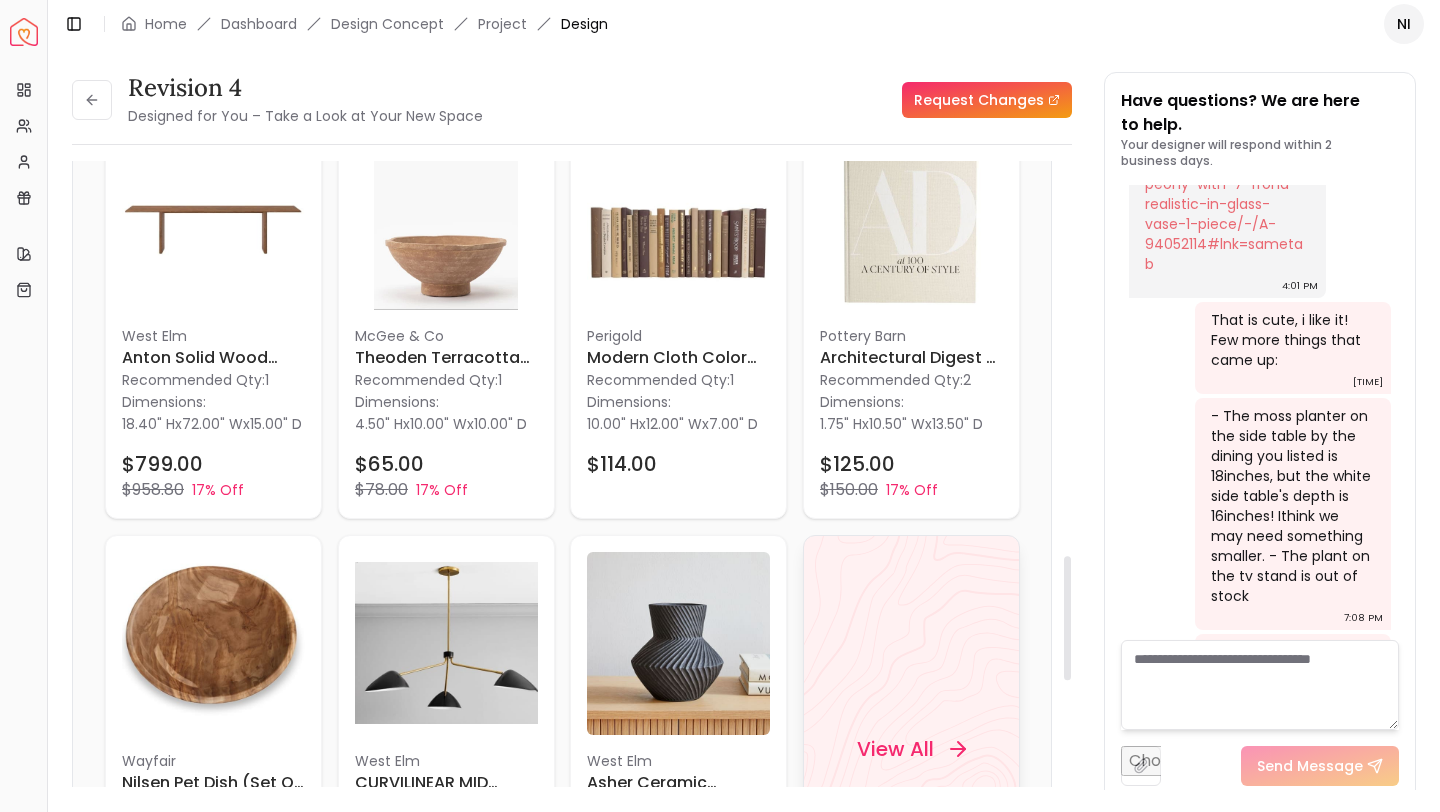 click on "View All" at bounding box center [911, 749] 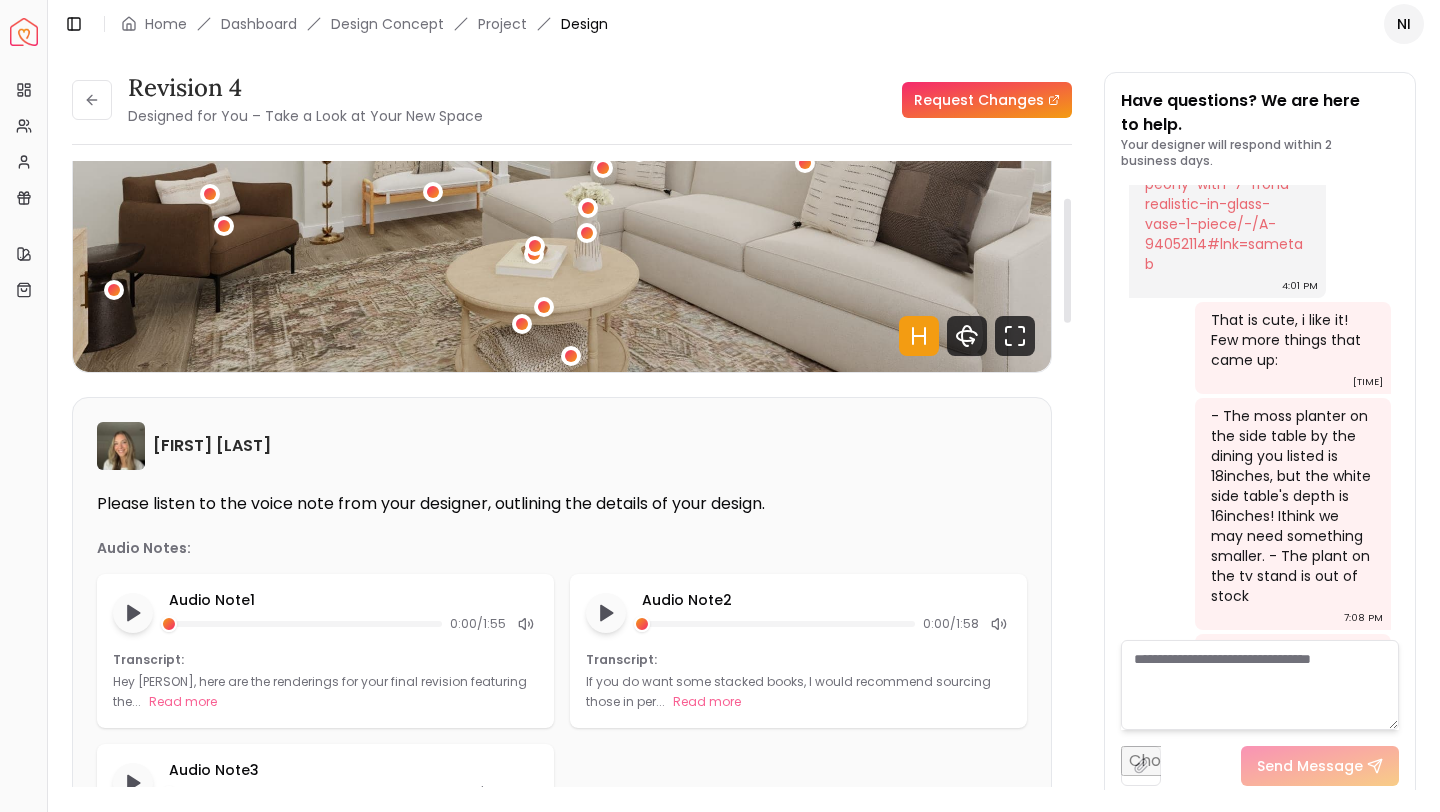 scroll, scrollTop: 0, scrollLeft: 0, axis: both 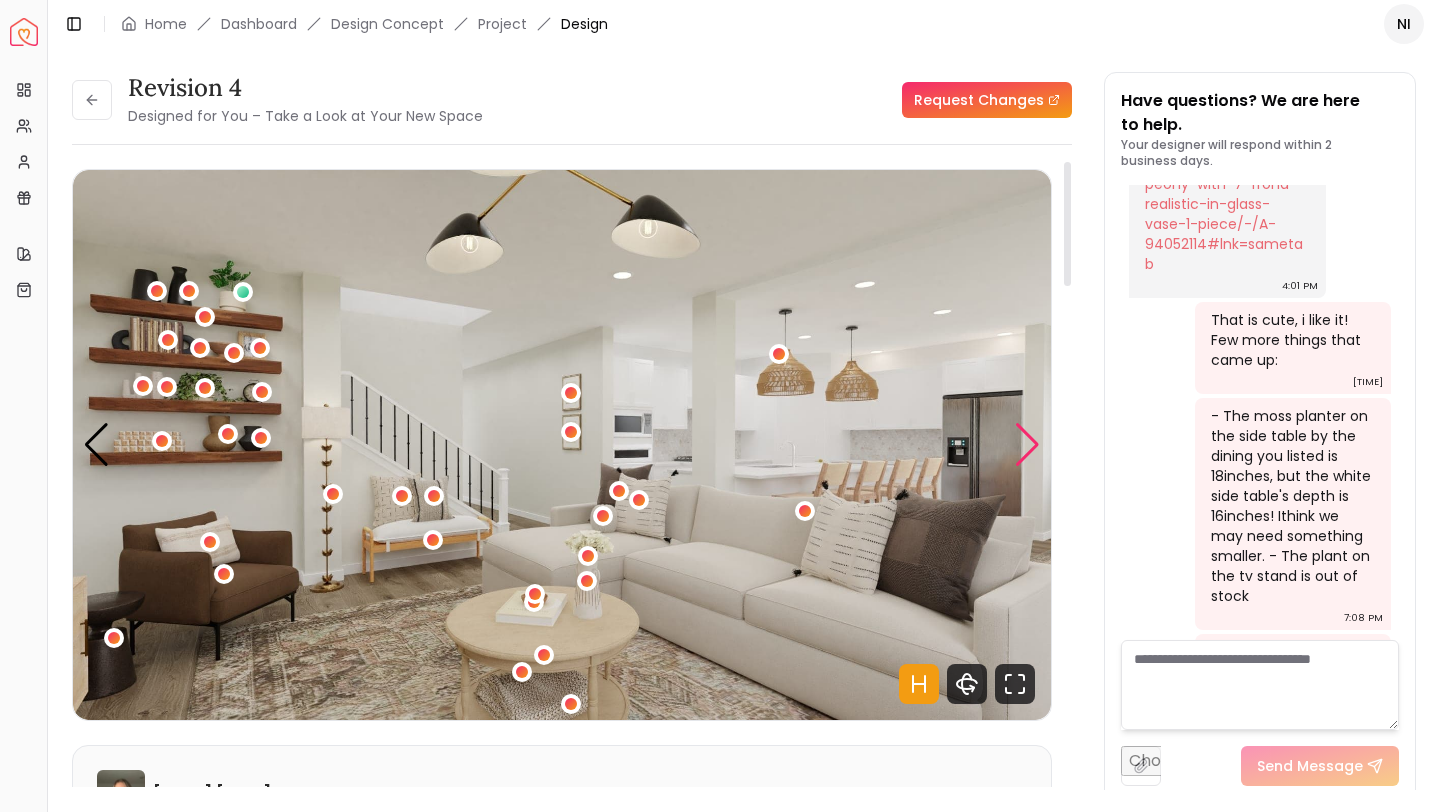 click at bounding box center [1027, 445] 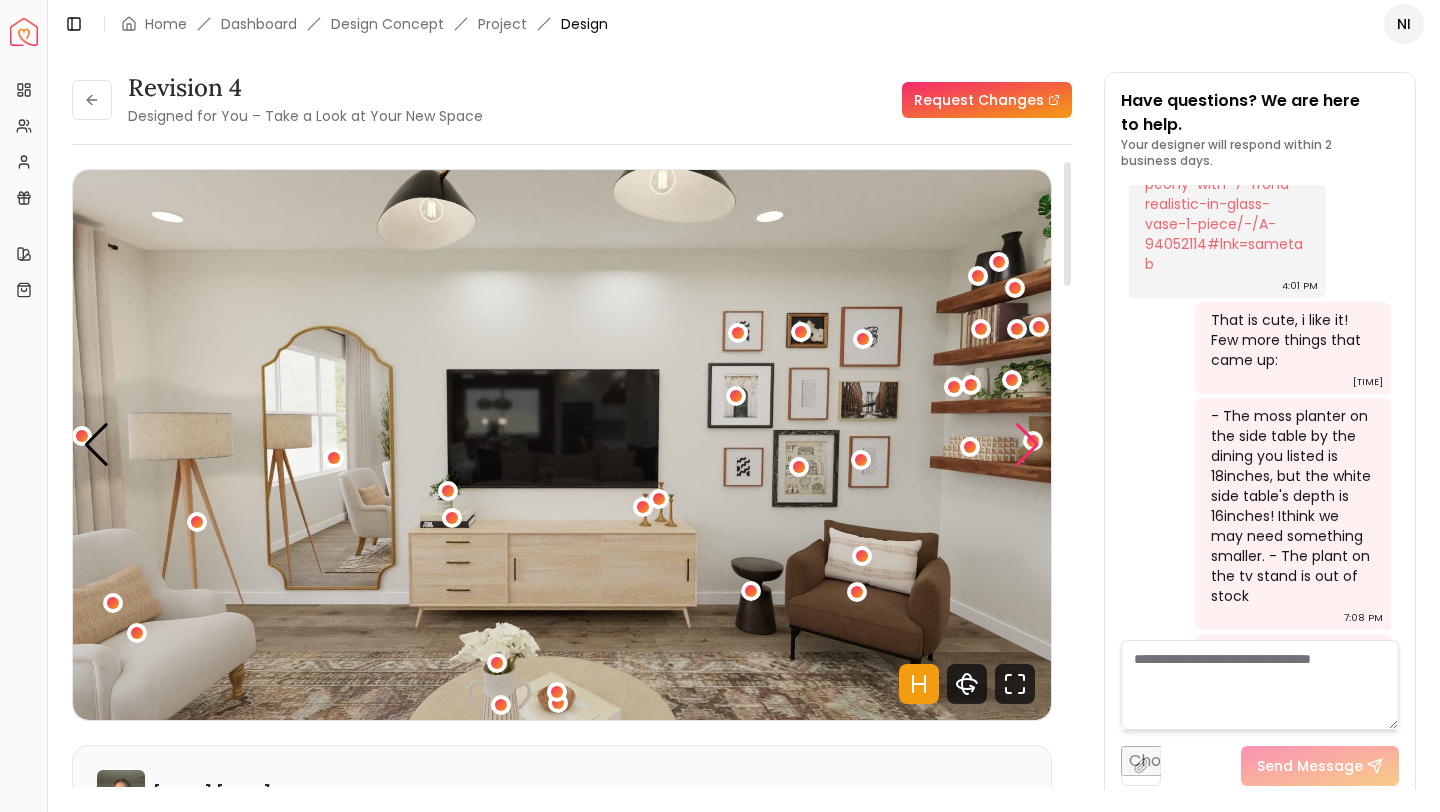 click at bounding box center [1027, 445] 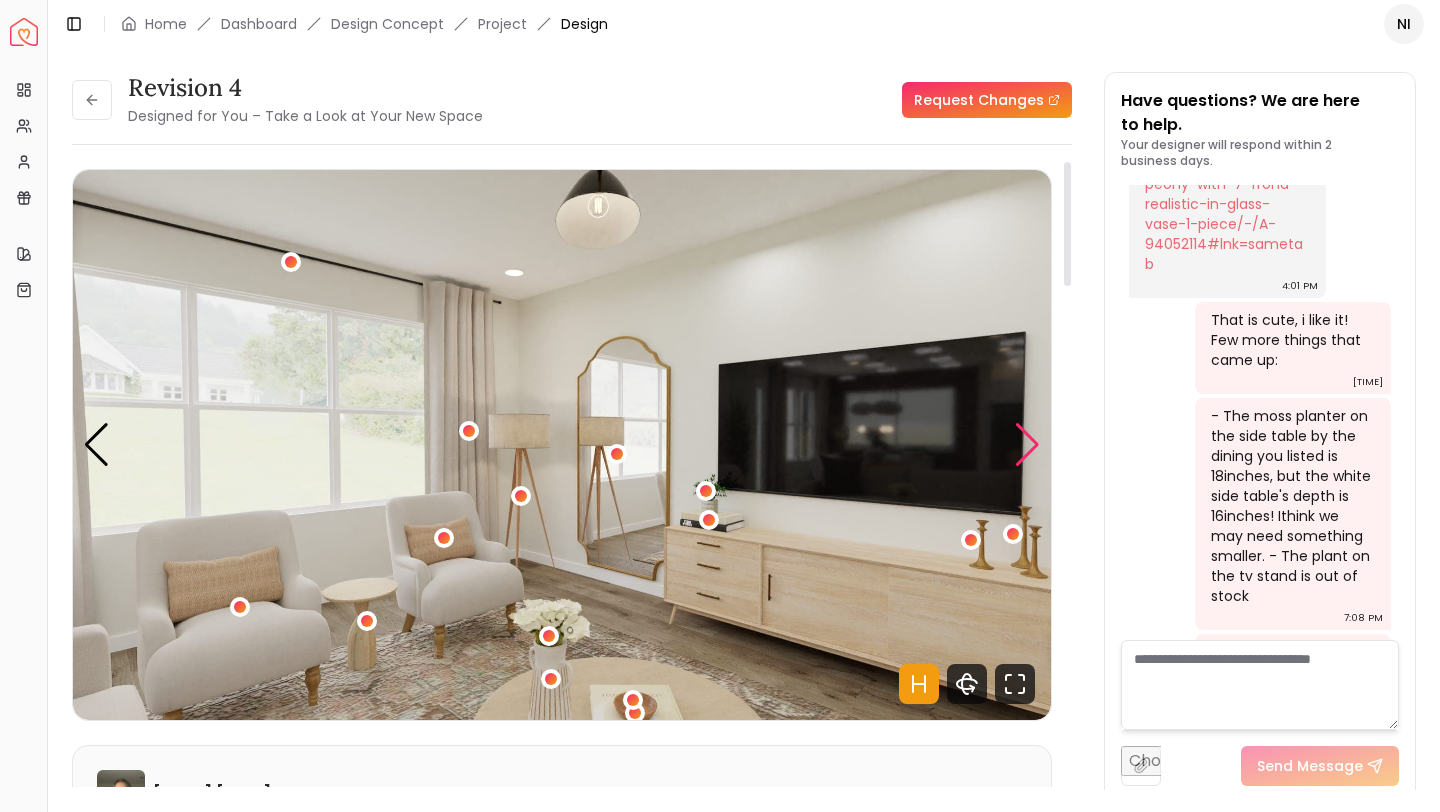 click at bounding box center (1027, 445) 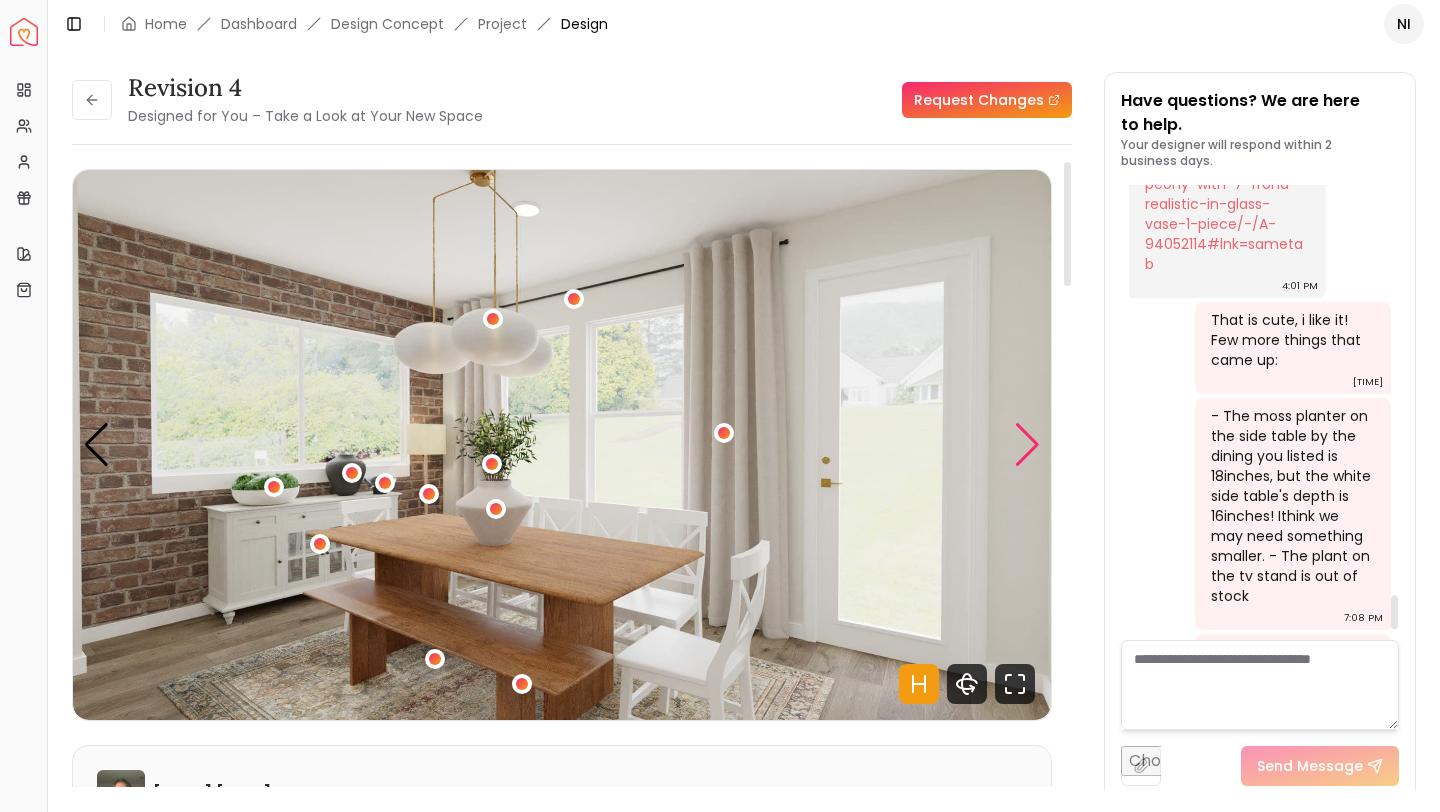 click at bounding box center [1027, 445] 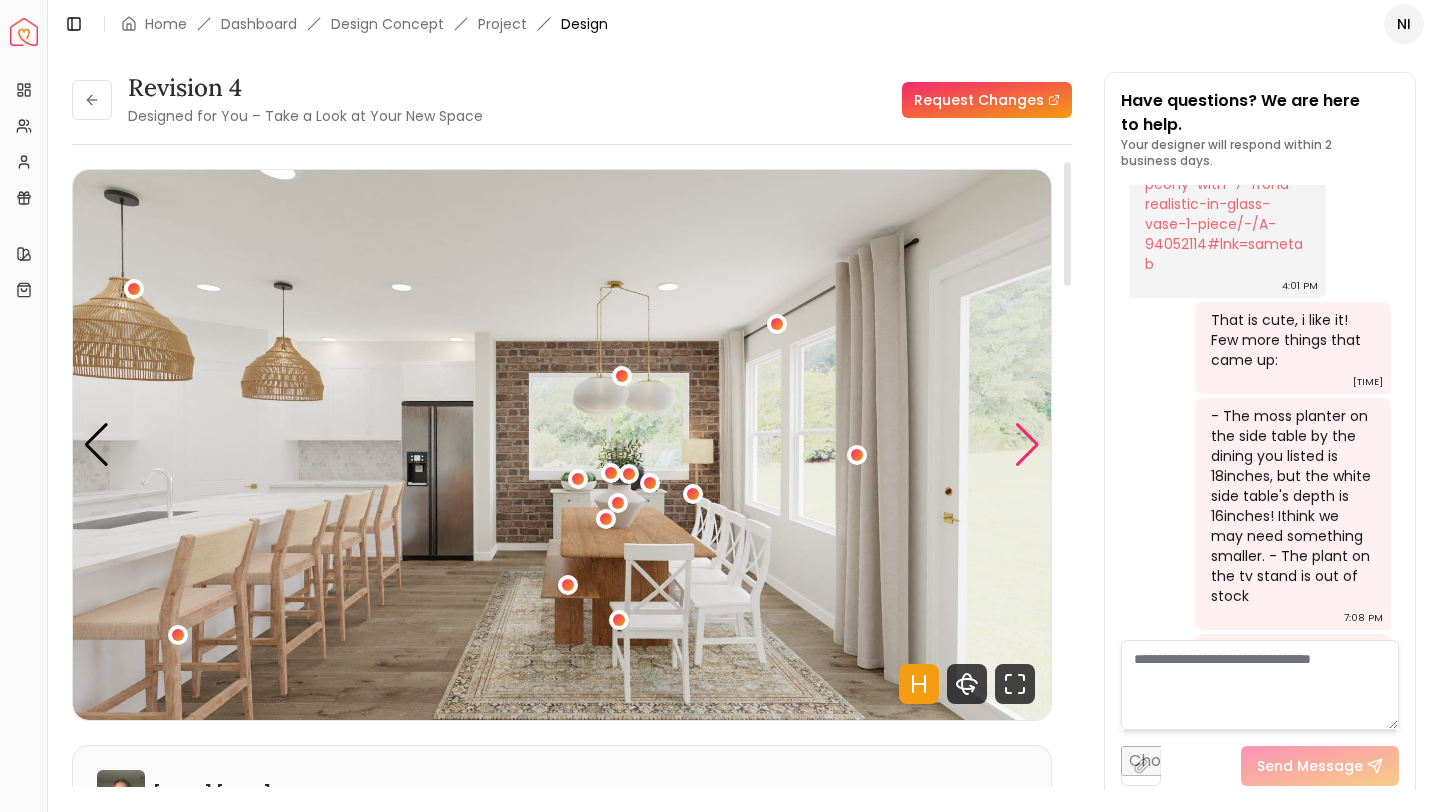 click at bounding box center (1027, 445) 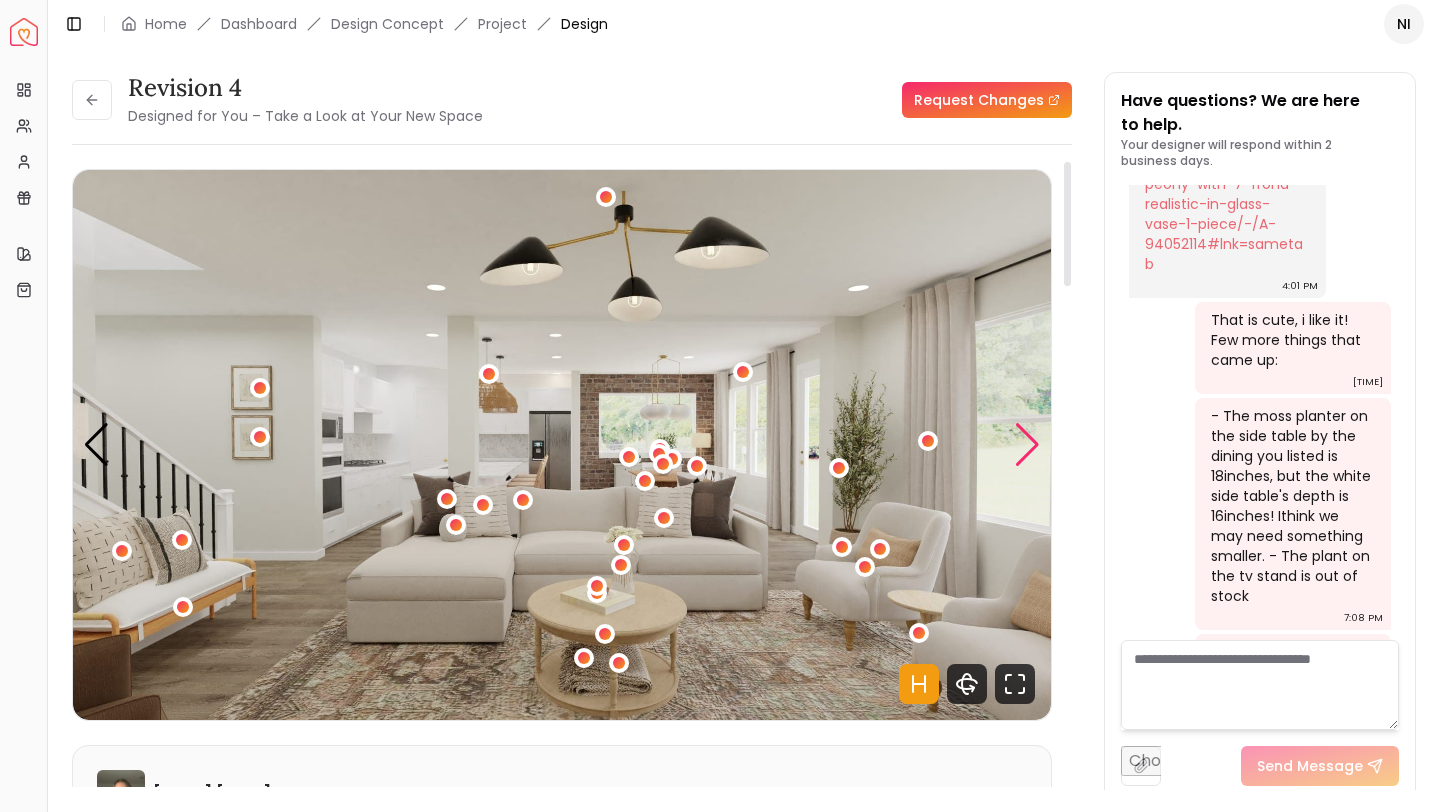 click at bounding box center [1027, 445] 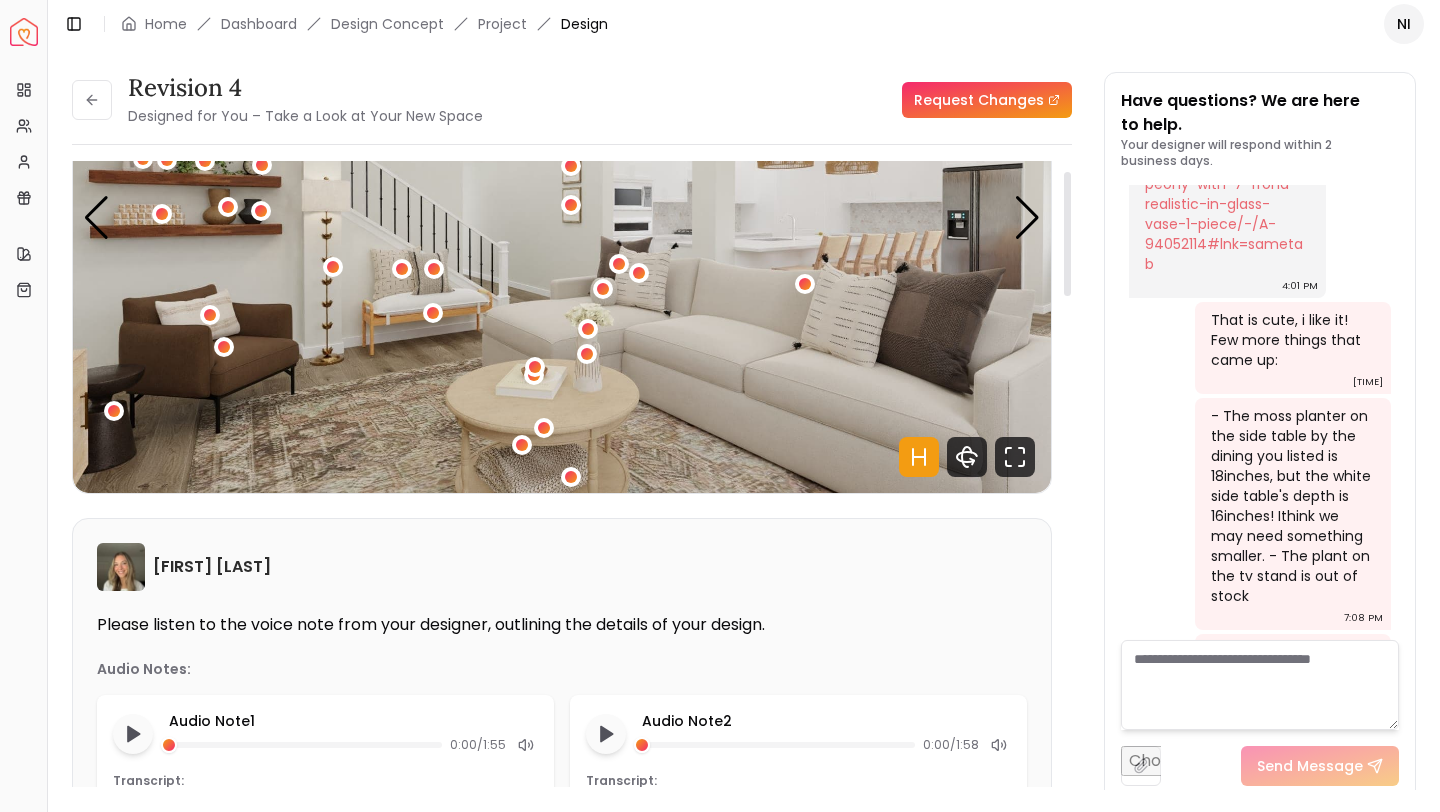 scroll, scrollTop: 0, scrollLeft: 0, axis: both 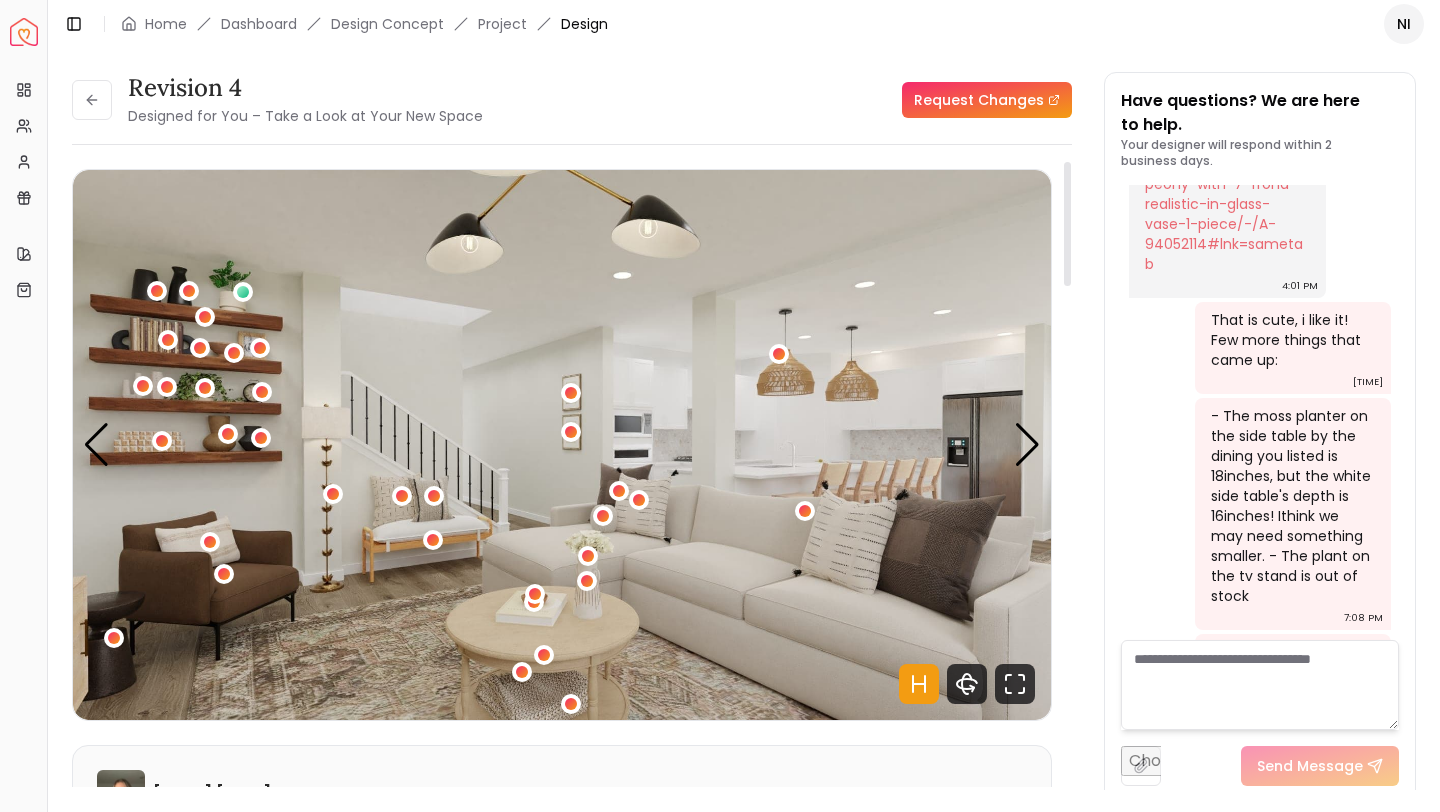 click at bounding box center (562, 445) 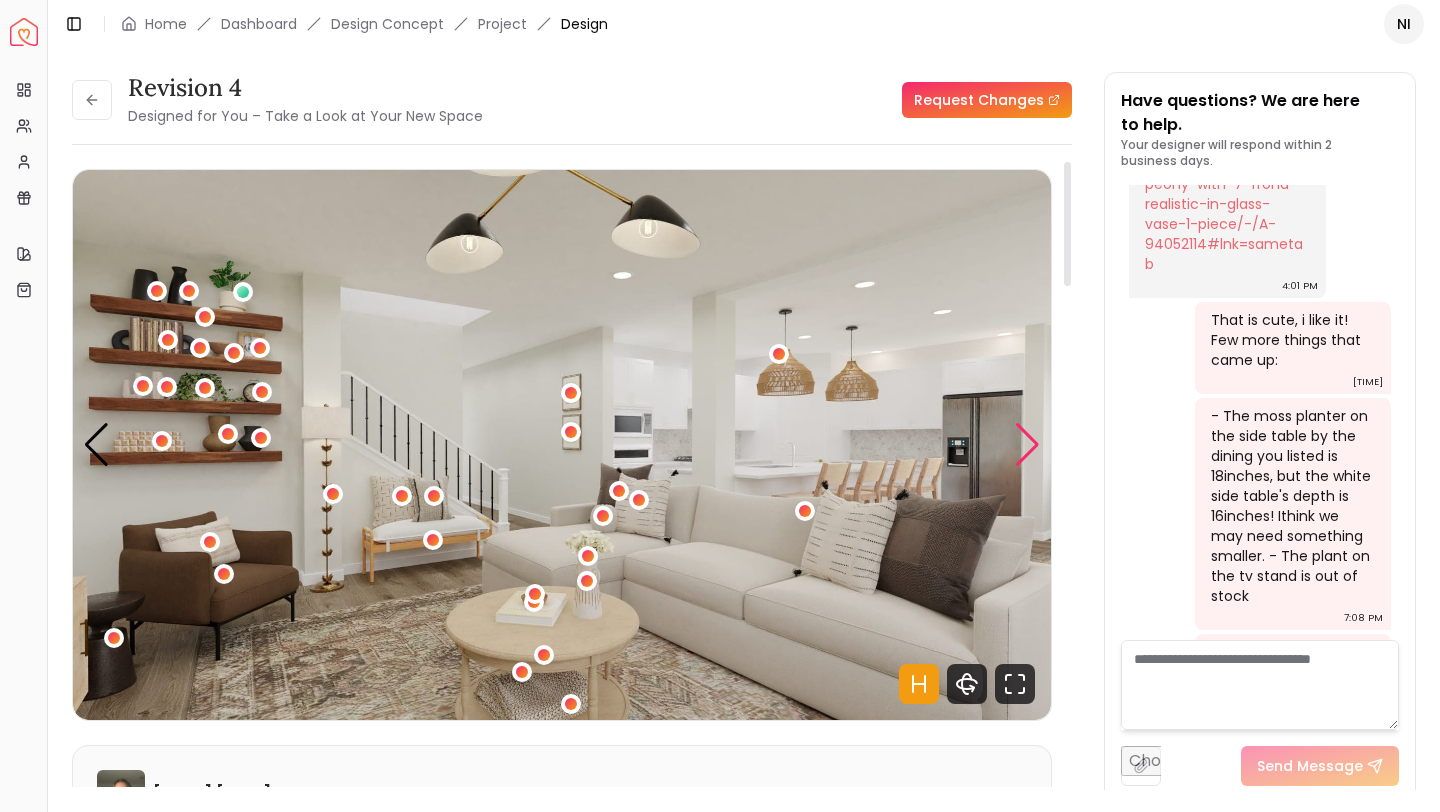 click at bounding box center (1027, 445) 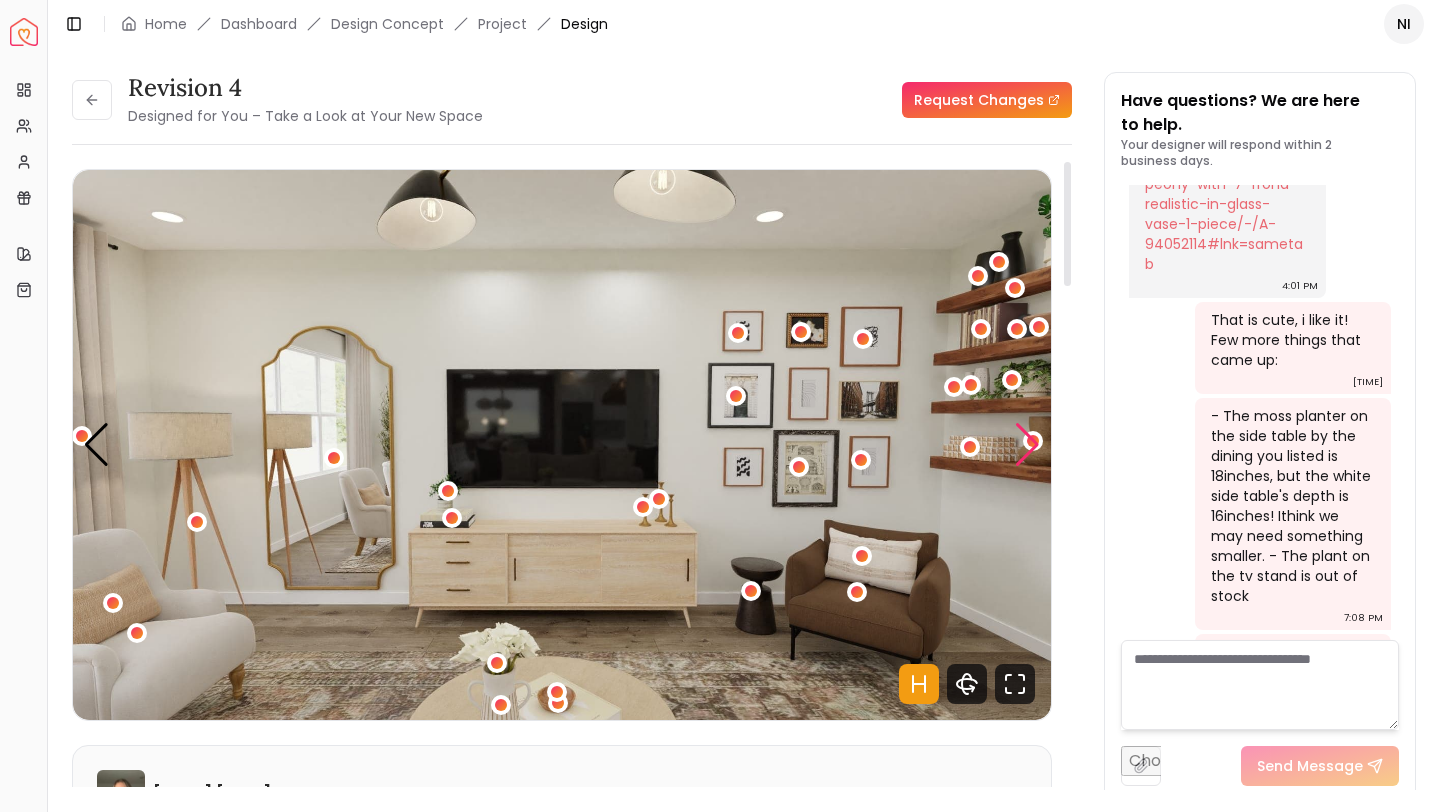 click at bounding box center [1027, 445] 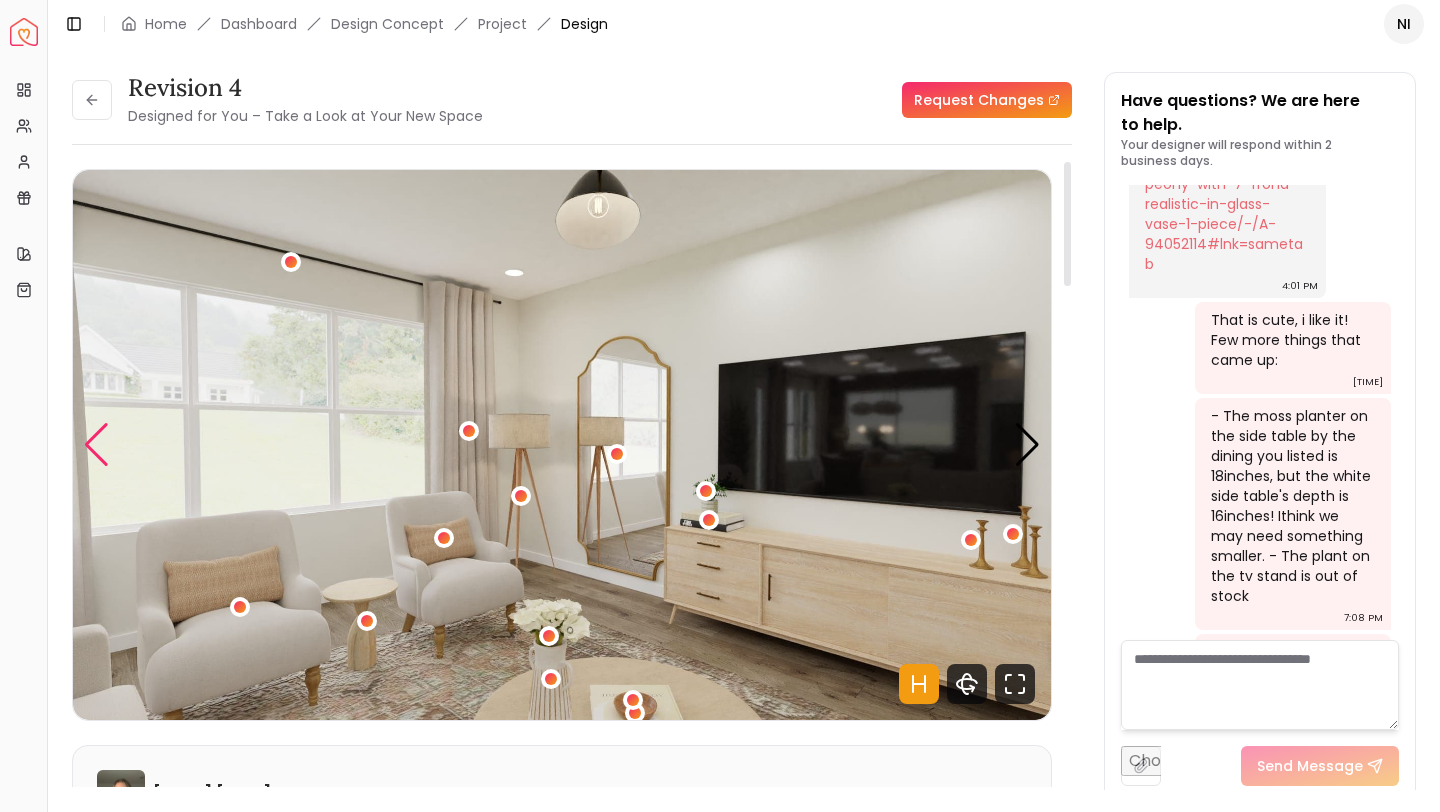 click at bounding box center (96, 445) 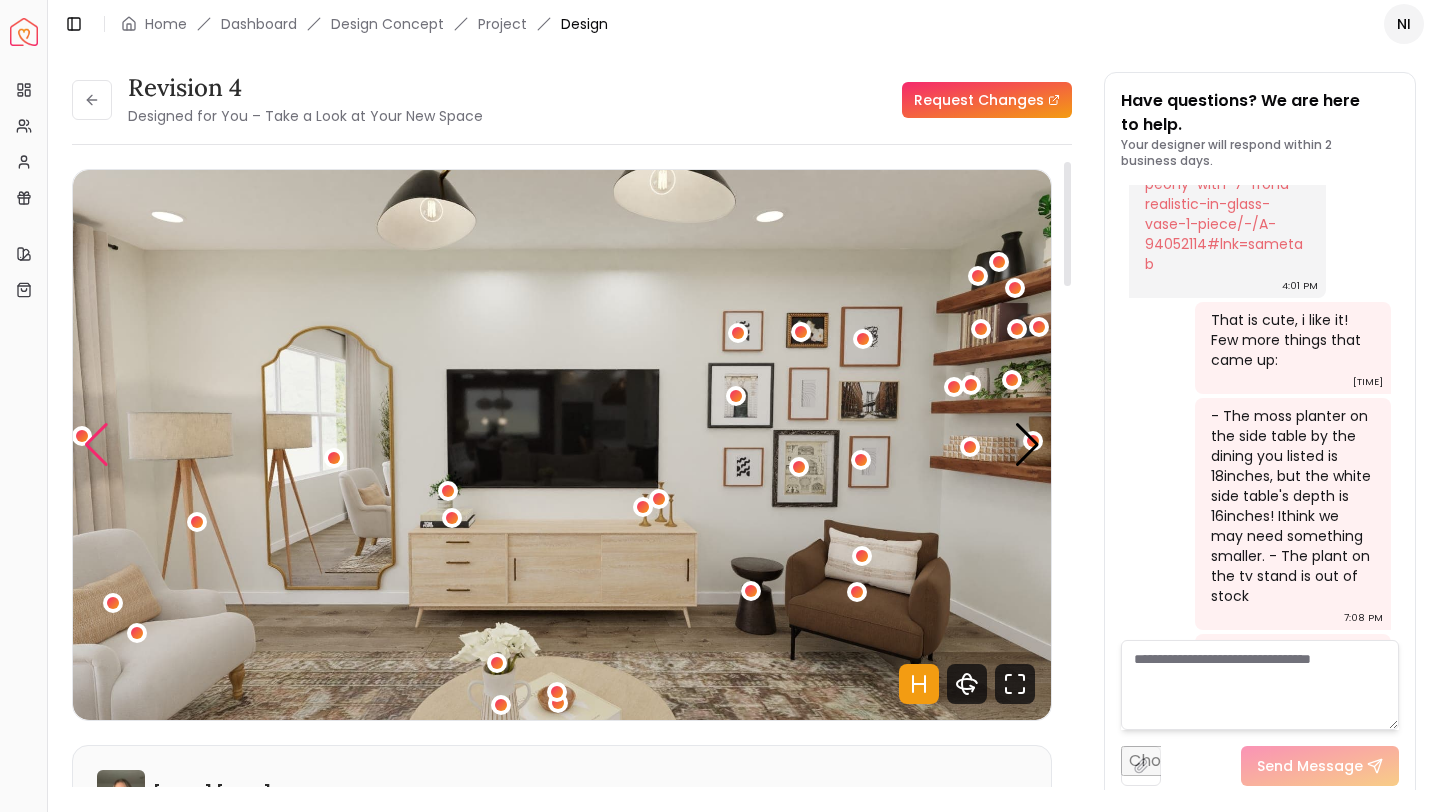 click at bounding box center (96, 445) 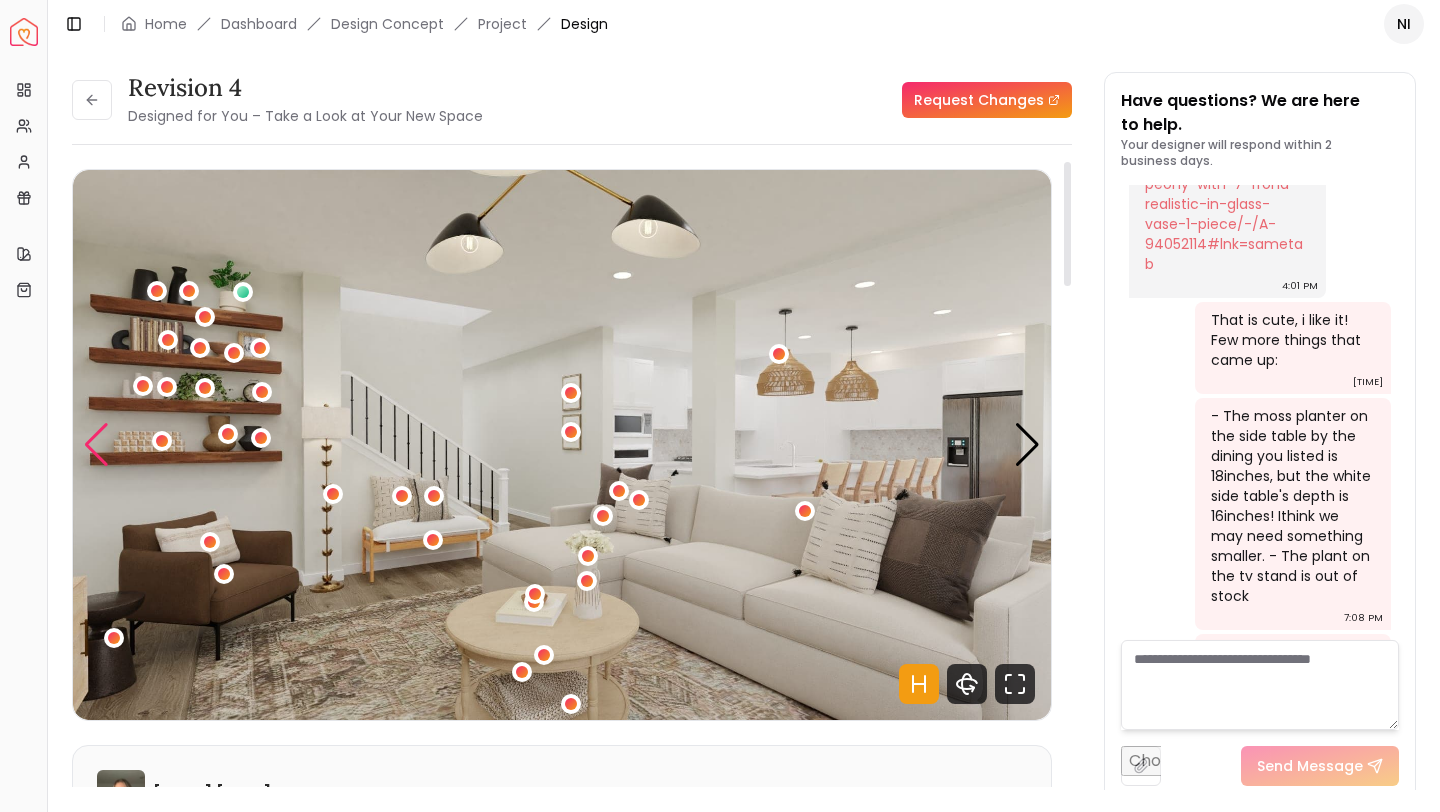 click at bounding box center (96, 445) 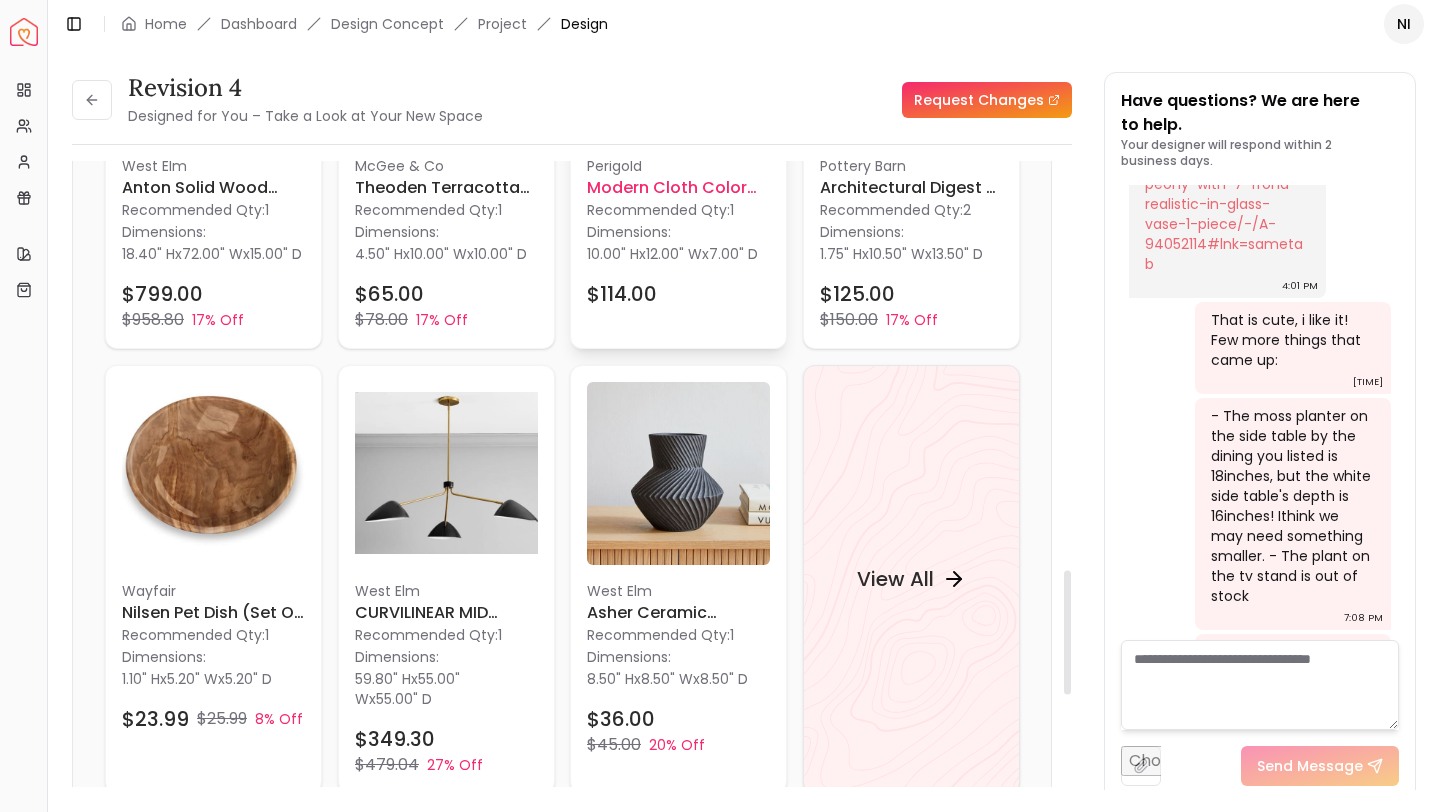 scroll, scrollTop: 2247, scrollLeft: 0, axis: vertical 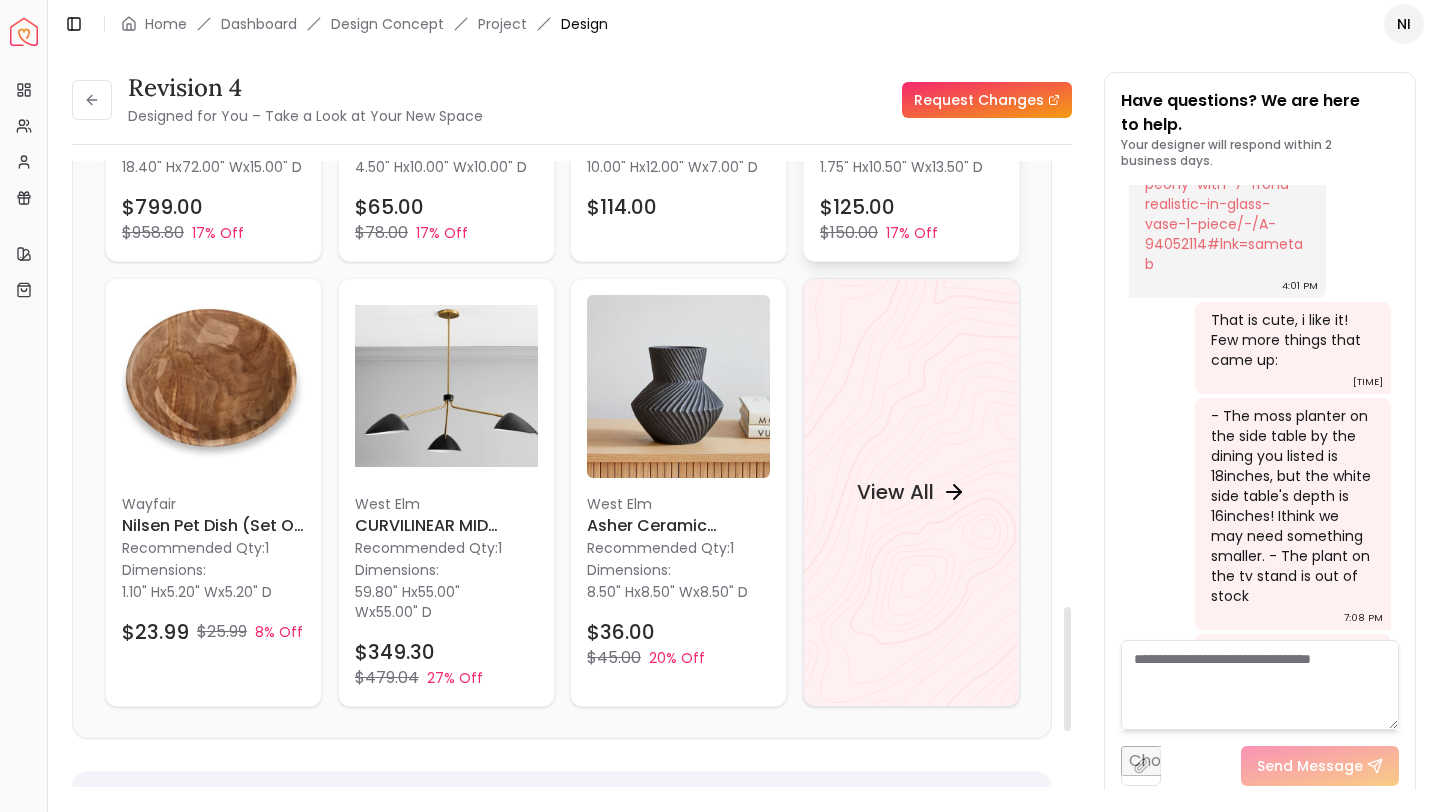 click on "$125.00 $150.00 17% Off" at bounding box center (911, 219) 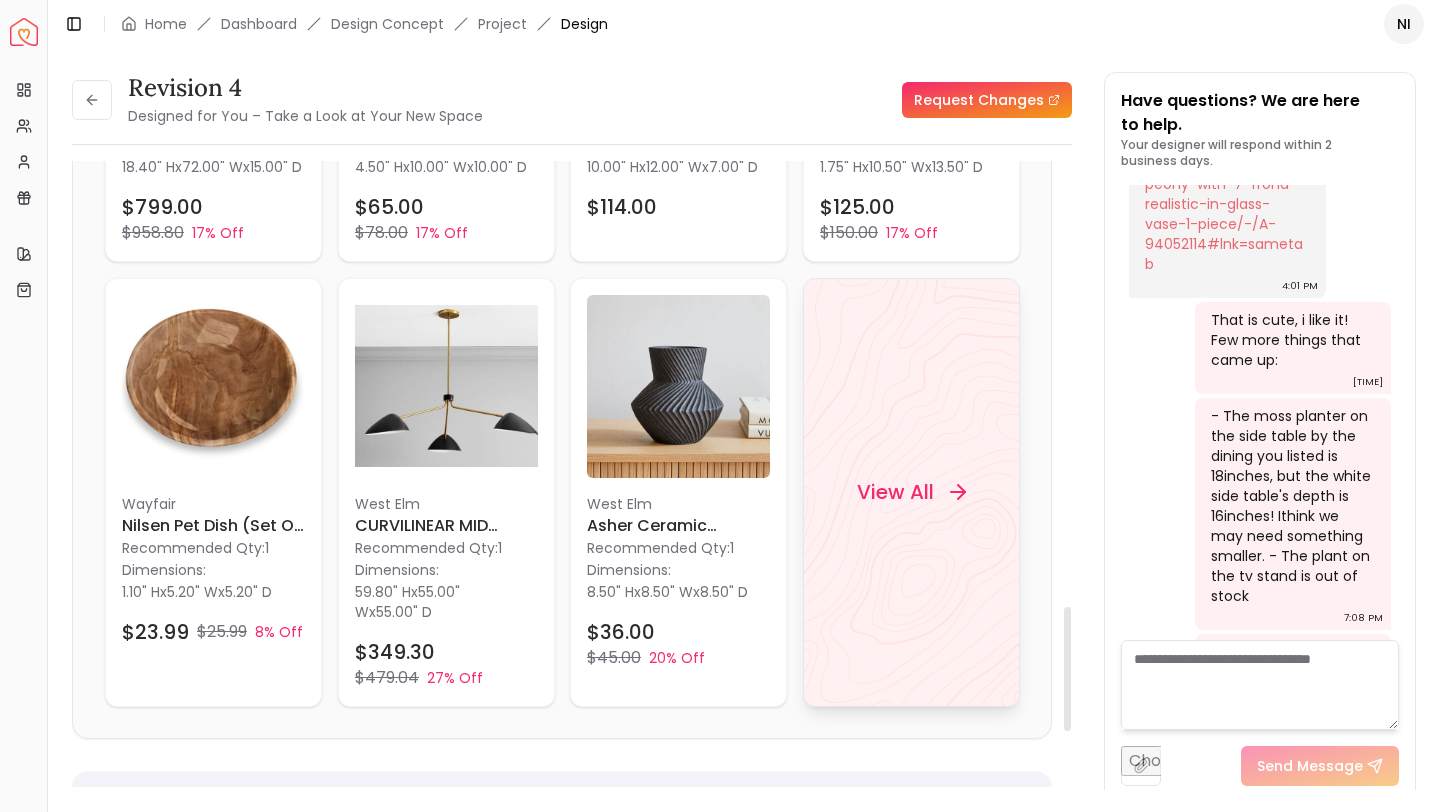 click on "View All" at bounding box center [911, 492] 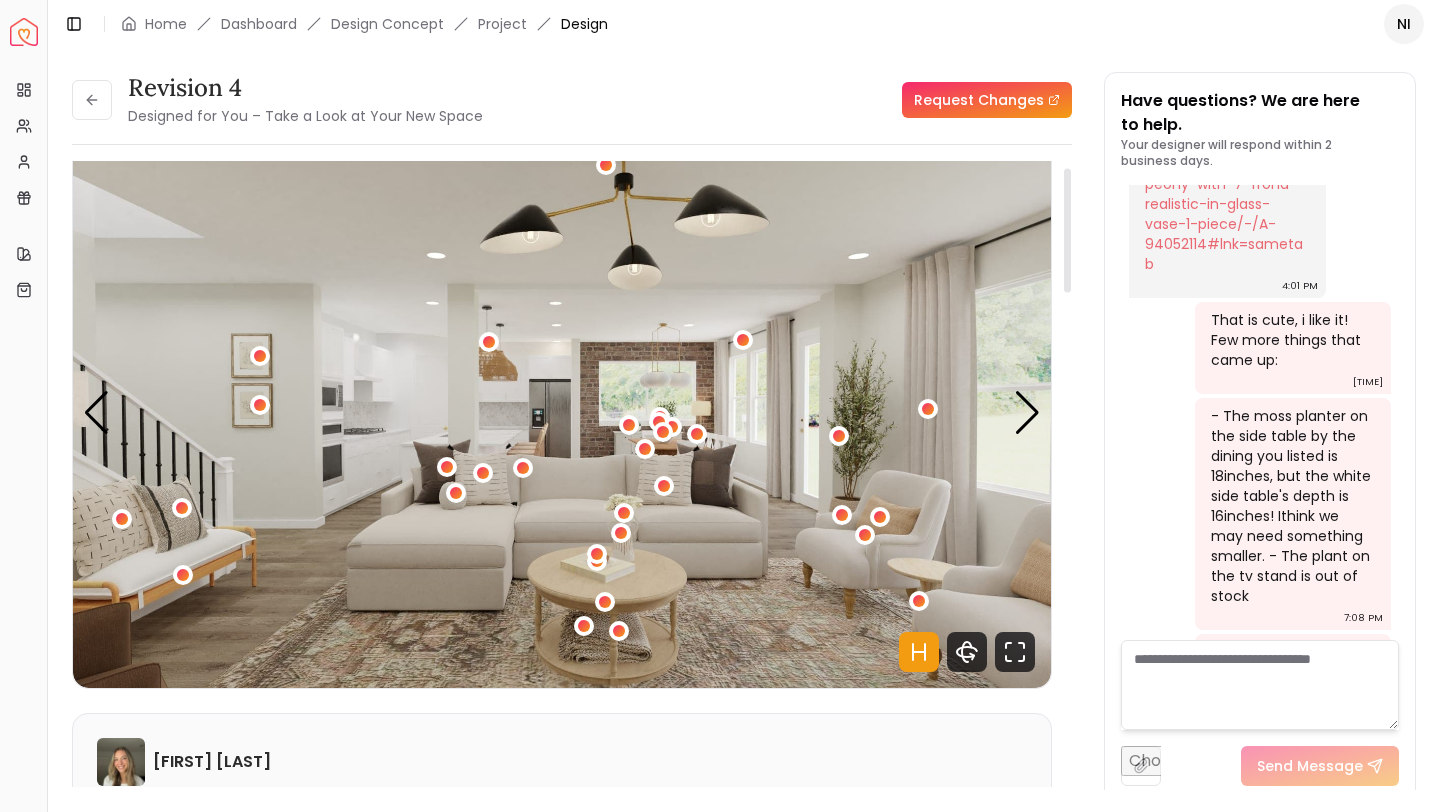 scroll, scrollTop: 33, scrollLeft: 0, axis: vertical 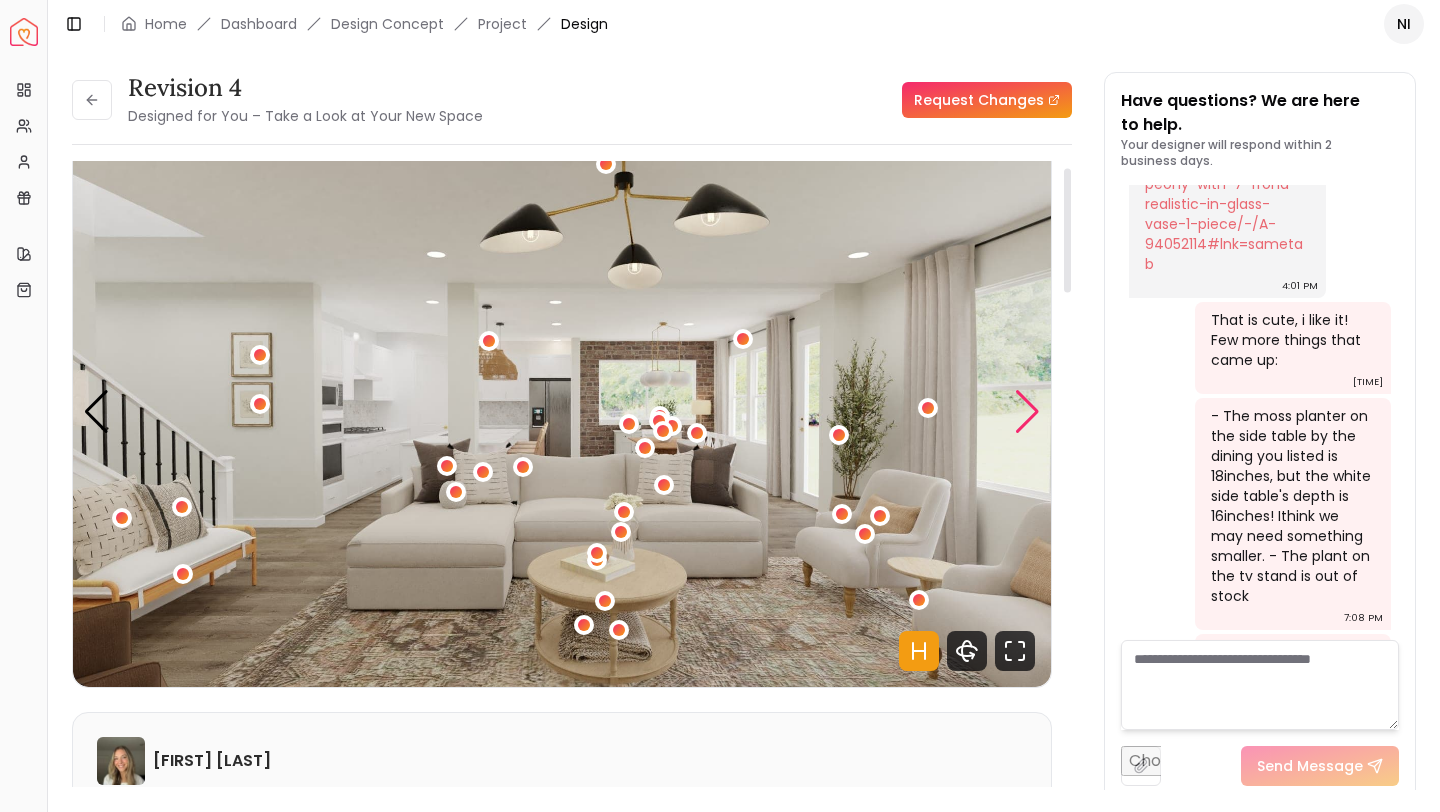 click at bounding box center [1027, 412] 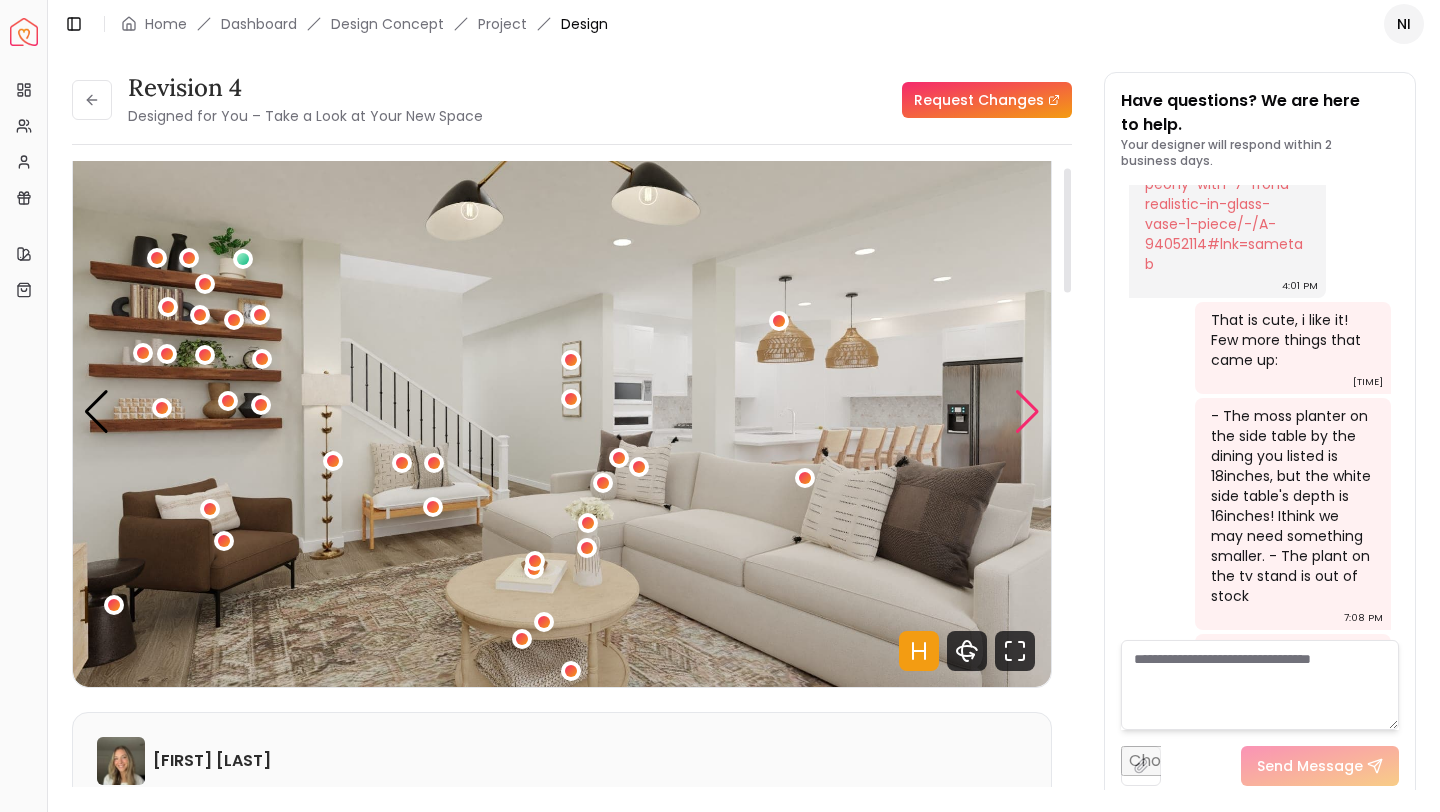 click at bounding box center (1027, 412) 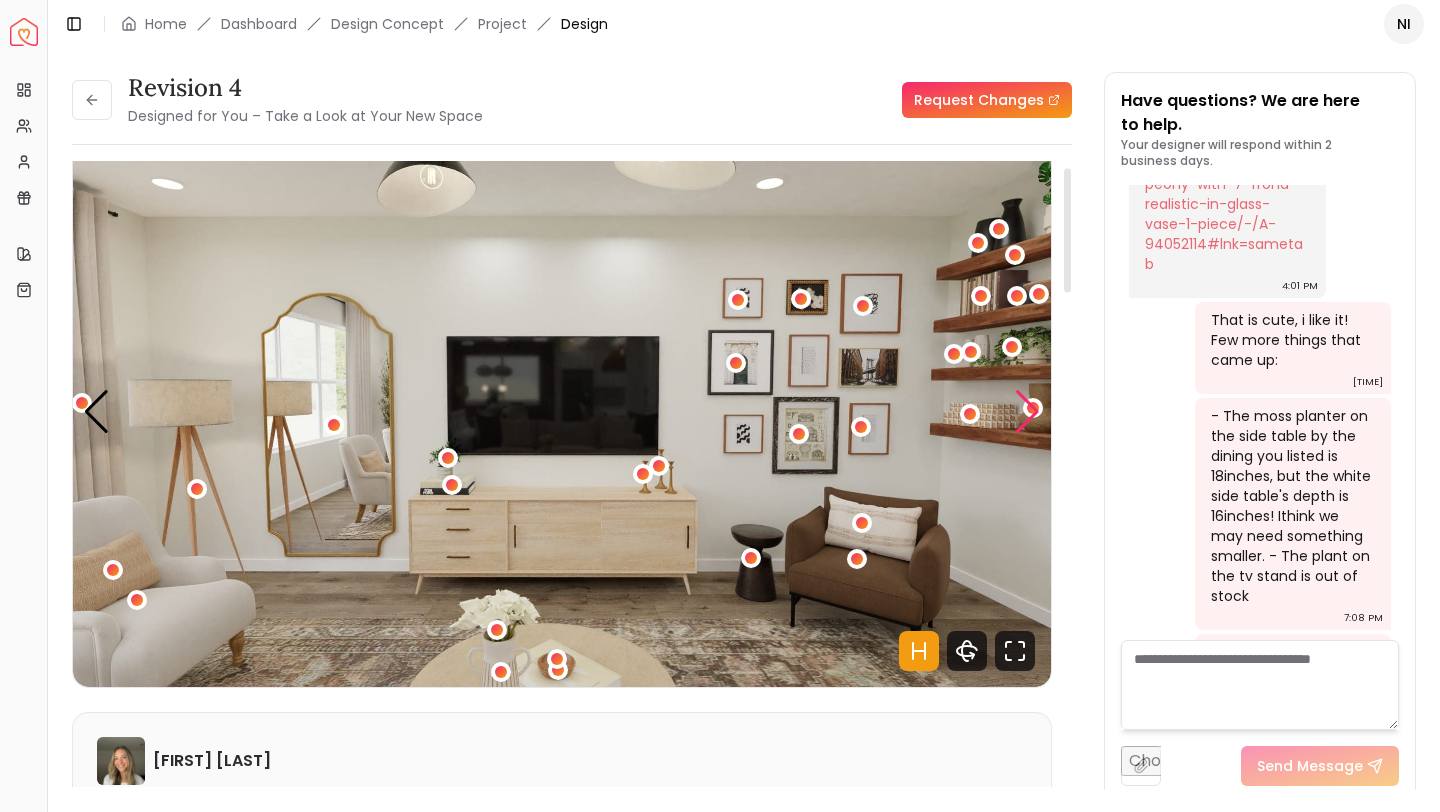 click at bounding box center (1027, 412) 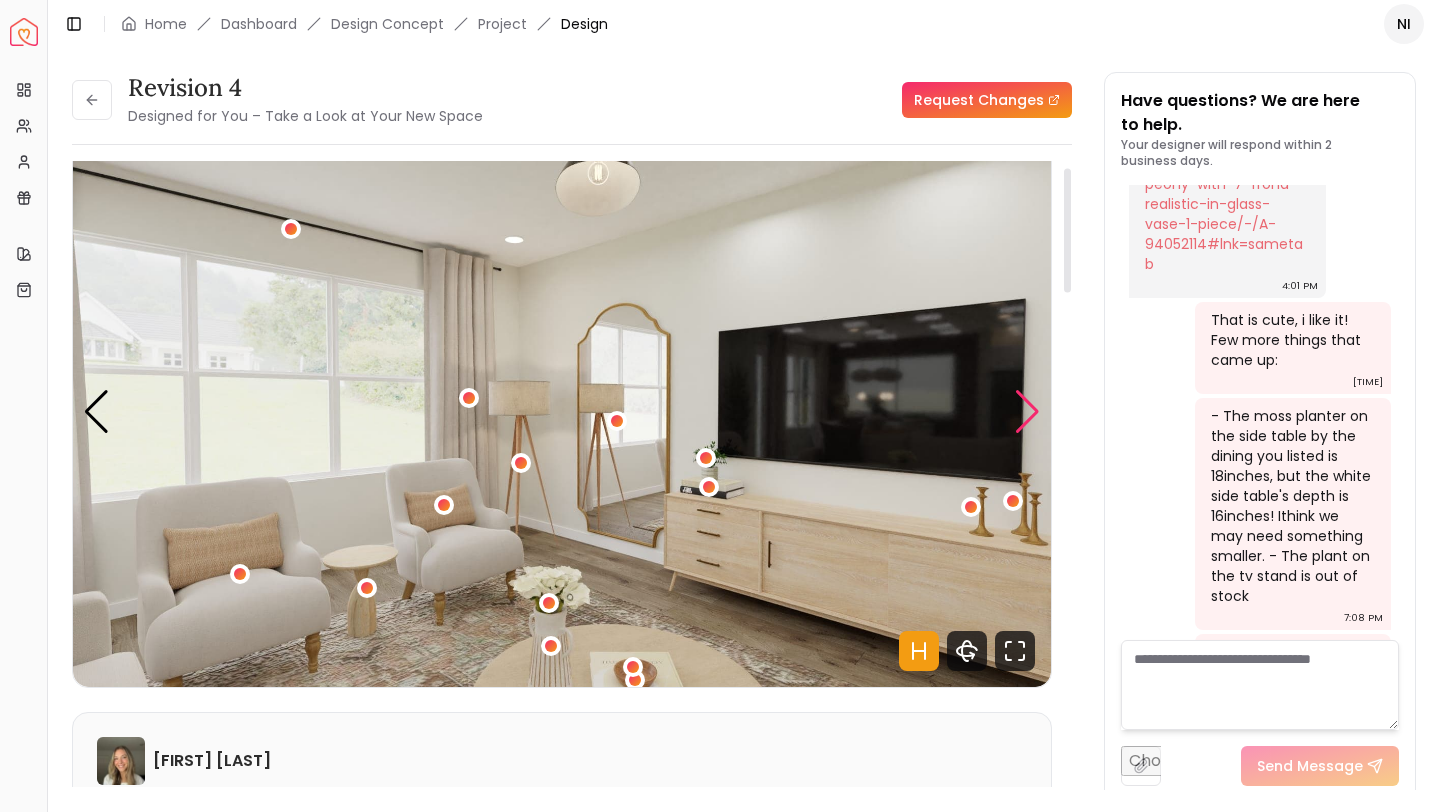 click at bounding box center (1027, 412) 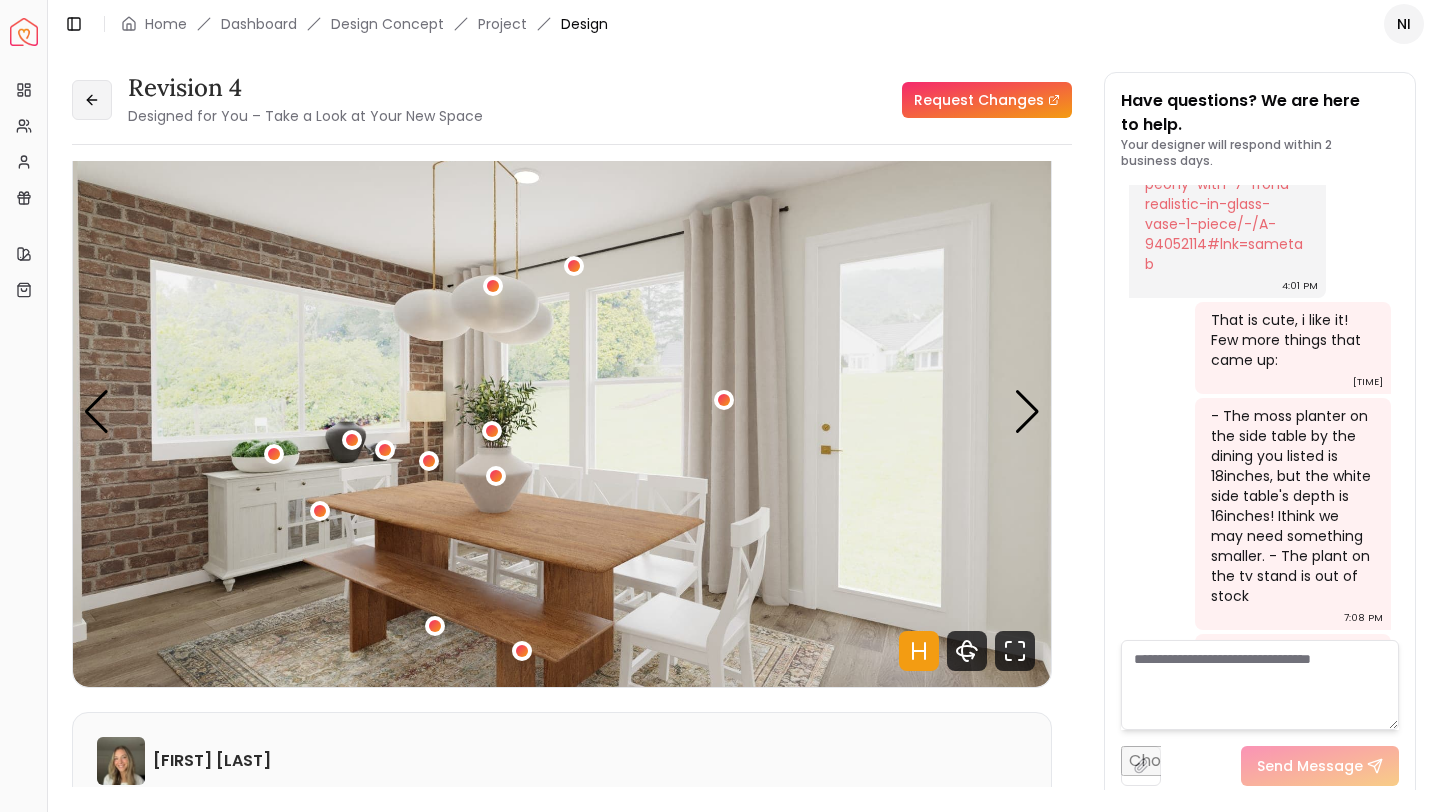 click 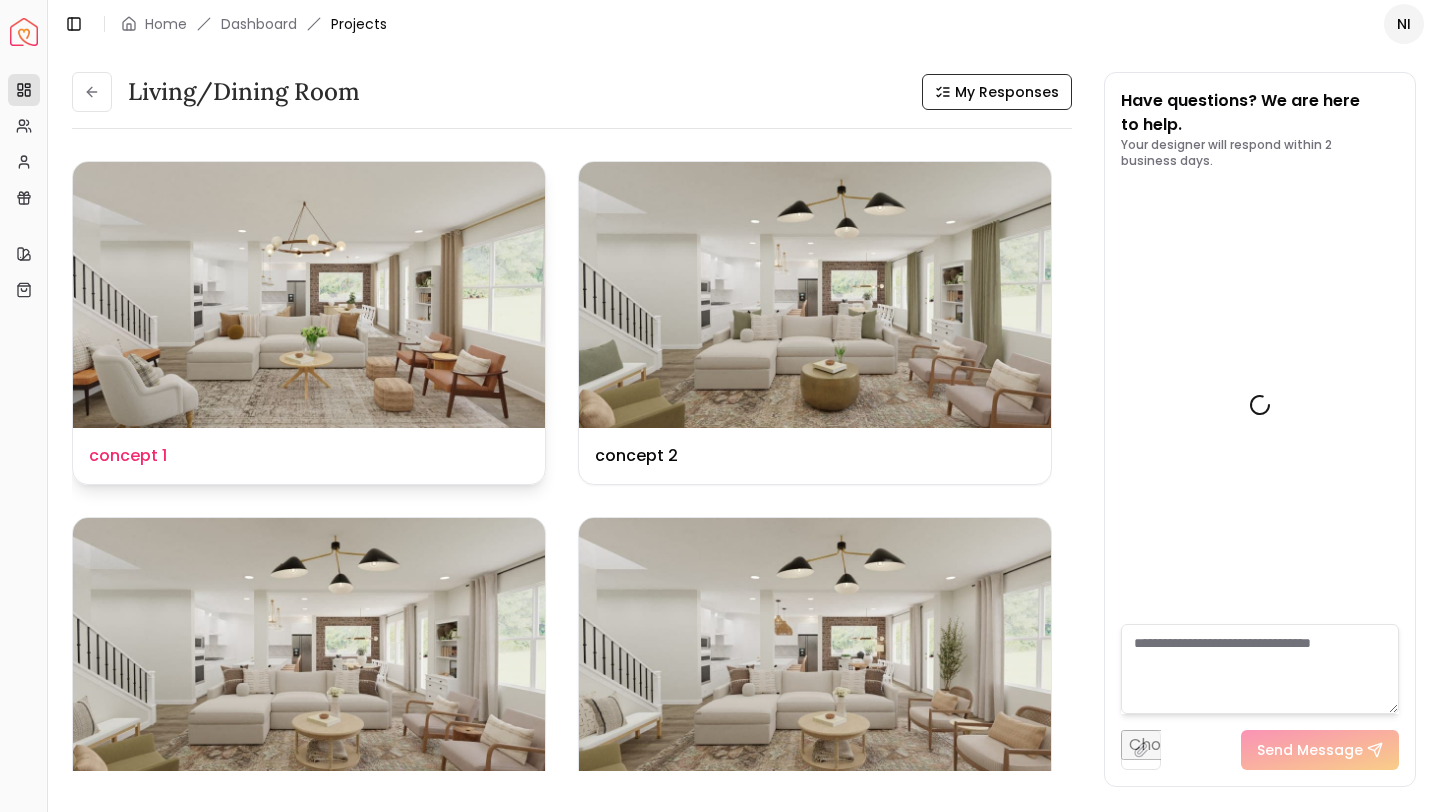 scroll, scrollTop: 3907, scrollLeft: 0, axis: vertical 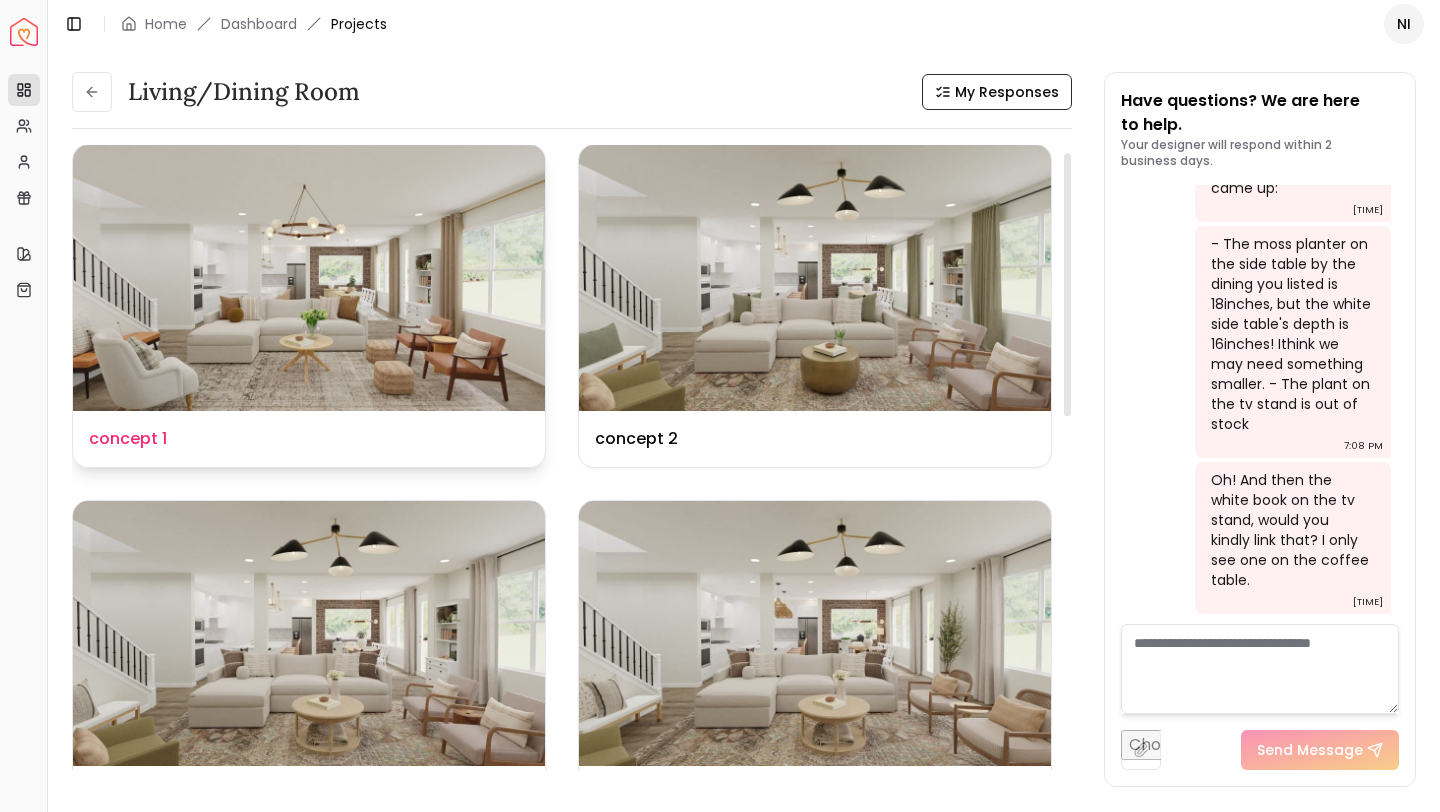 click on "Design Name concept 1" at bounding box center [309, 439] 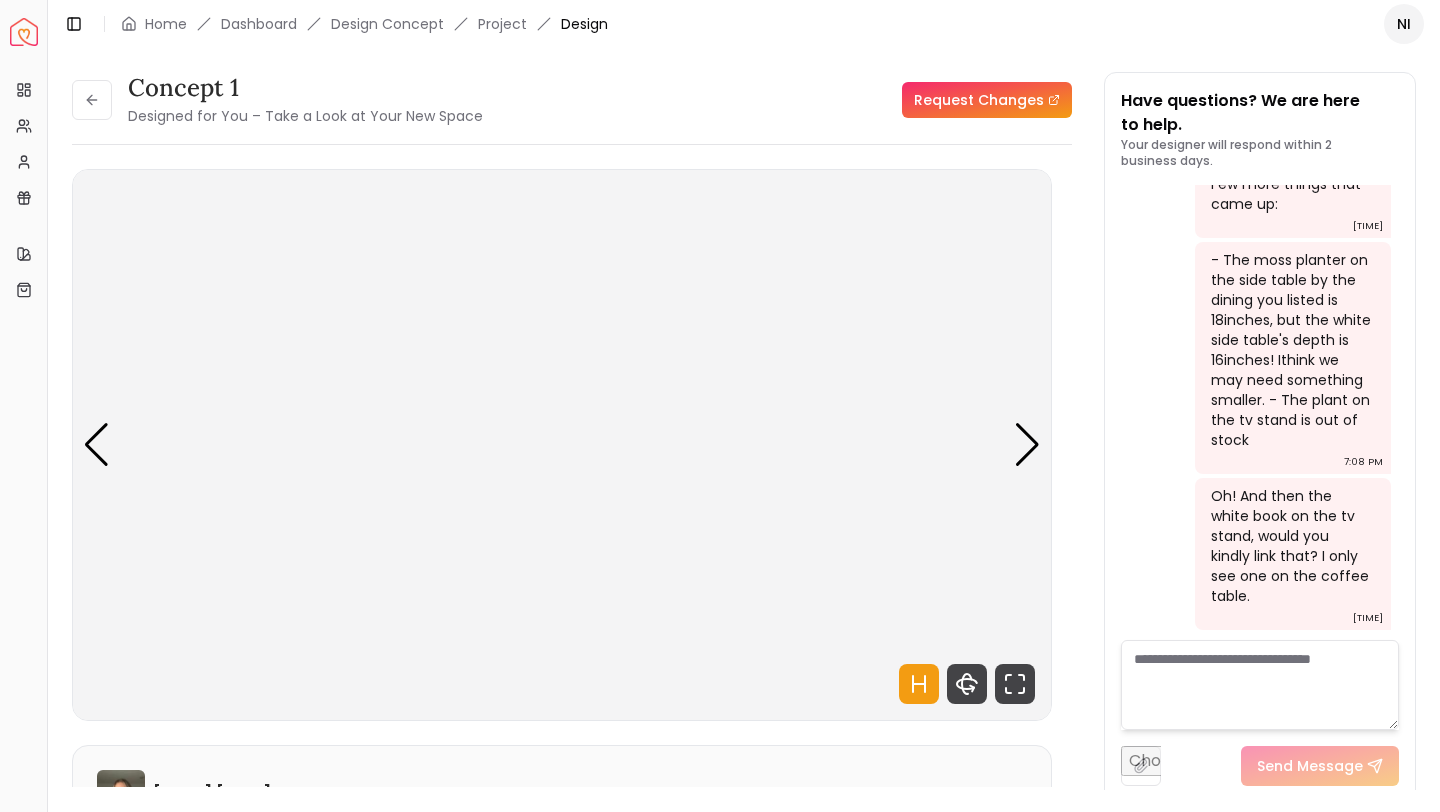 scroll, scrollTop: 3891, scrollLeft: 0, axis: vertical 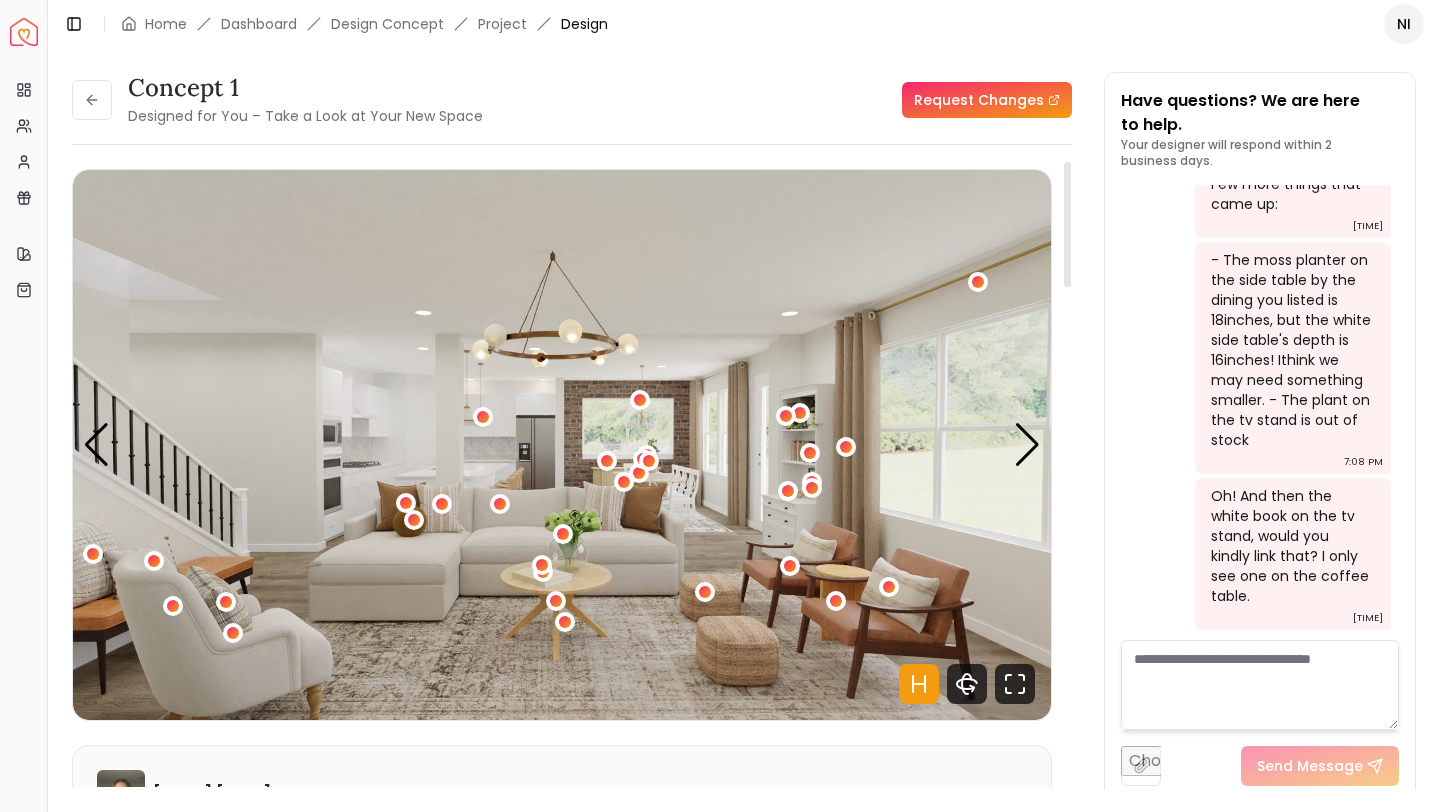 click at bounding box center [562, 445] 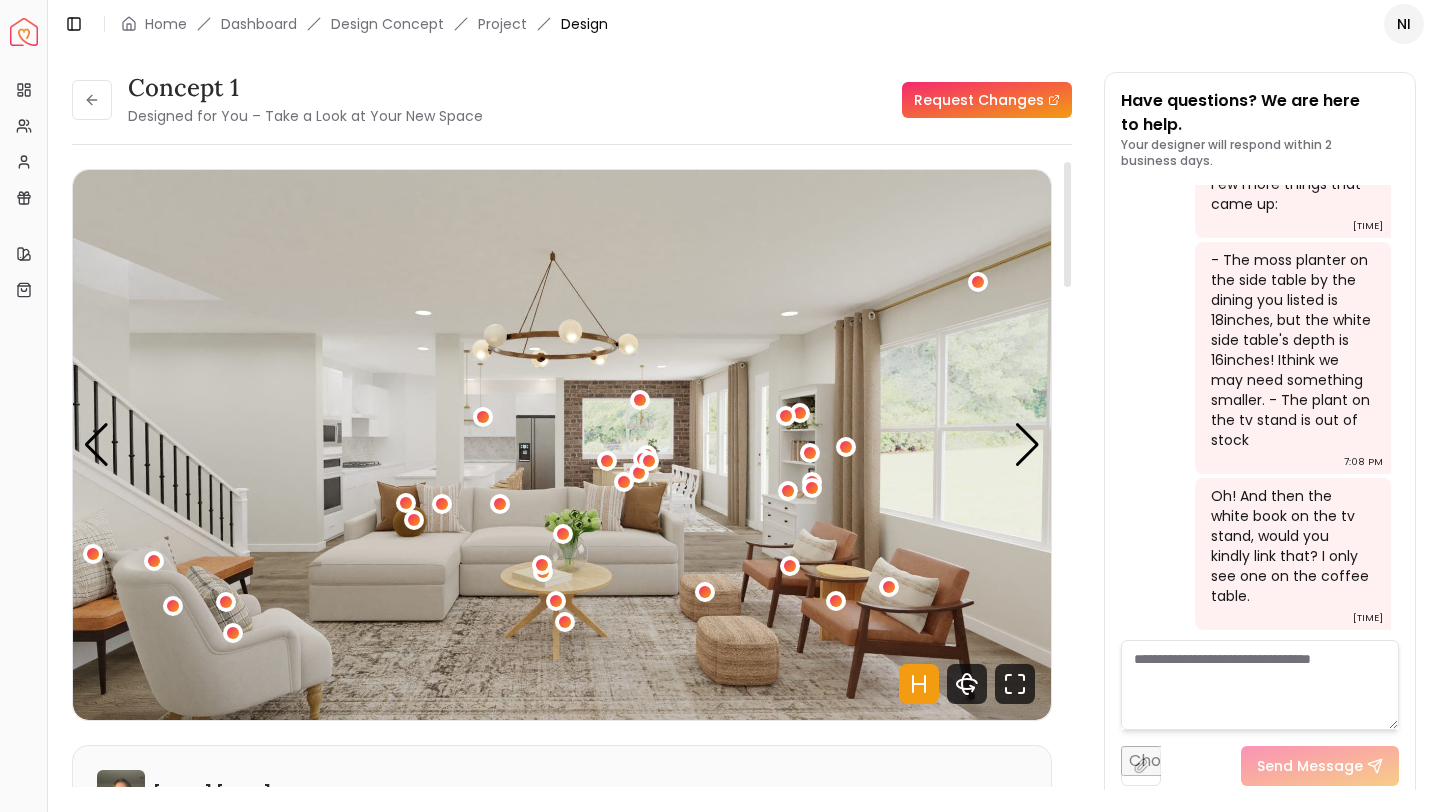 click at bounding box center [562, 445] 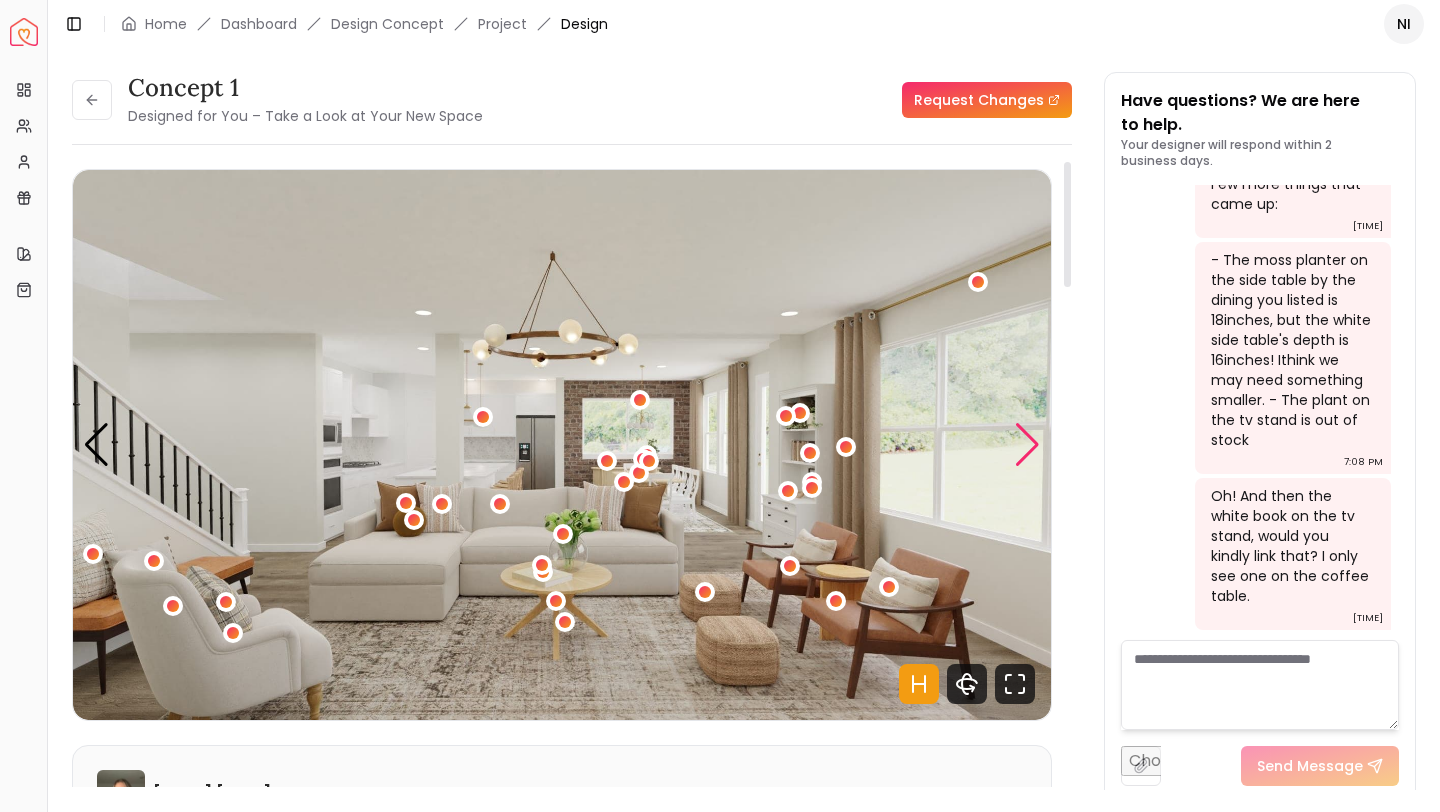 click at bounding box center [1027, 445] 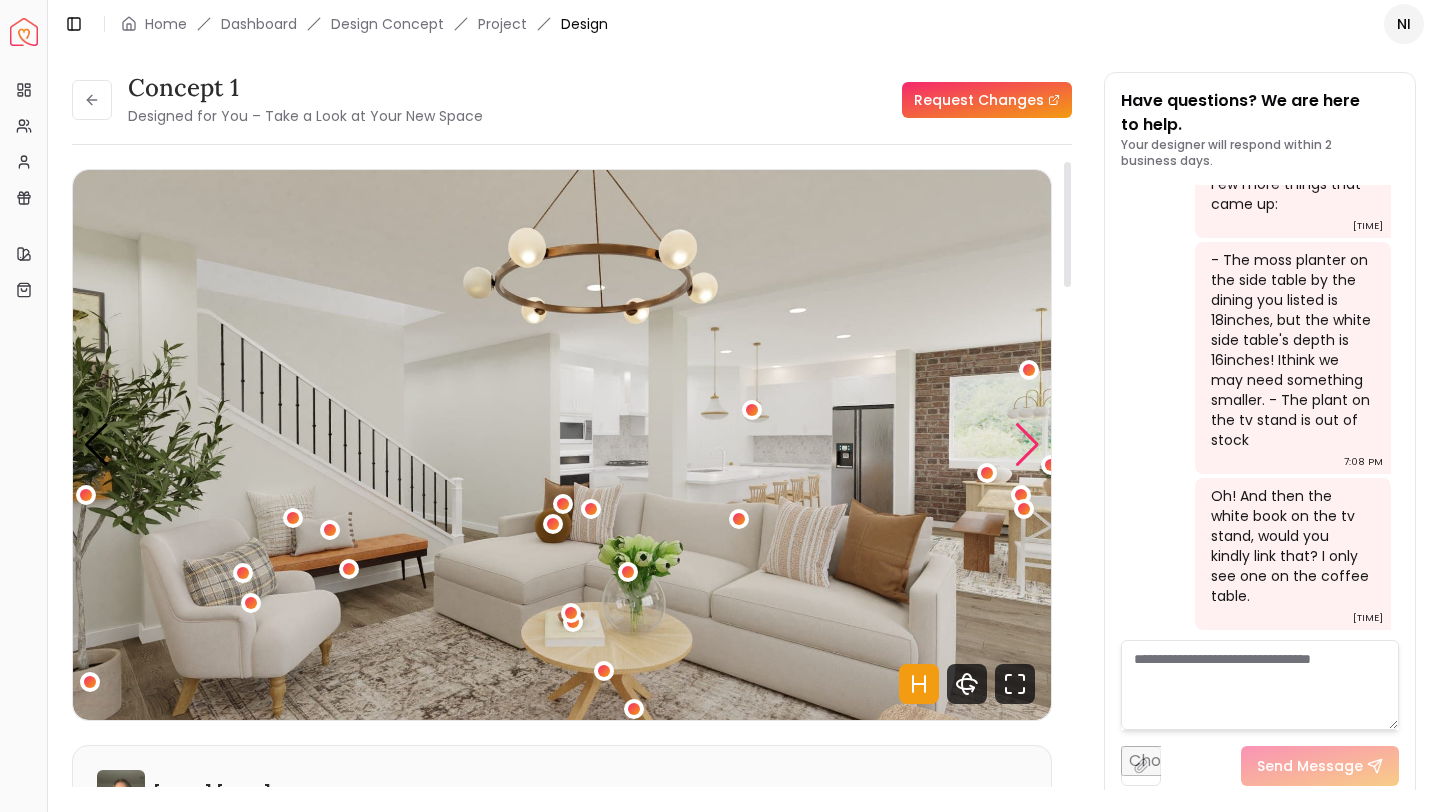 click at bounding box center [1027, 445] 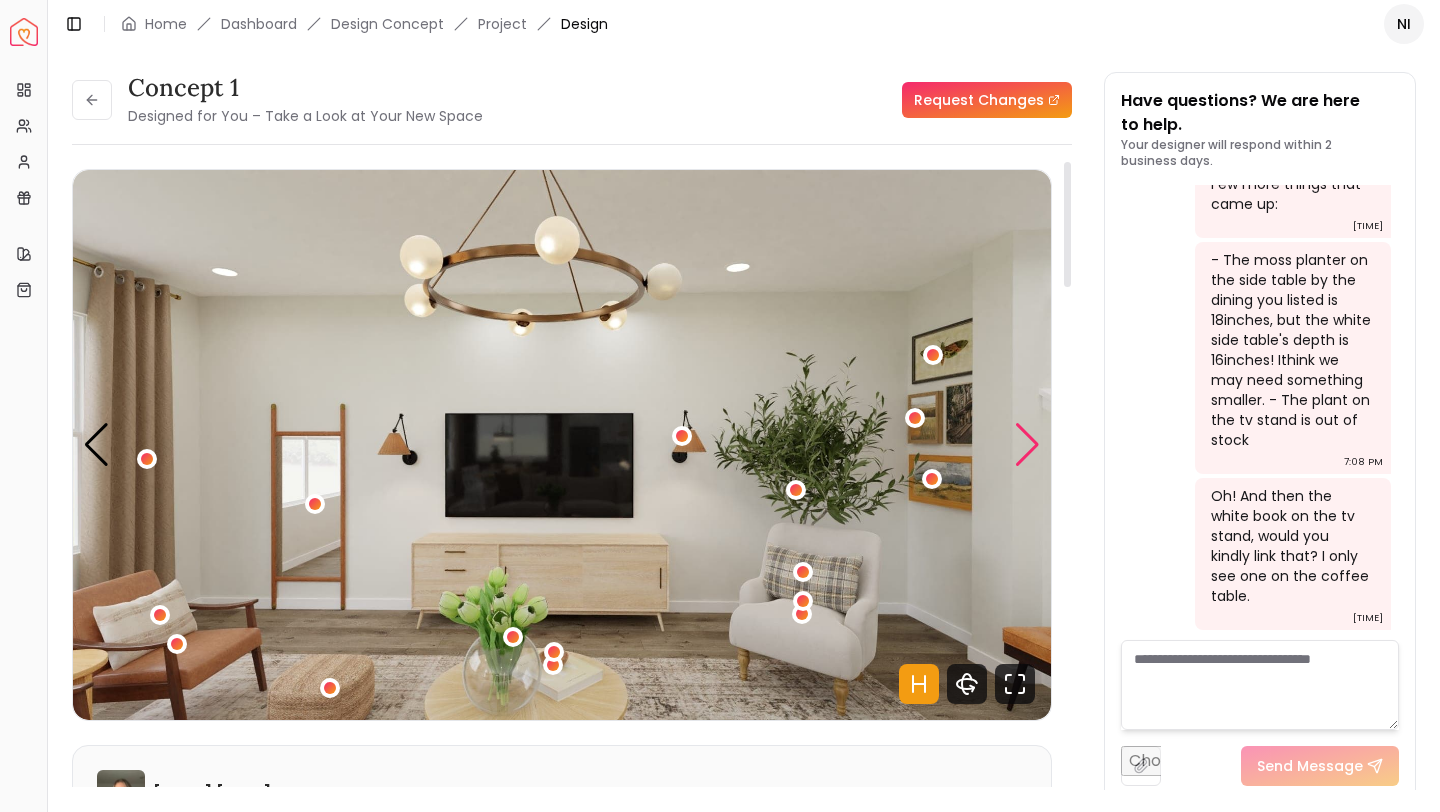 click at bounding box center (1027, 445) 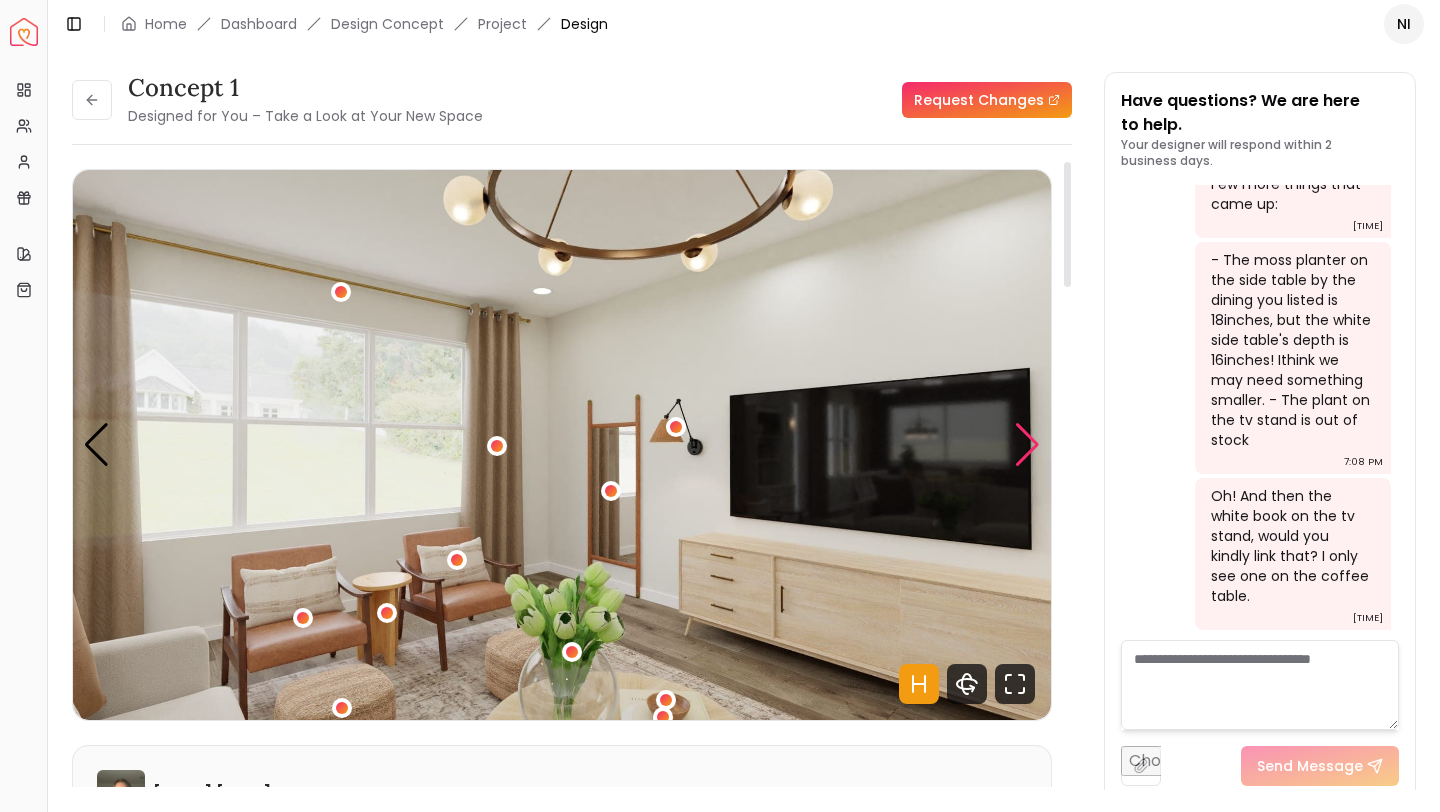 click at bounding box center [1027, 445] 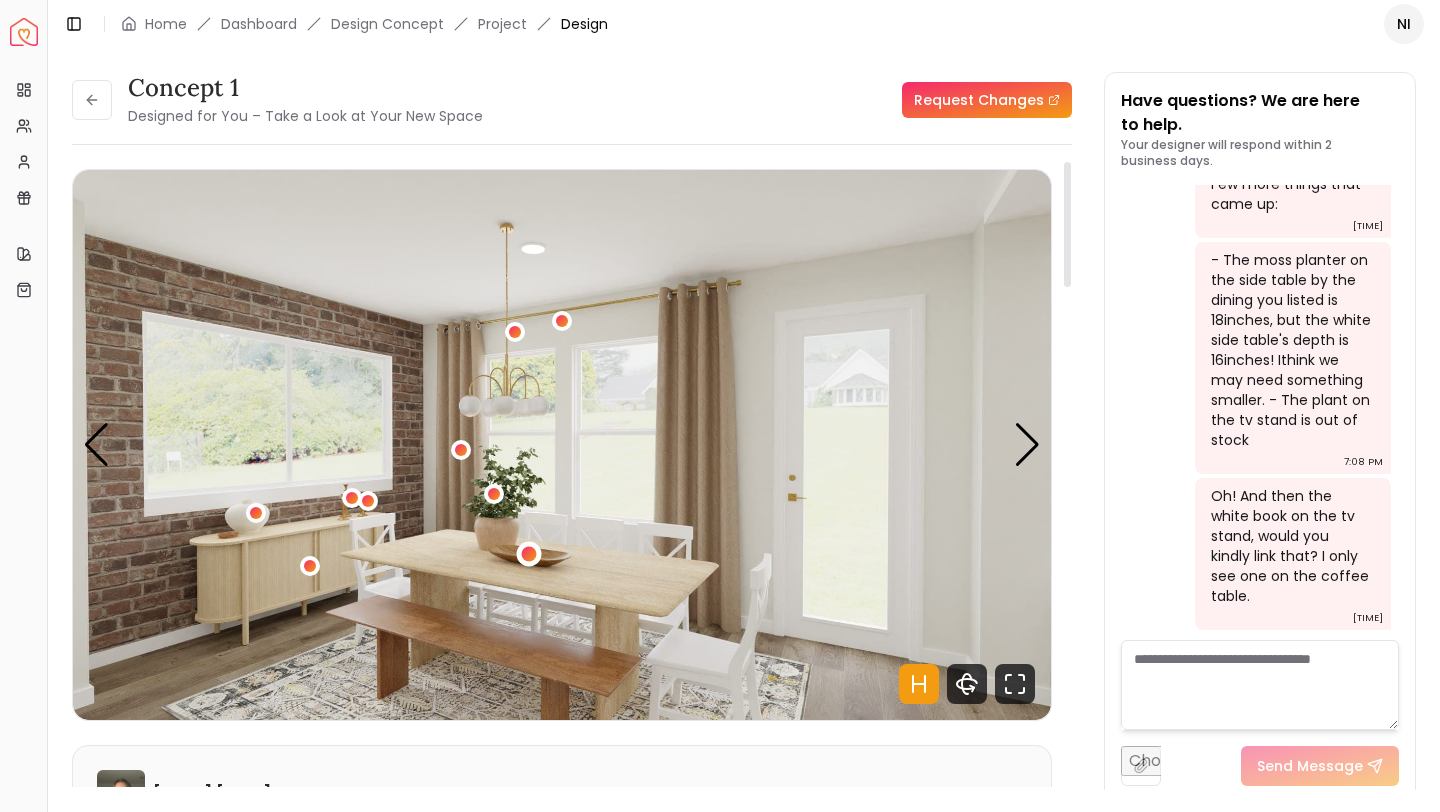 click at bounding box center (529, 554) 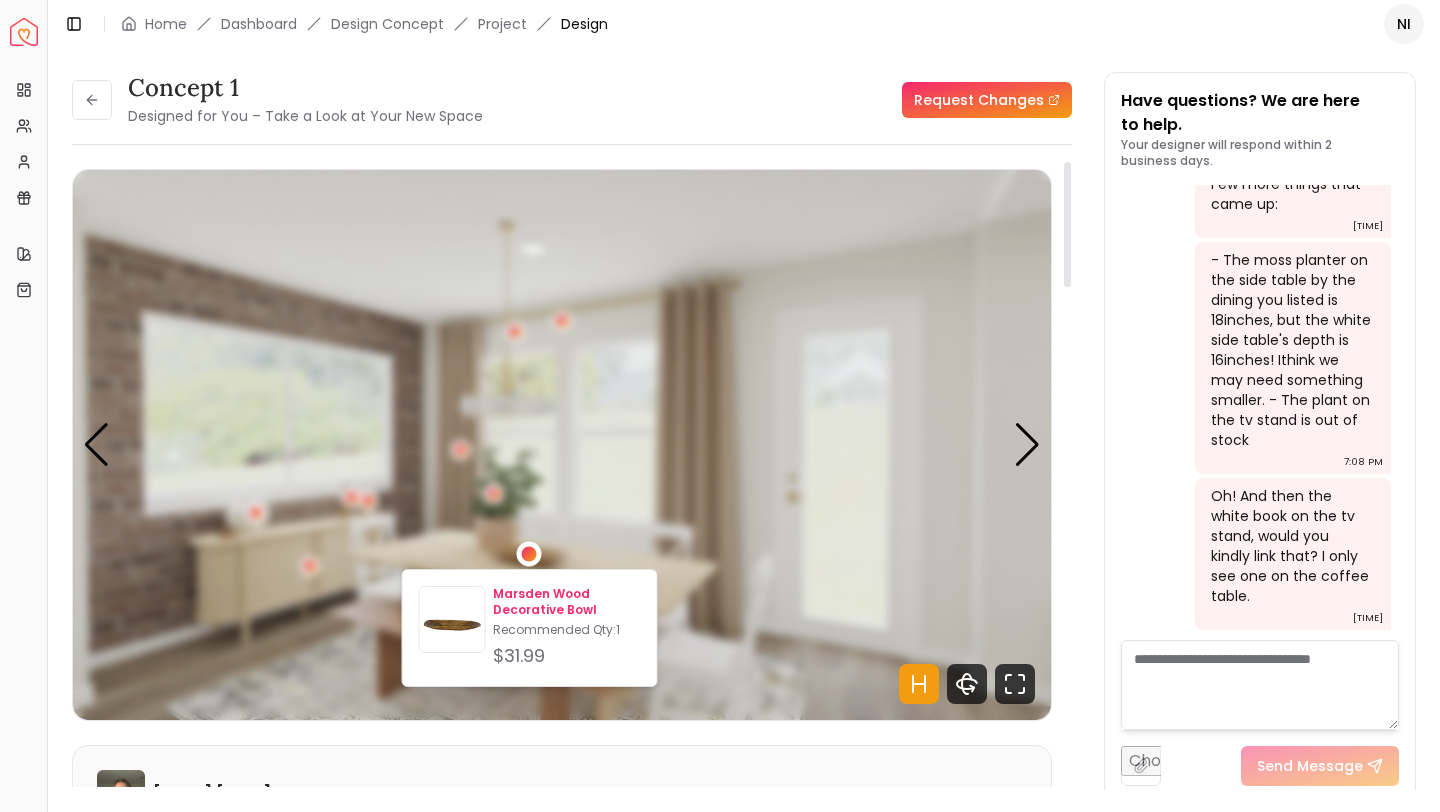 click on "Recommended Qty:  1" at bounding box center [566, 630] 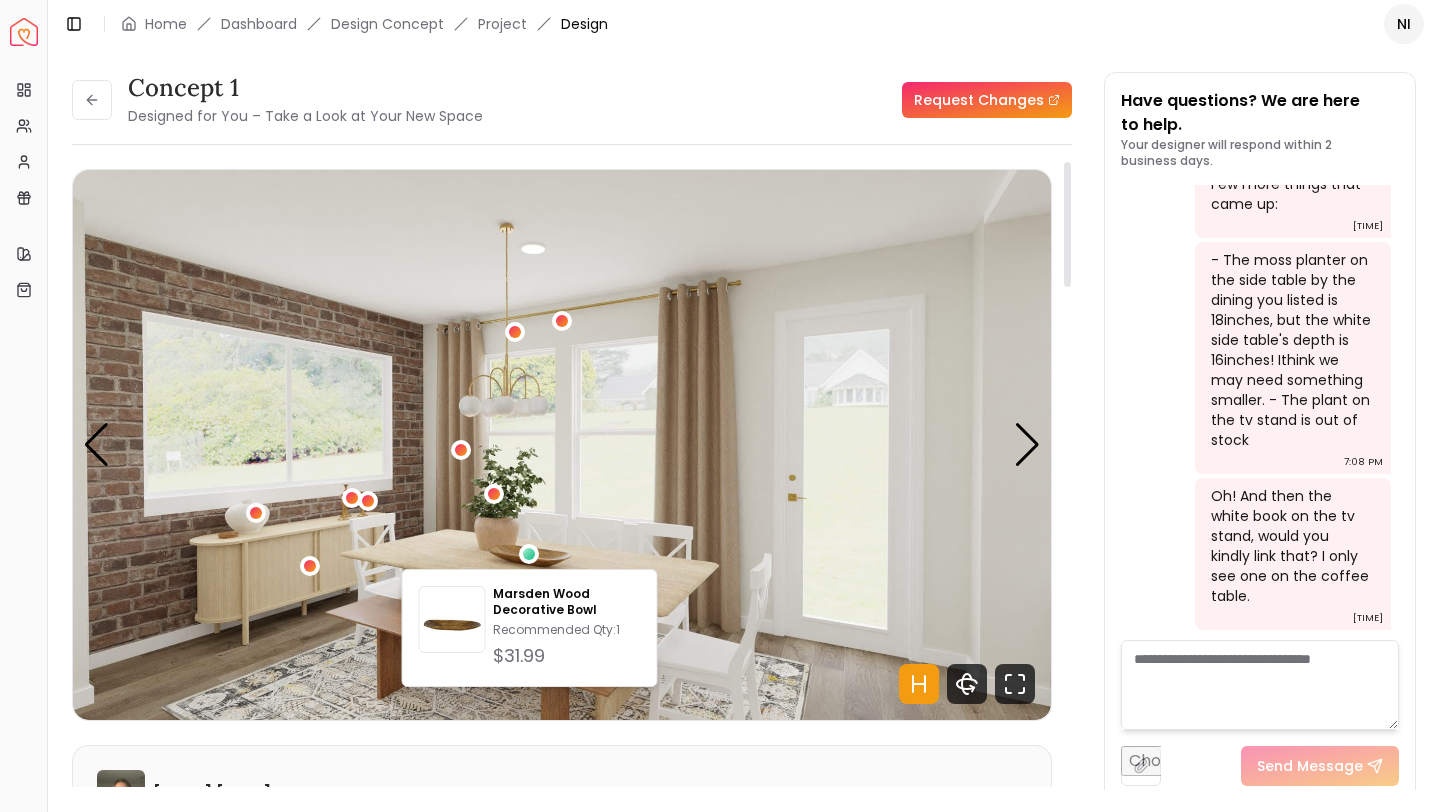 click on "Request Changes" at bounding box center (785, 100) 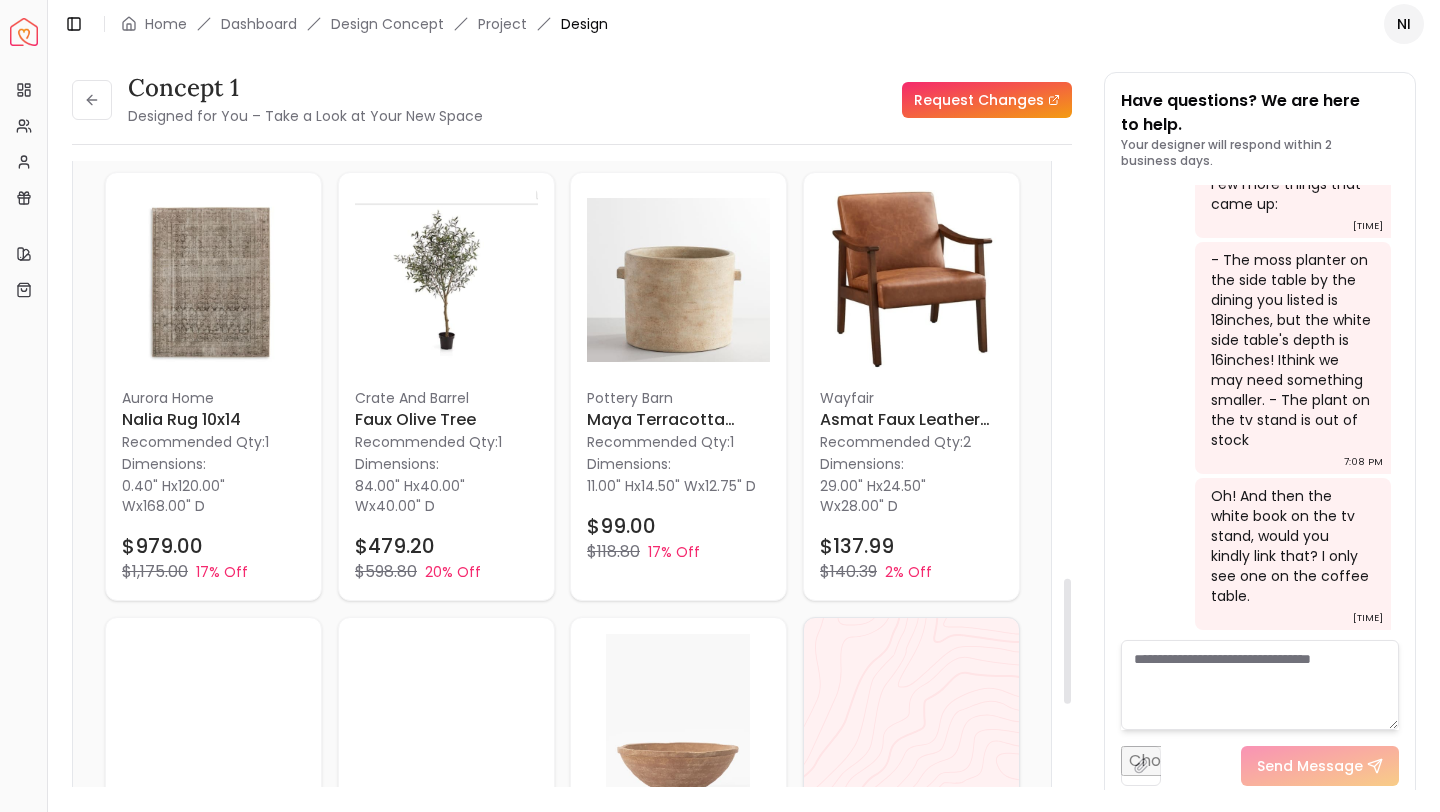 scroll, scrollTop: 2305, scrollLeft: 0, axis: vertical 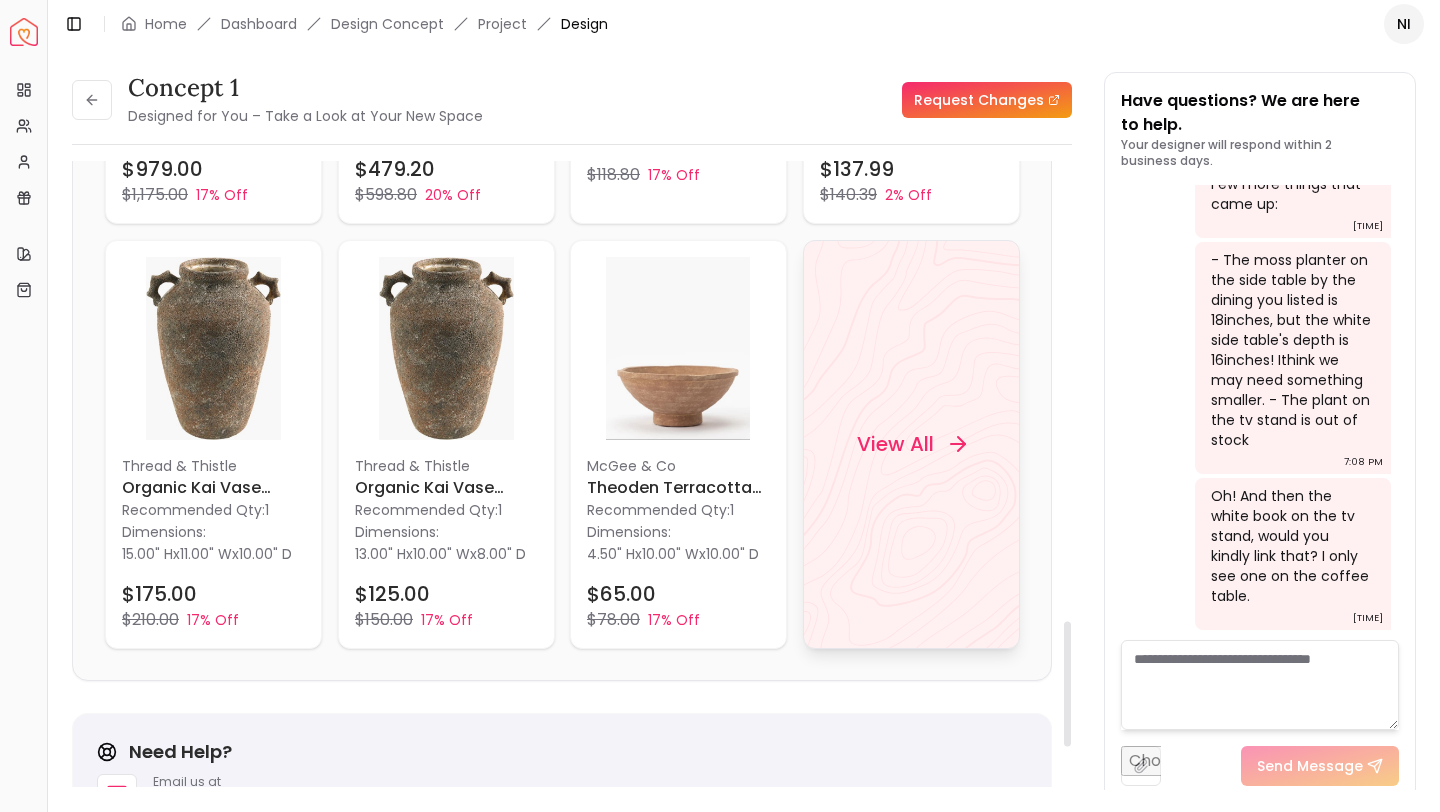 click on "View All" at bounding box center (894, 444) 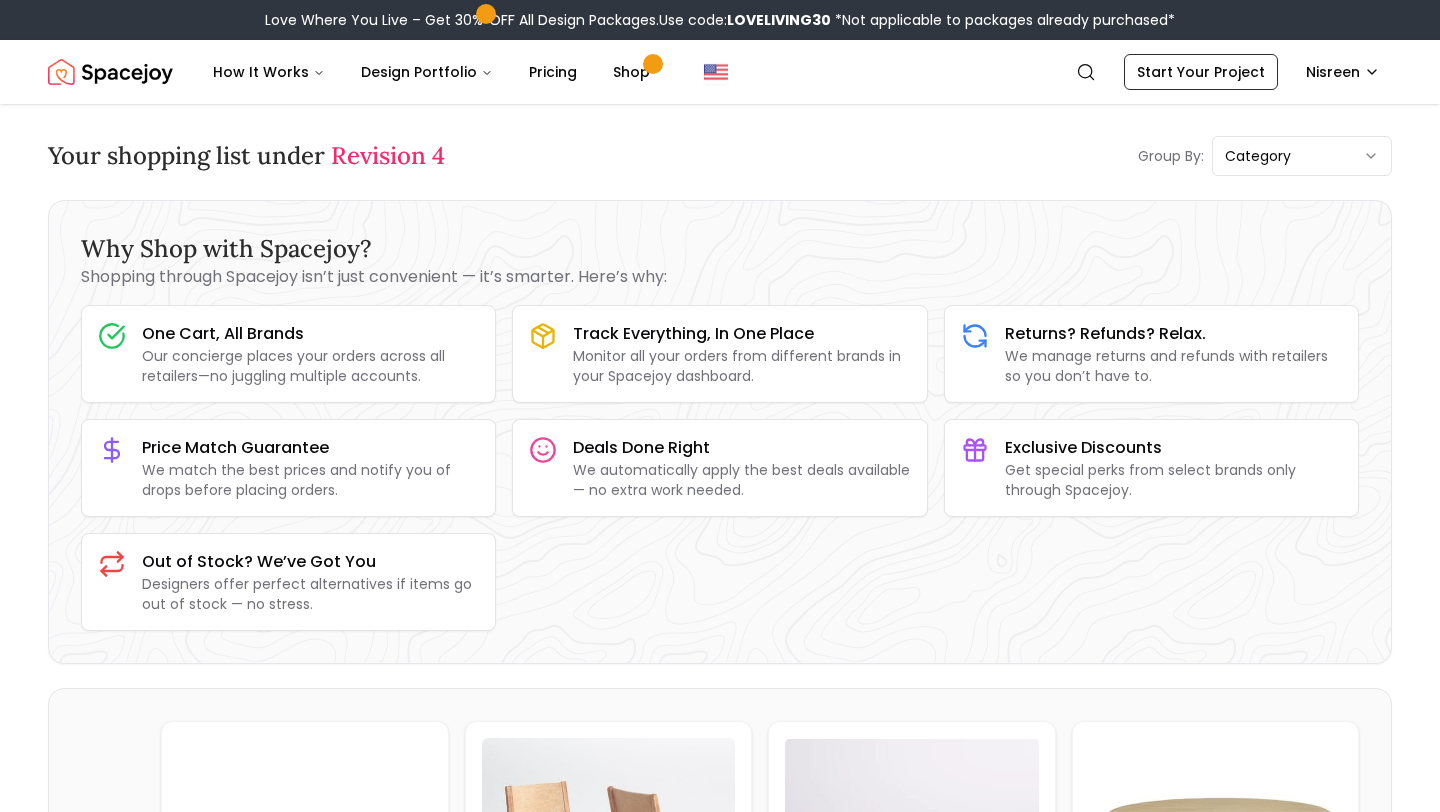 scroll, scrollTop: 0, scrollLeft: 0, axis: both 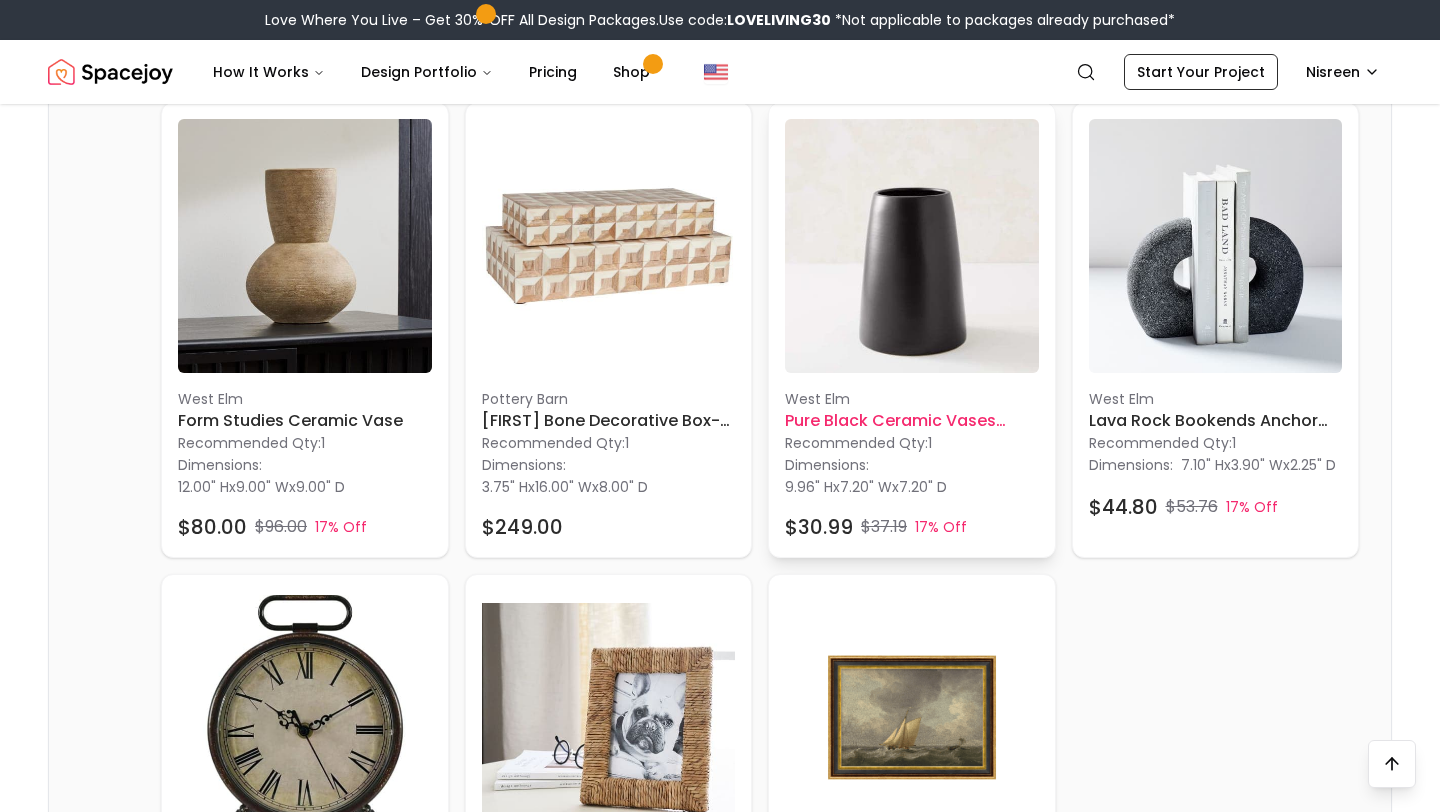 click at bounding box center (912, 246) 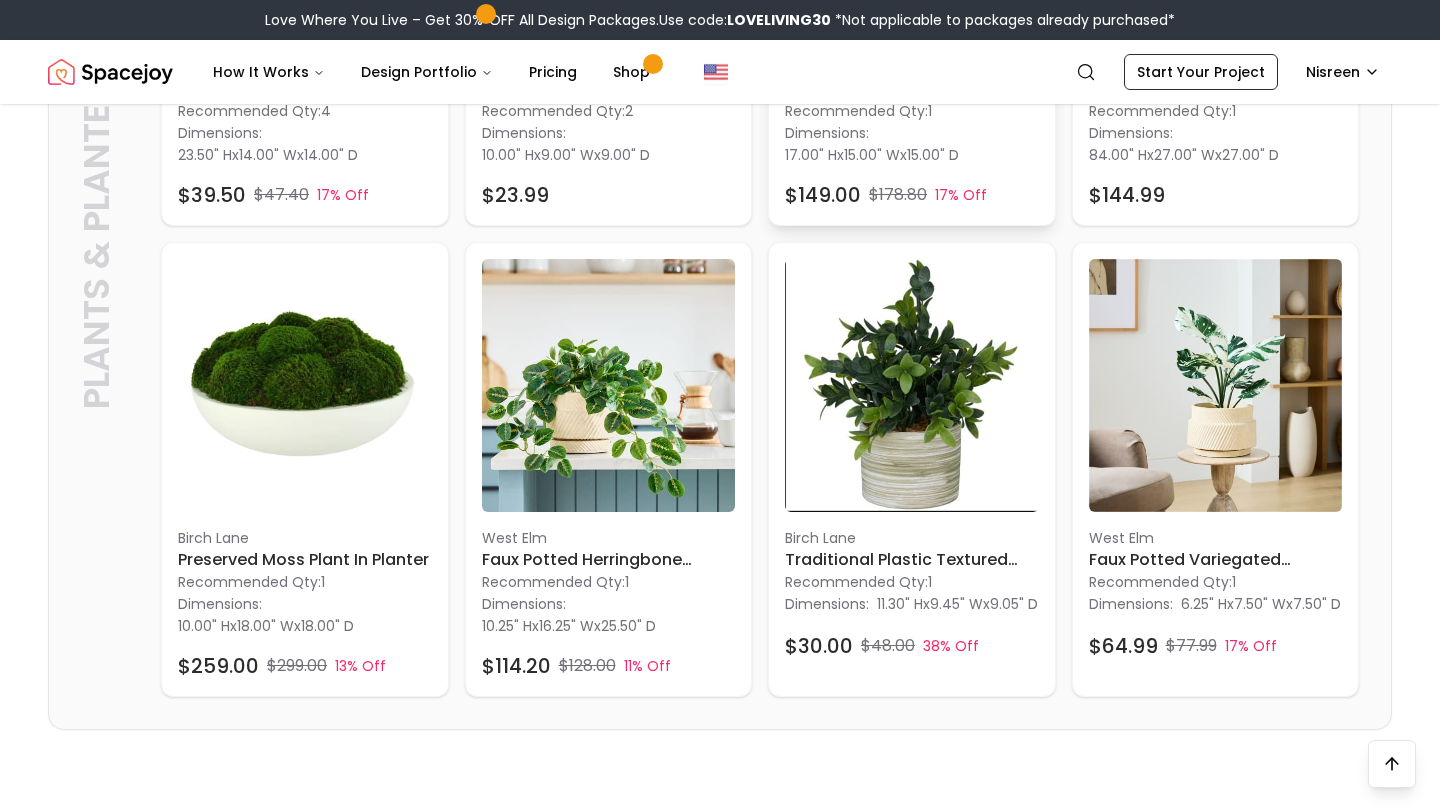 scroll, scrollTop: 8875, scrollLeft: 0, axis: vertical 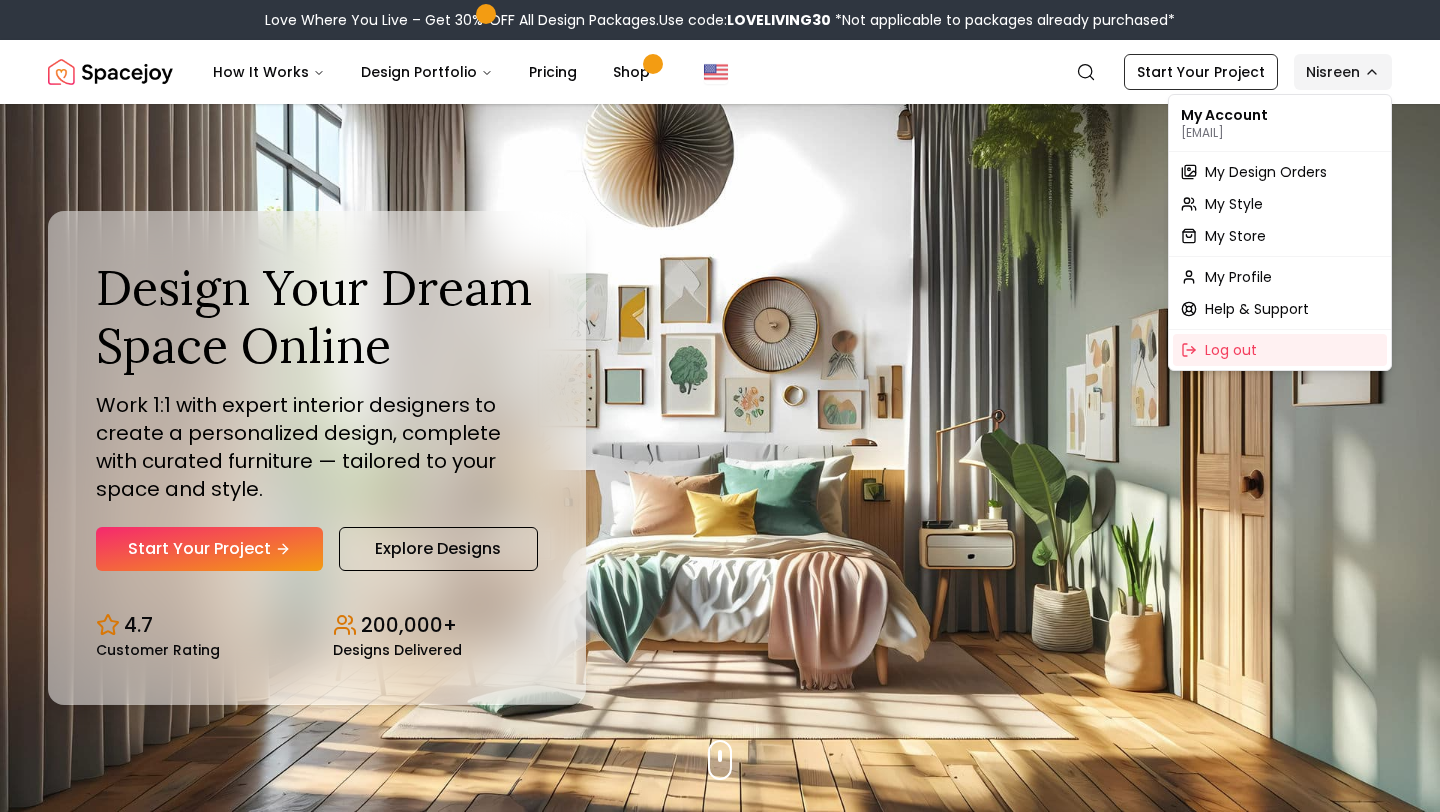 click on "Love Where You Live – Get 30% OFF All Design Packages.  Use code:  LOVELIVING30   *Not applicable to packages already purchased* Spacejoy How It Works   Design Portfolio   Pricing Shop Search Start Your Project   Nisreen Design Your Dream Space Online Work 1:1 with expert interior designers to create a personalized design, complete with curated furniture — tailored to your space and style. Start Your Project   Explore Designs 4.7 Customer Rating 200,000+ Designs Delivered Design Your Dream Space Online Work 1:1 with expert interior designers to create a personalized design, complete with curated furniture — tailored to your space and style. Start Your Project   Explore Designs 4.7 Customer Rating 200,000+ Designs Delivered Love Where You Live Get 30% OFF on all Design Packages Get Started   Mid-Summer Style Event Up to 60% OFF on Furniture & Decor Shop Now   Get Matched with Expert Interior Designers Online! Maria Castillero Designer Angela Amore Designer Tina Martidelcampo Designer Christina Manzo   1" at bounding box center [720, 5976] 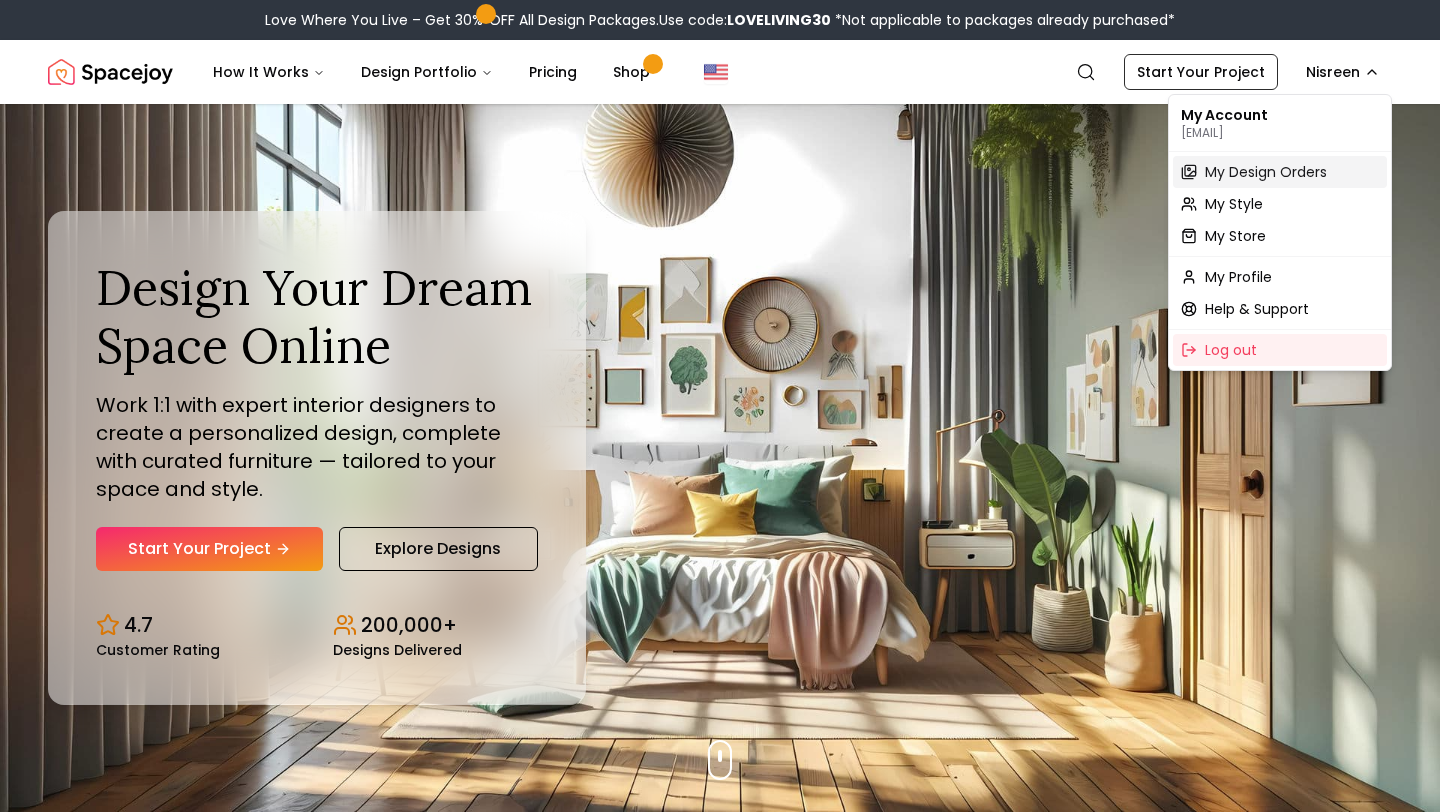 click on "My Design Orders" at bounding box center (1266, 172) 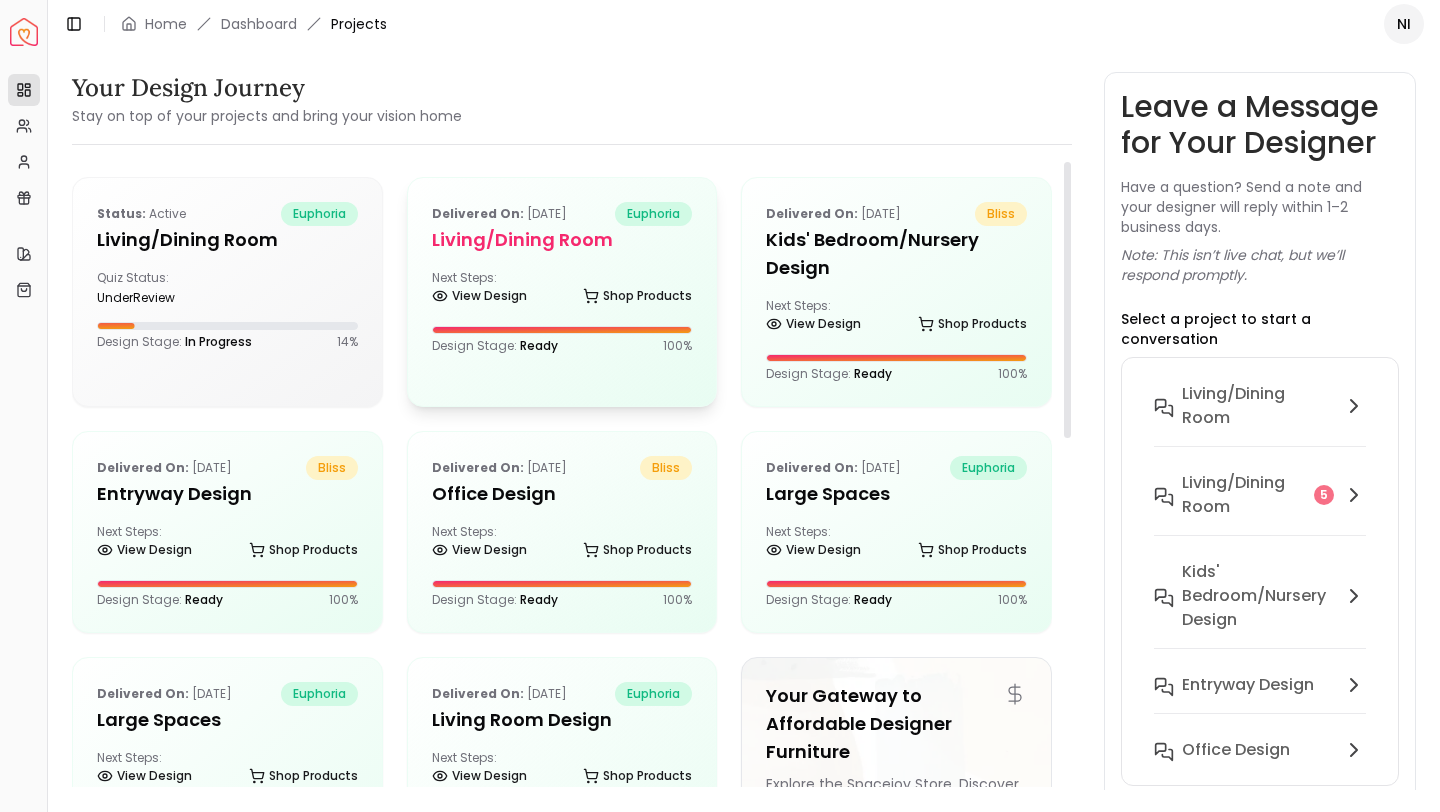 click on "Delivered on:   Jul 01, 2025 euphoria Living/Dining Room Next Steps: View Design Shop Products Design Stage:   Ready 100 %" at bounding box center (562, 278) 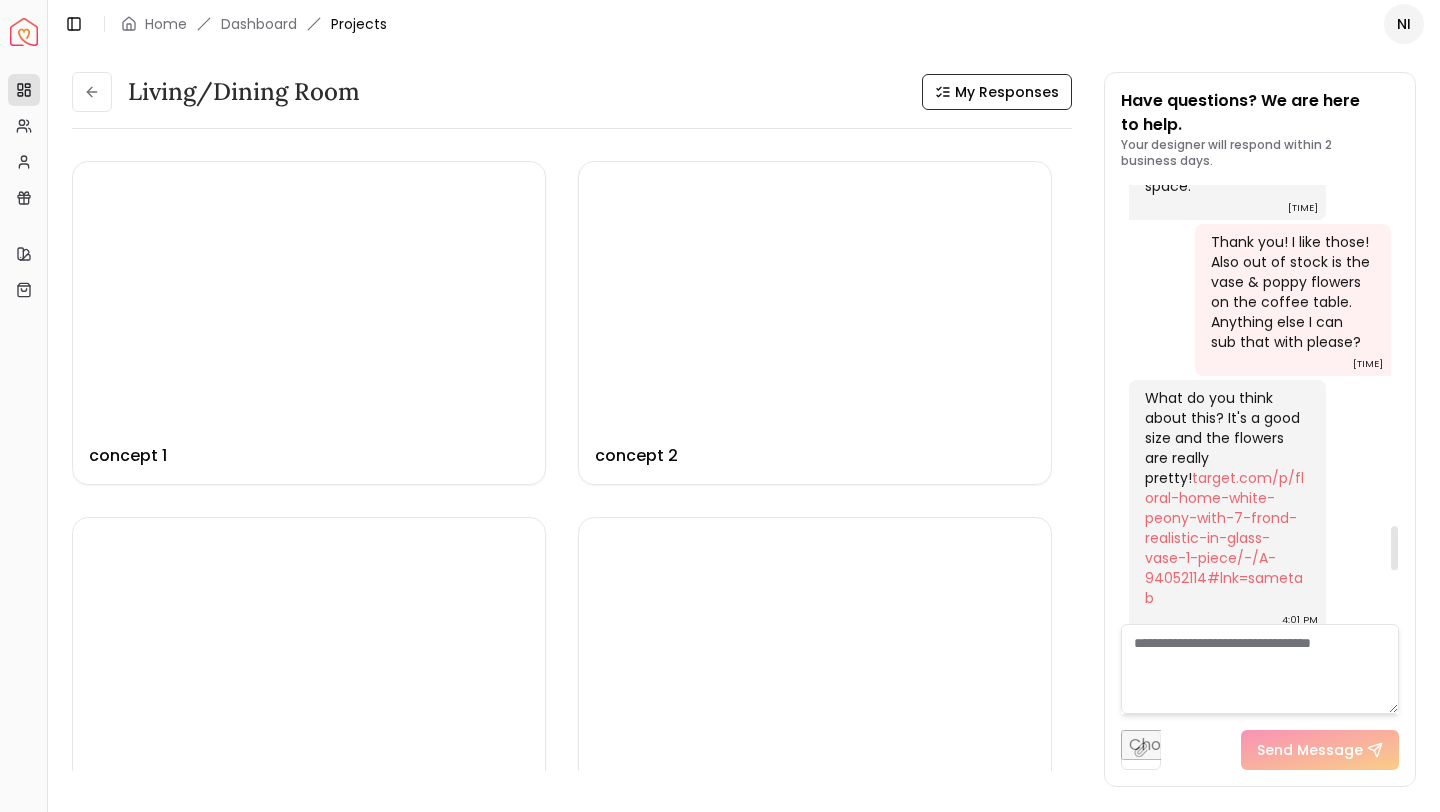 scroll, scrollTop: 3907, scrollLeft: 0, axis: vertical 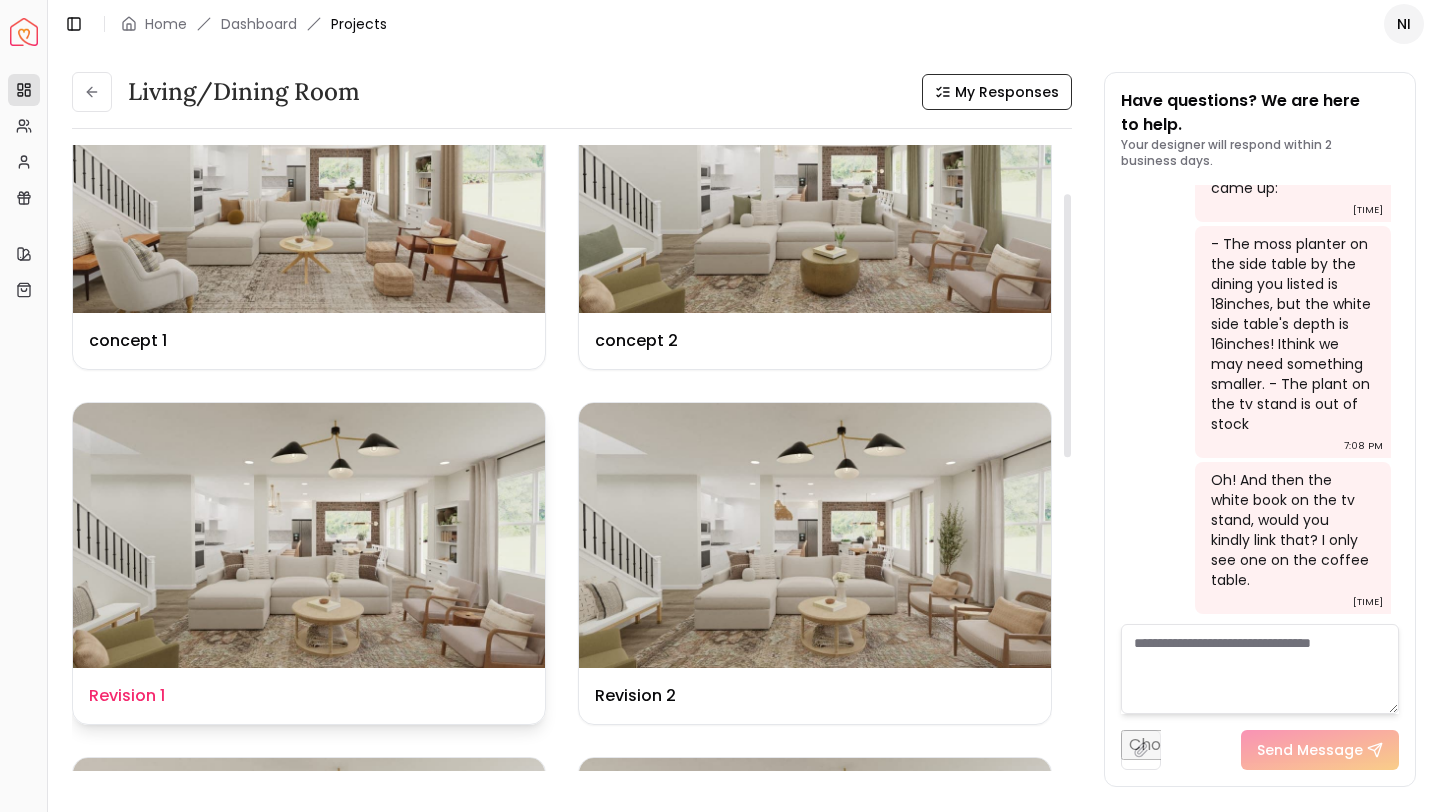 click on "Design Name Revision 1" at bounding box center (309, 696) 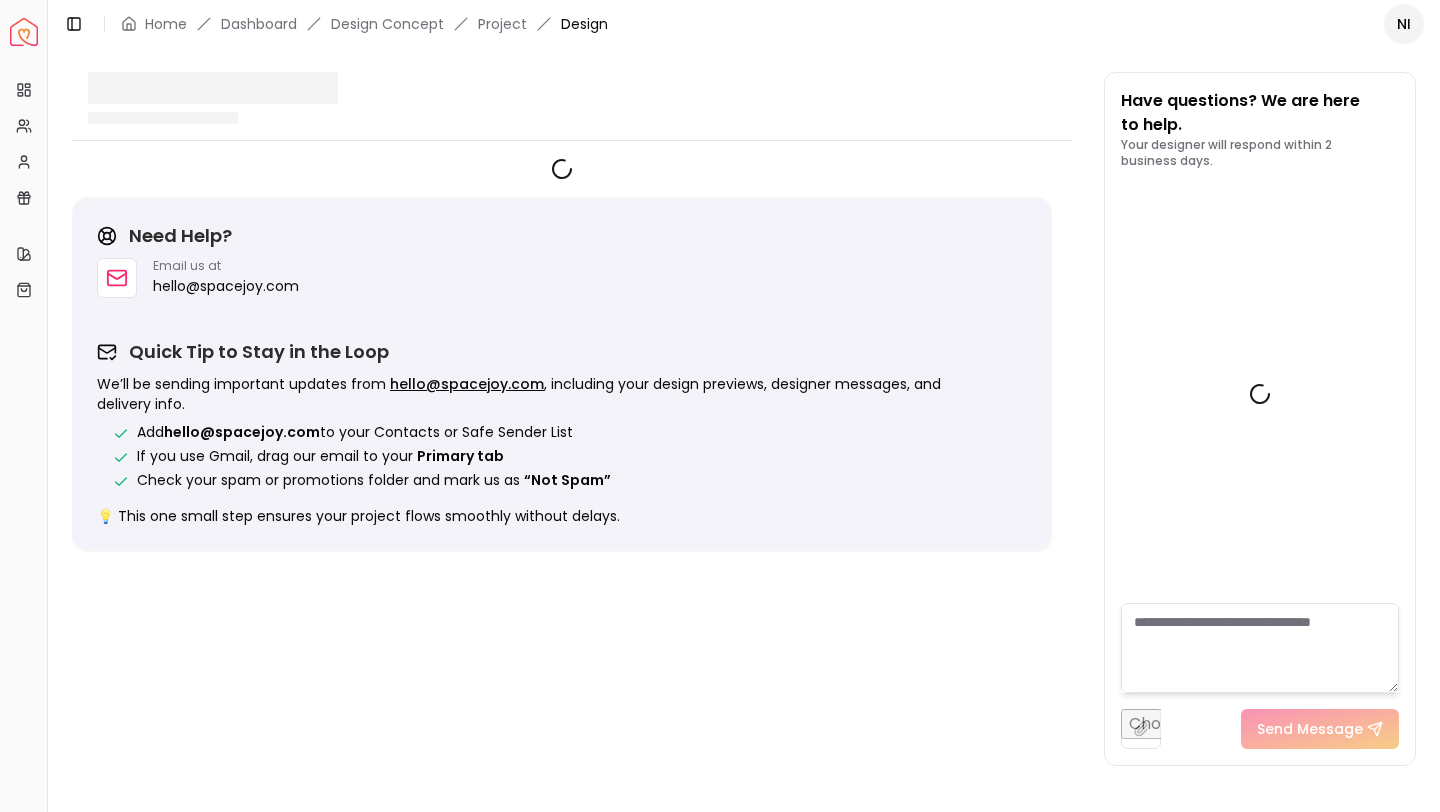 scroll, scrollTop: 3891, scrollLeft: 0, axis: vertical 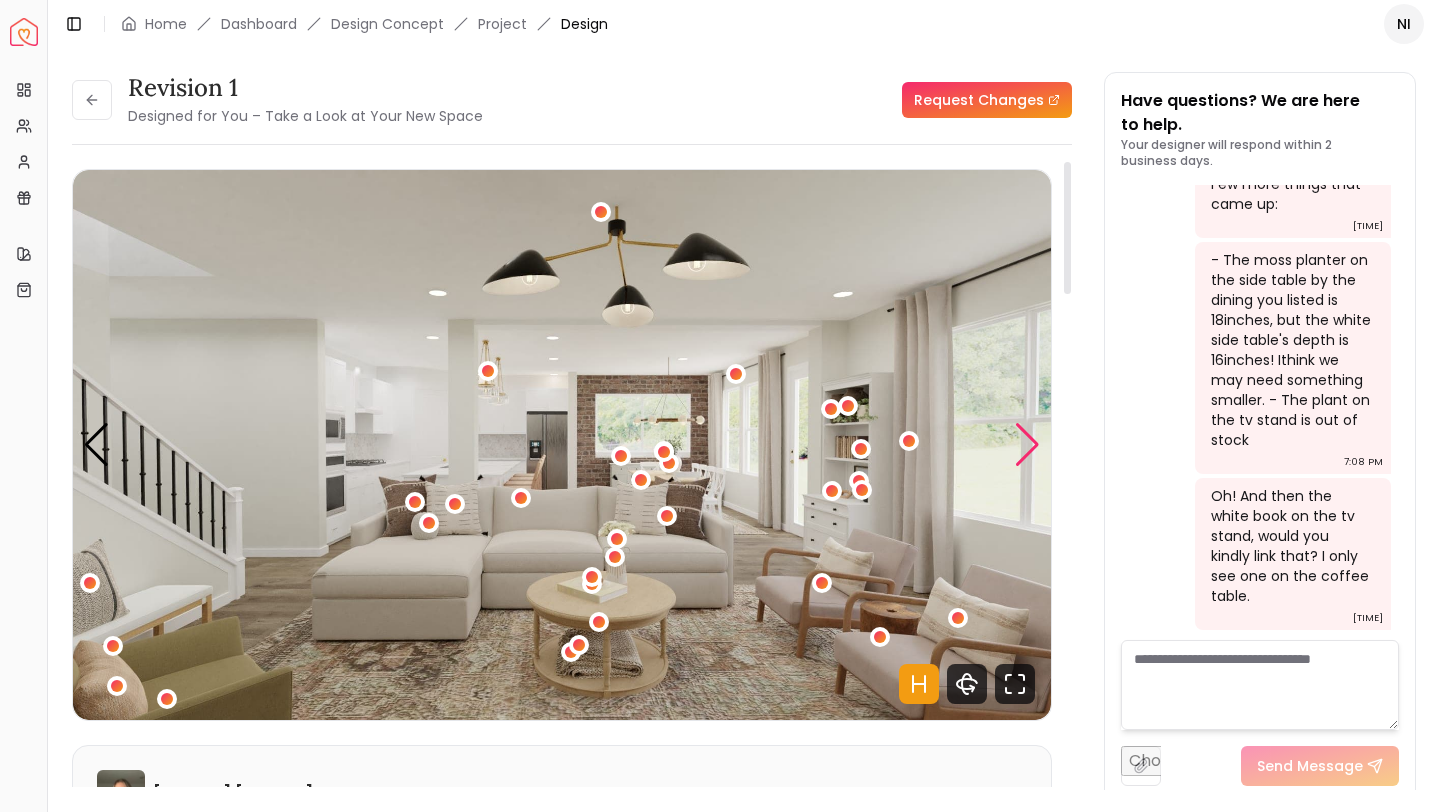 click at bounding box center (1027, 445) 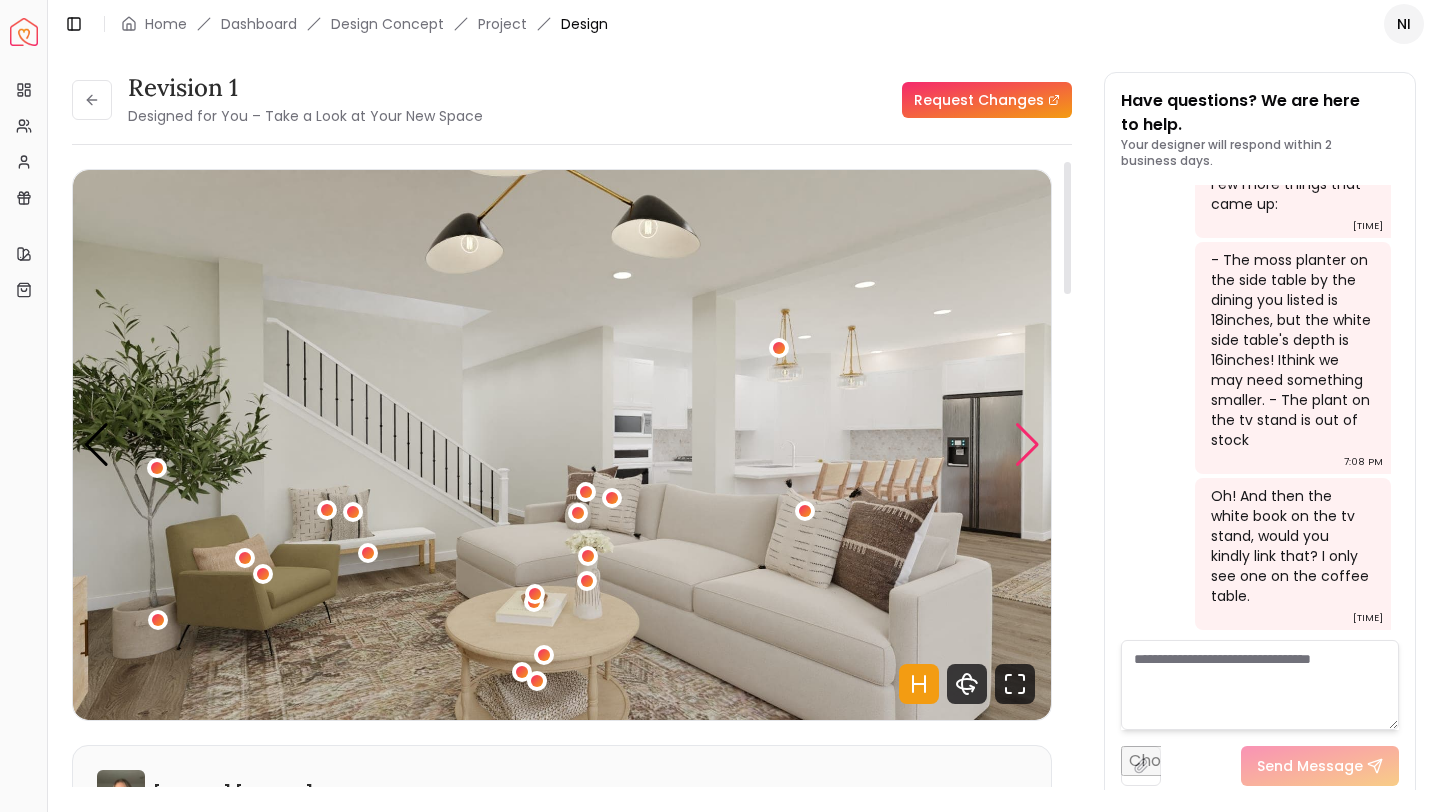 click at bounding box center (1027, 445) 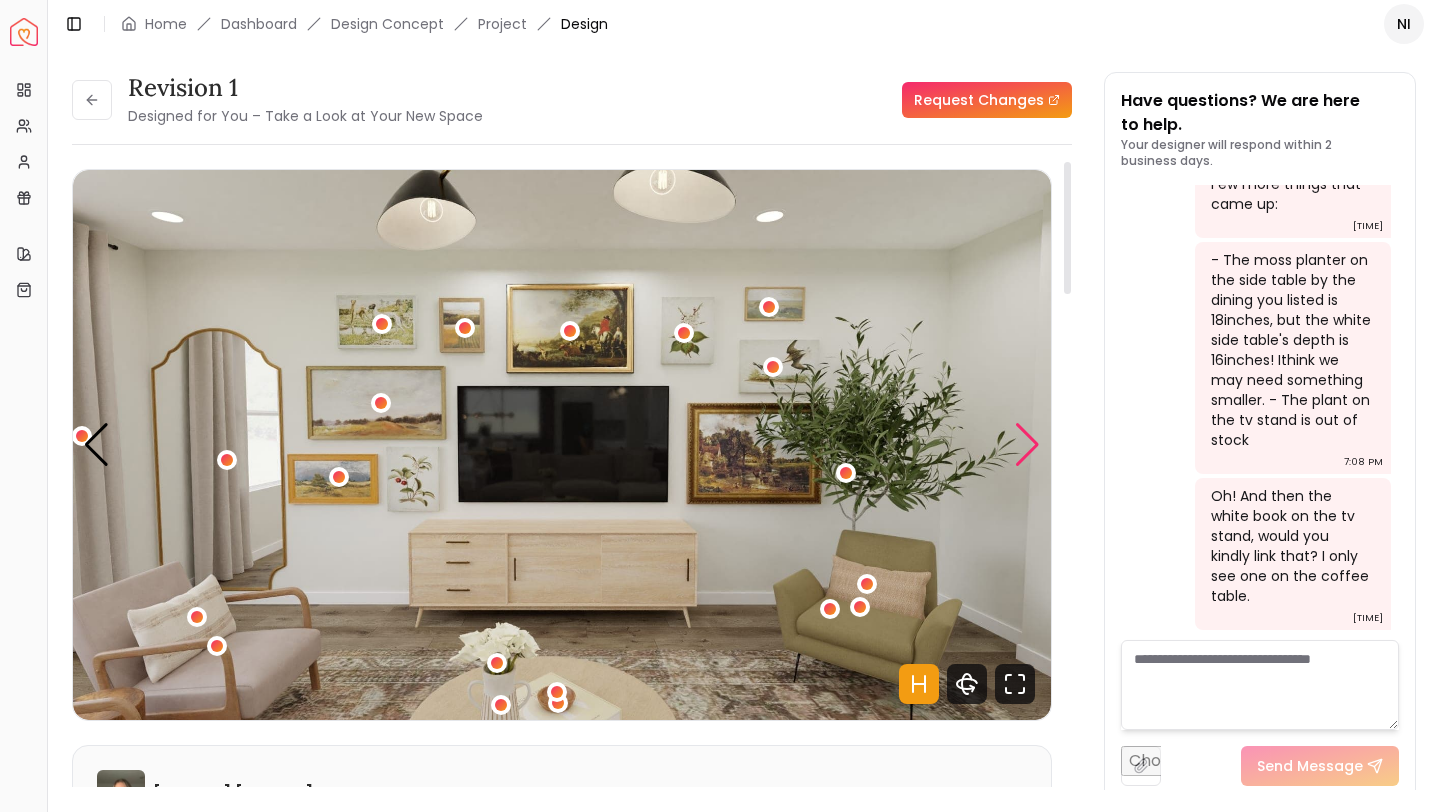 click at bounding box center (1027, 445) 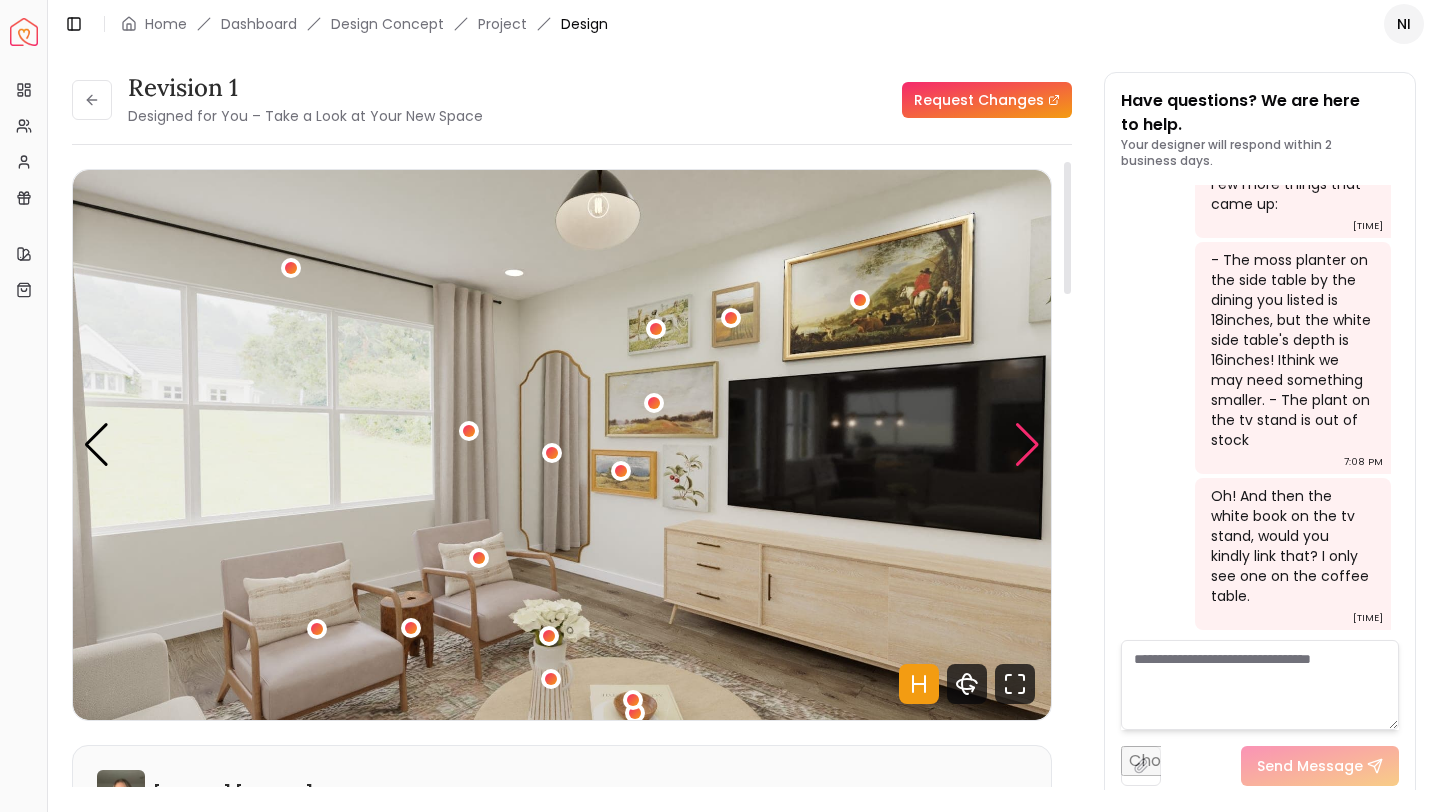 click at bounding box center [1027, 445] 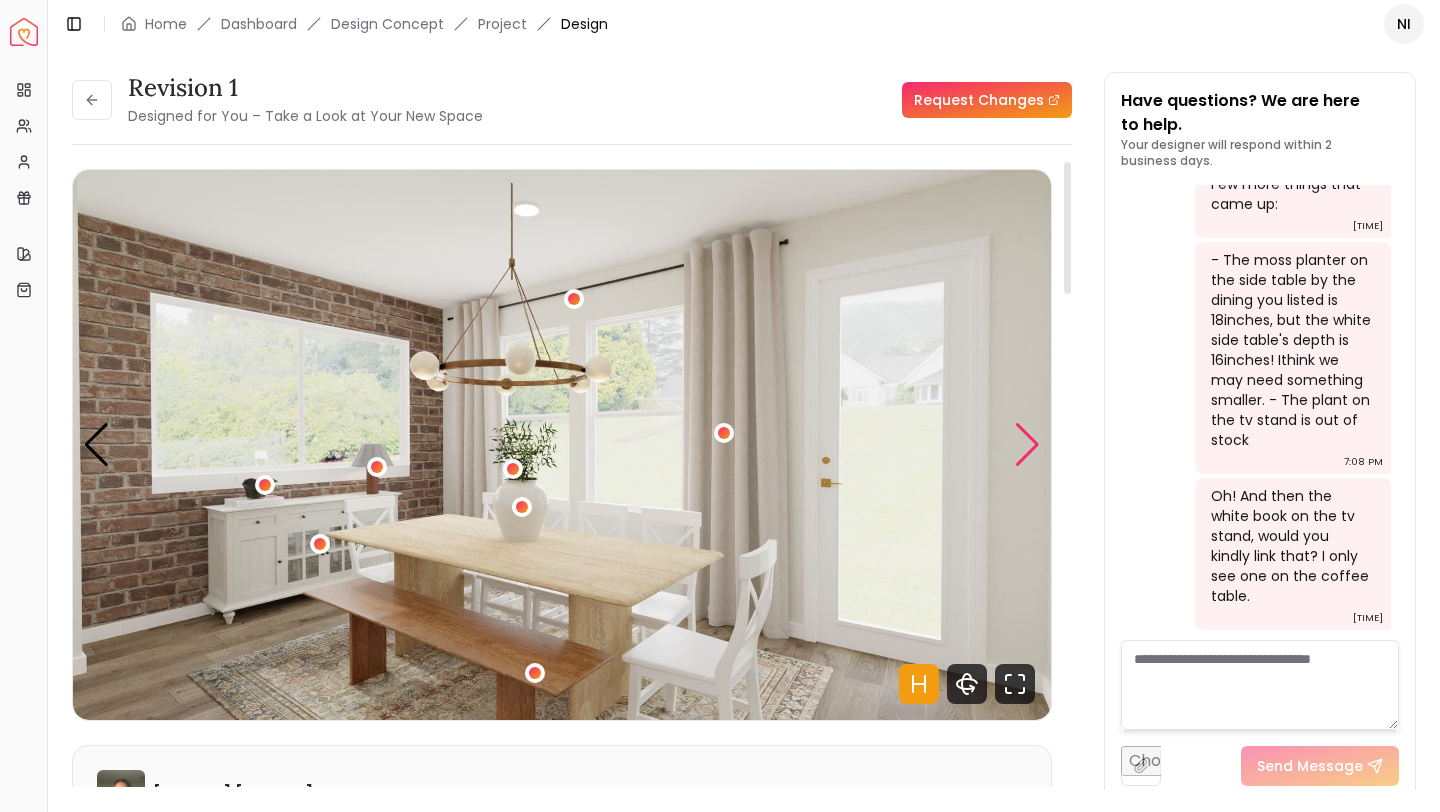 click at bounding box center (1027, 445) 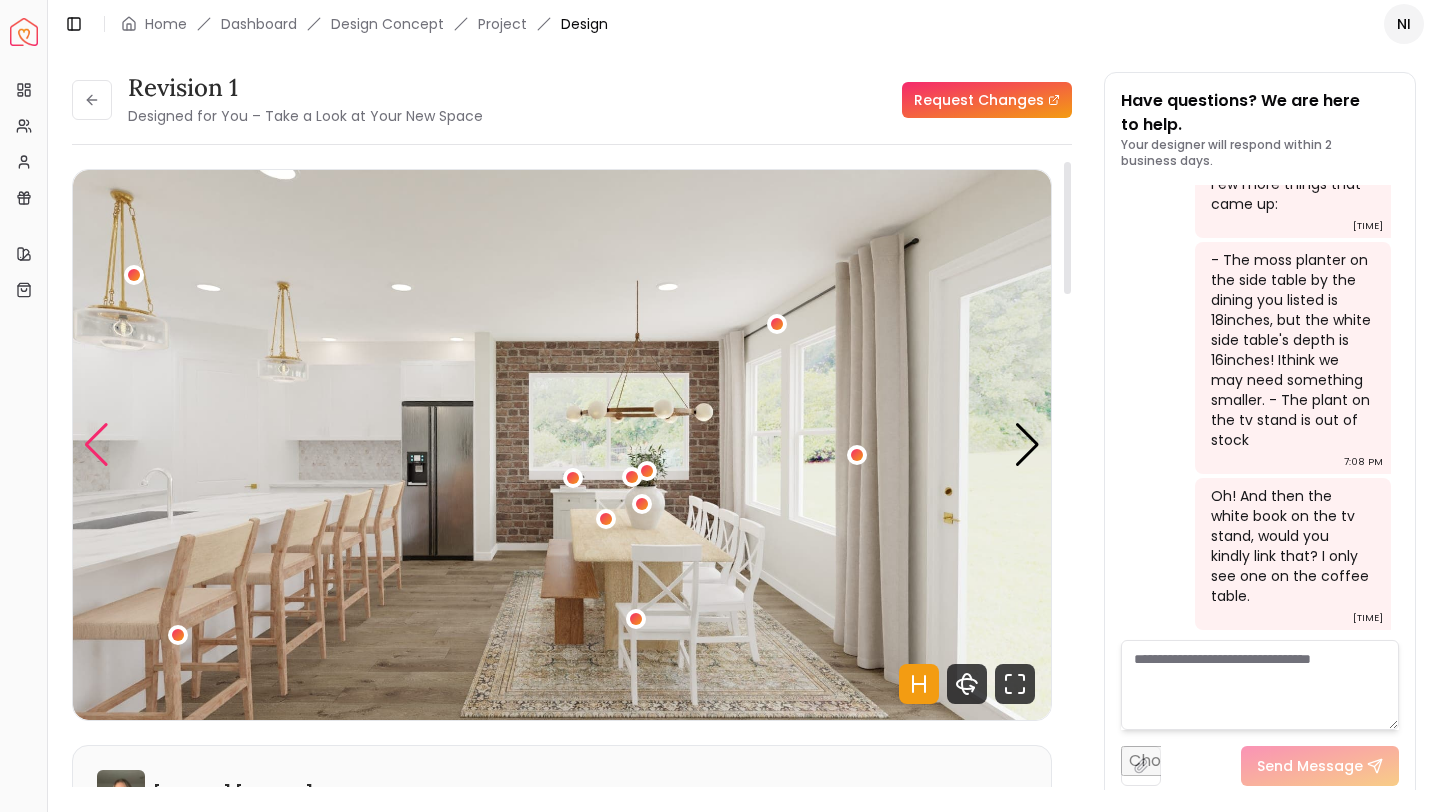 click at bounding box center [96, 445] 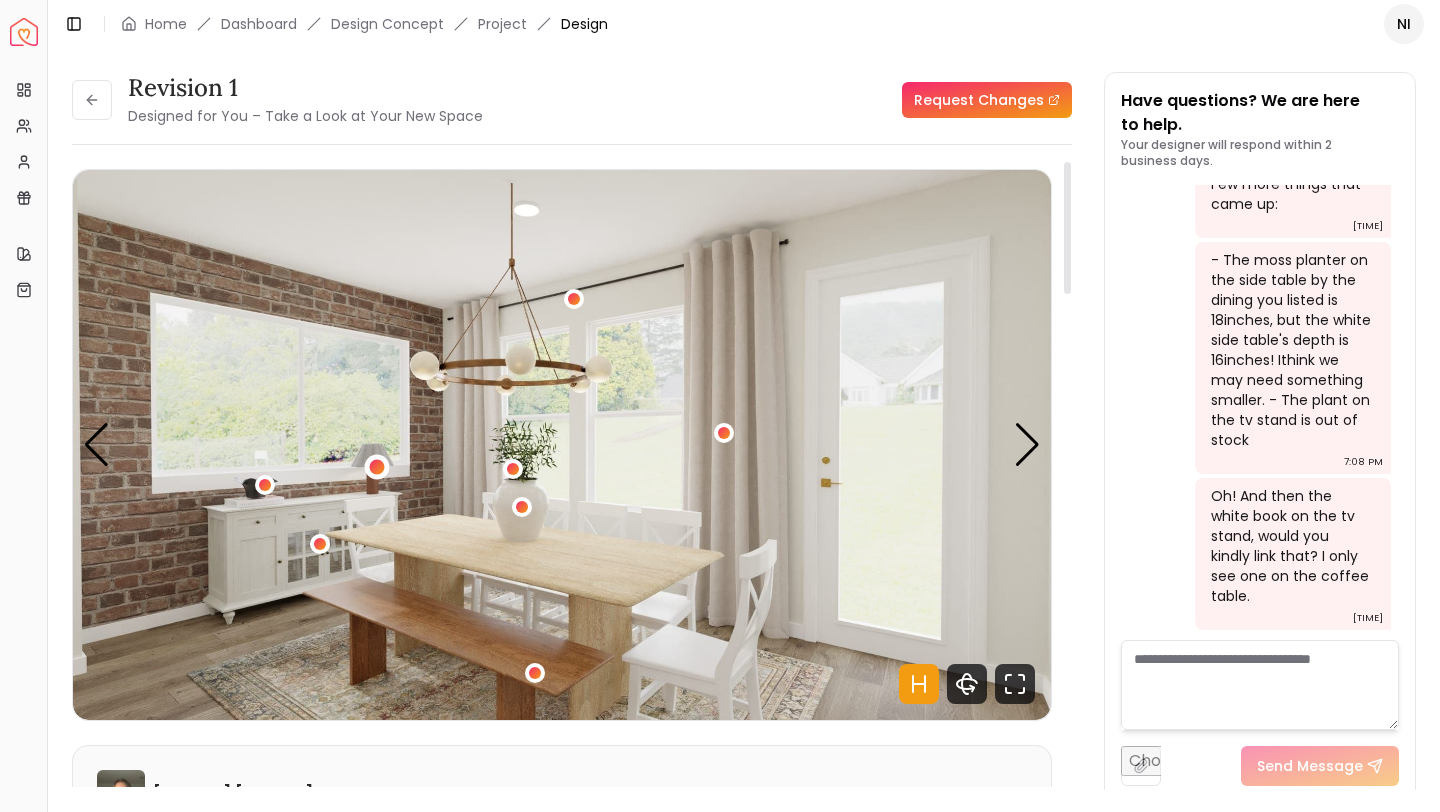 click at bounding box center [377, 467] 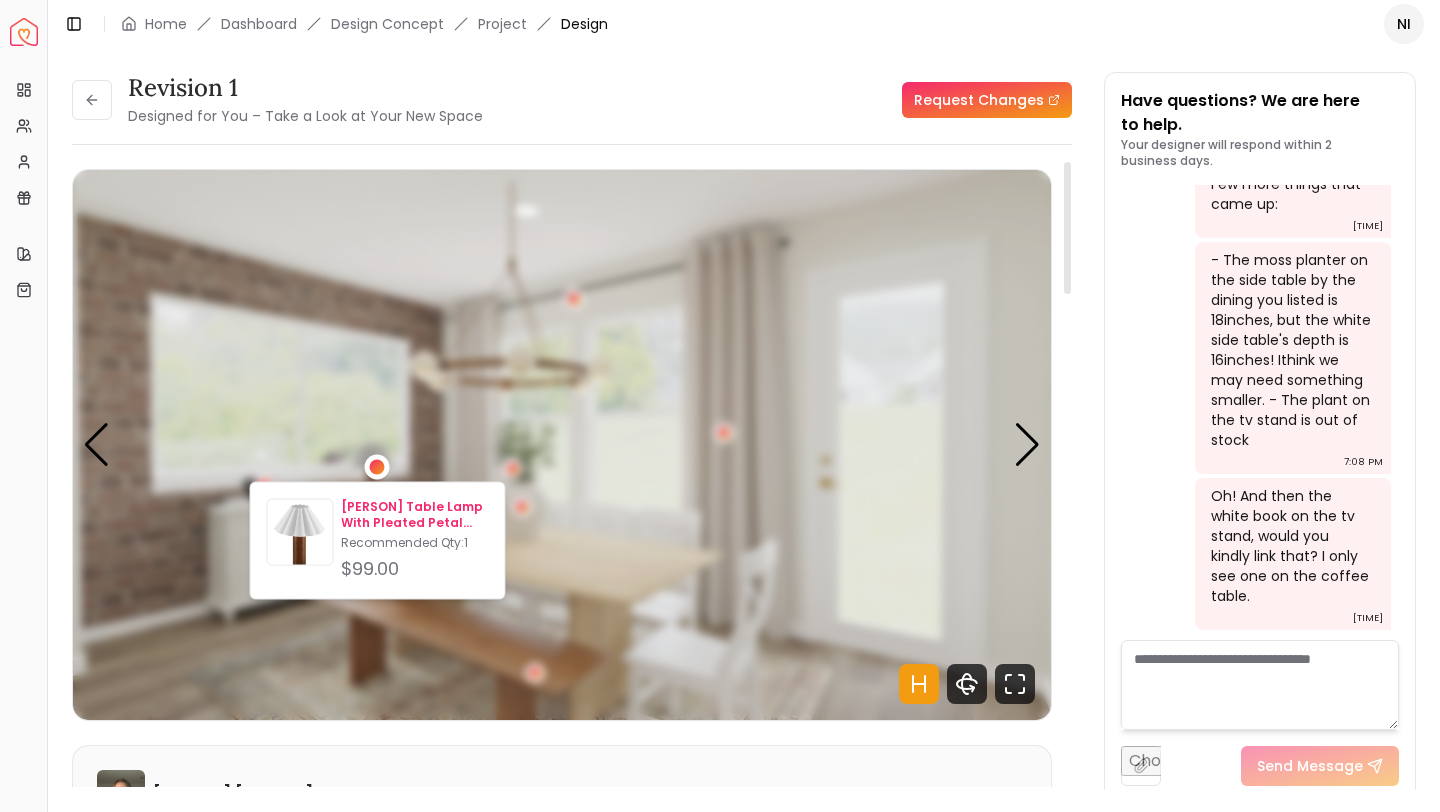 click on "Fiona Wood Table Lamp With Pleated Petal Shade in Walnut" at bounding box center (414, 515) 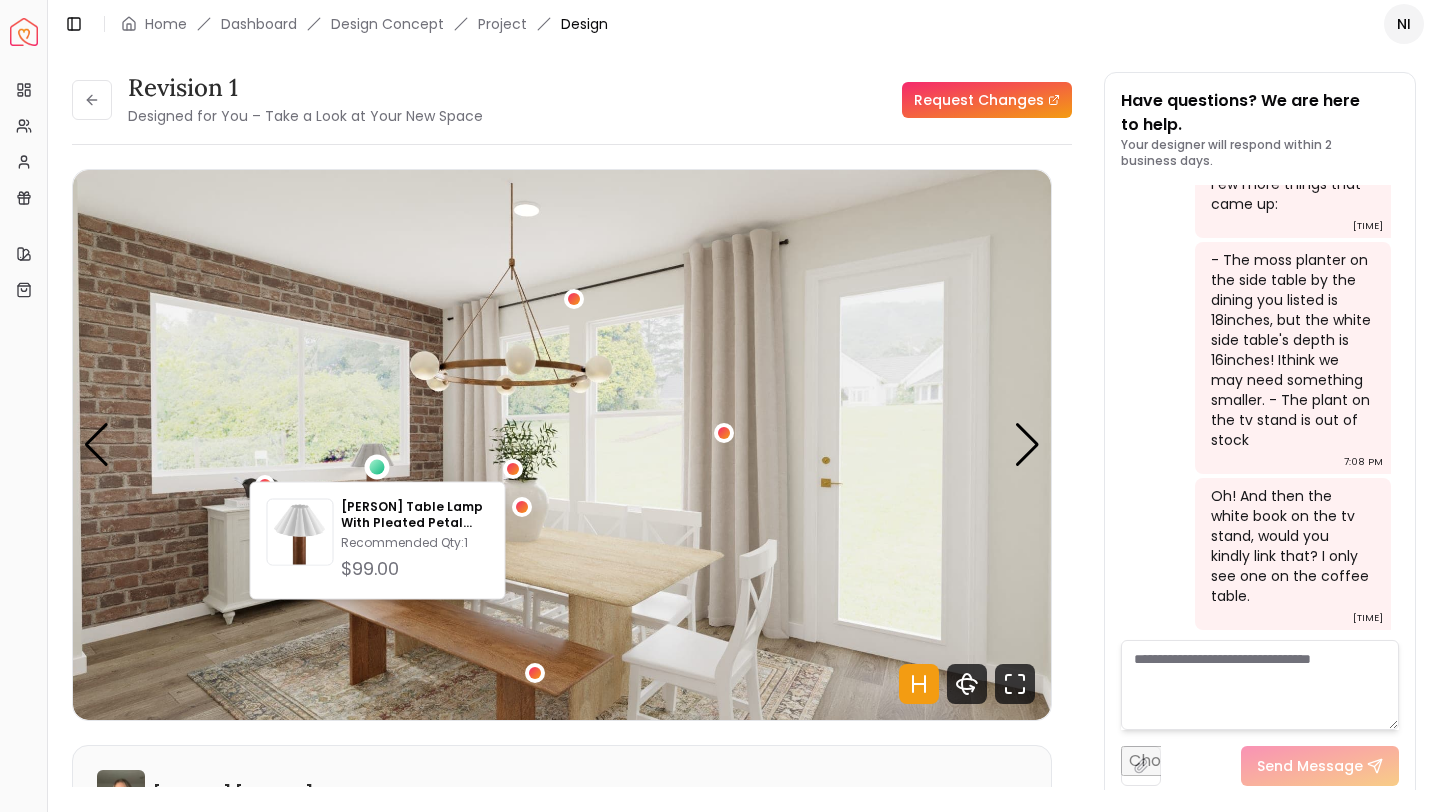 click on "Revision 1 Designed for You – Take a Look at Your New Space Request Changes" at bounding box center [572, 100] 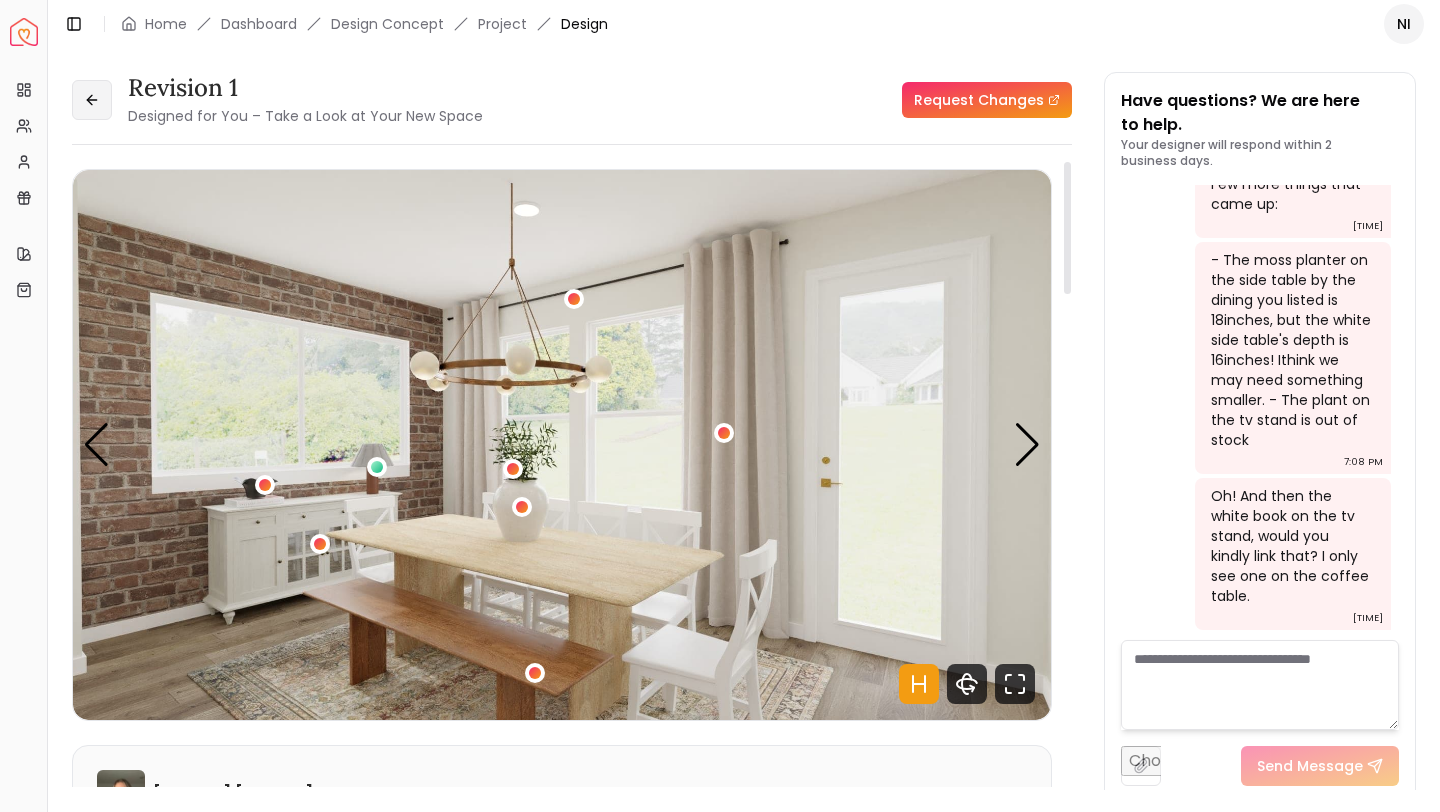 click 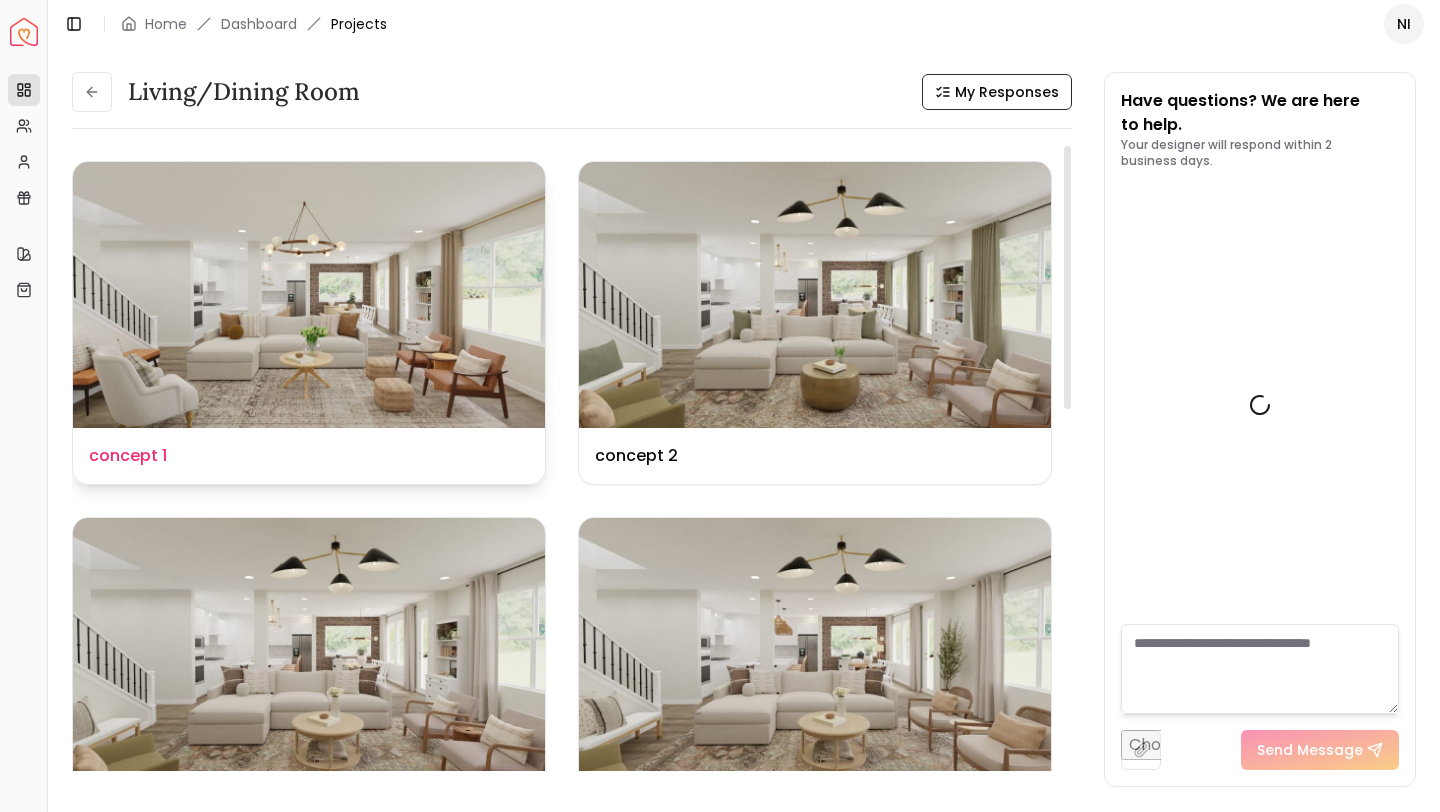 scroll, scrollTop: 3907, scrollLeft: 0, axis: vertical 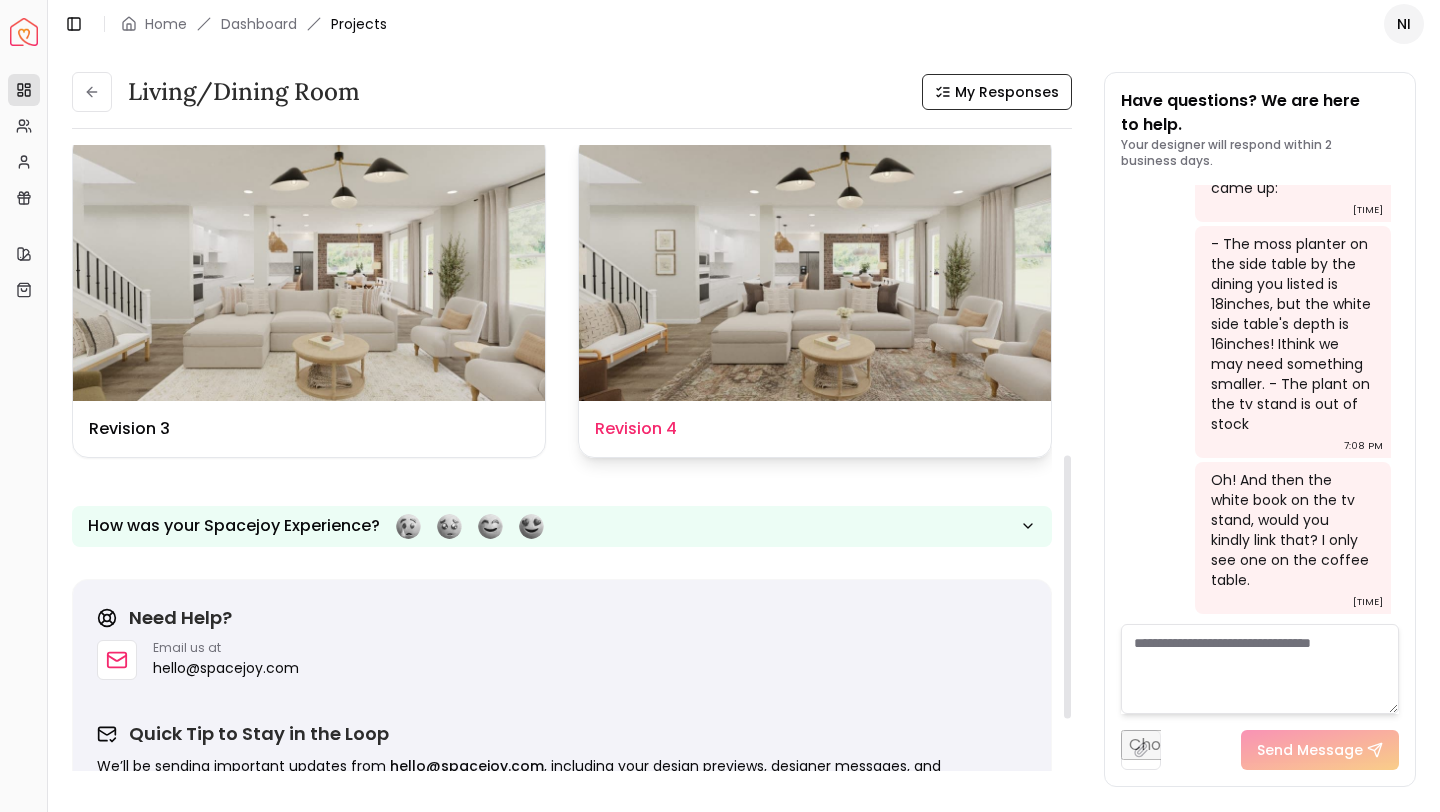 click on "Design Name Revision 4" at bounding box center [815, 429] 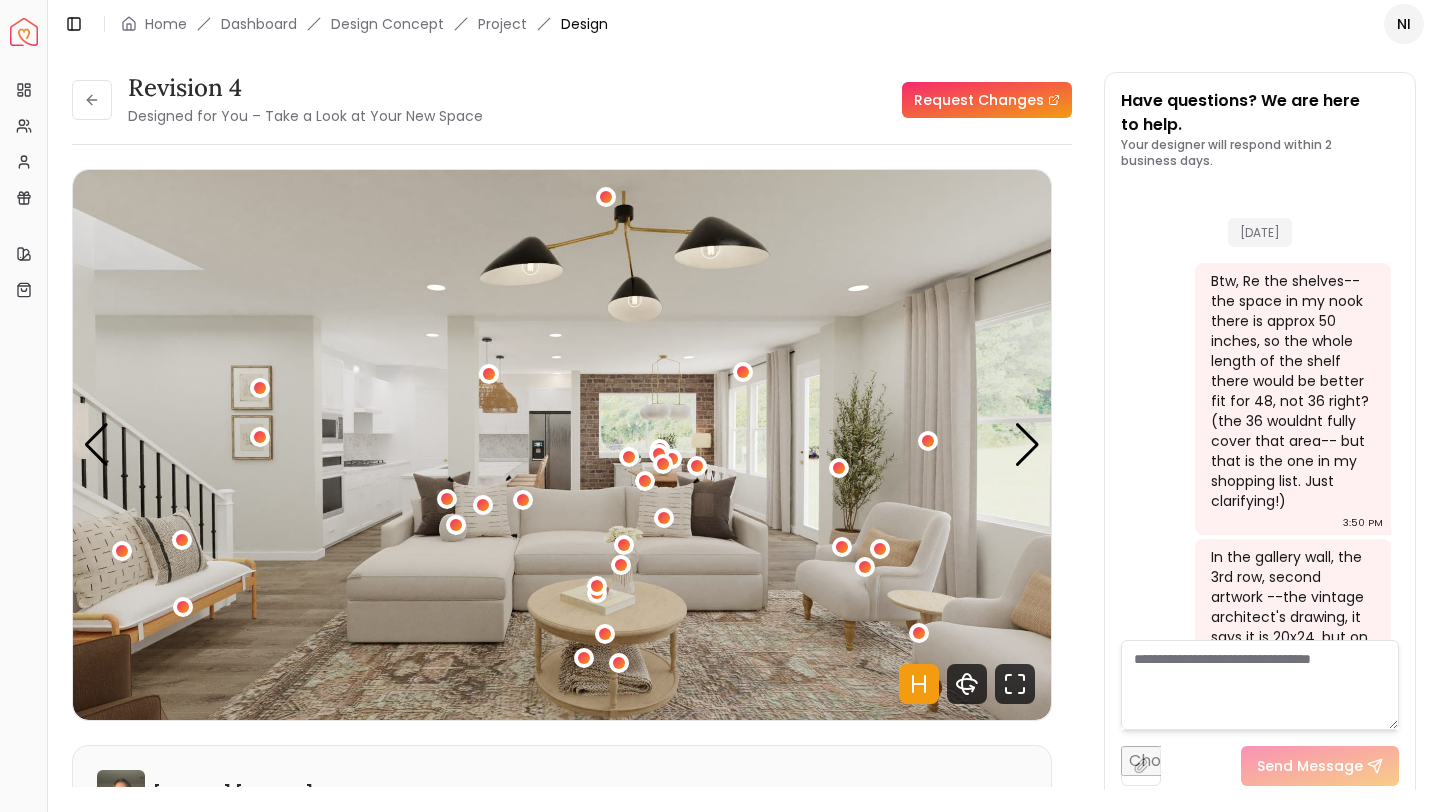 scroll, scrollTop: 3891, scrollLeft: 0, axis: vertical 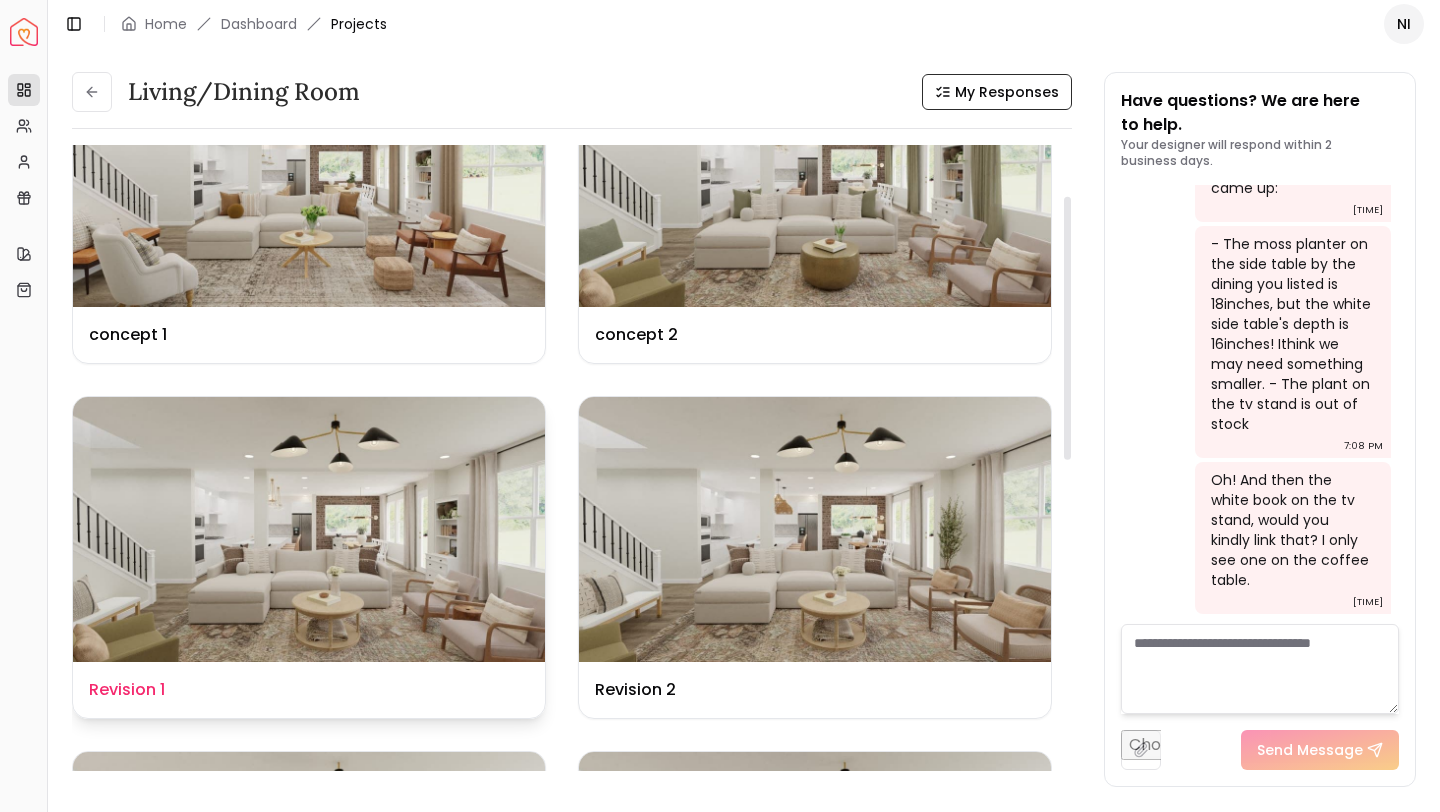 click on "Design Name Revision 1" at bounding box center [309, 690] 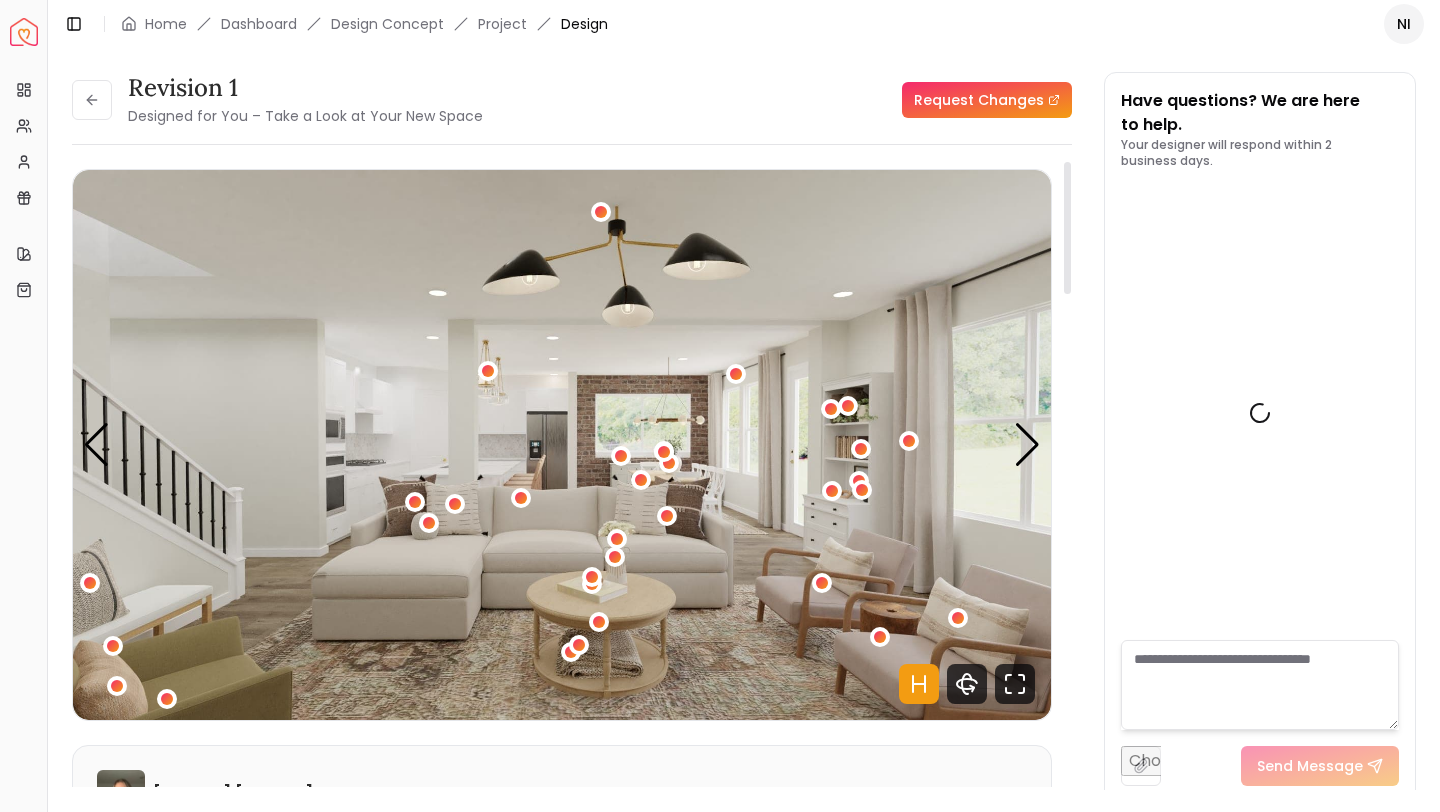 scroll, scrollTop: 3891, scrollLeft: 0, axis: vertical 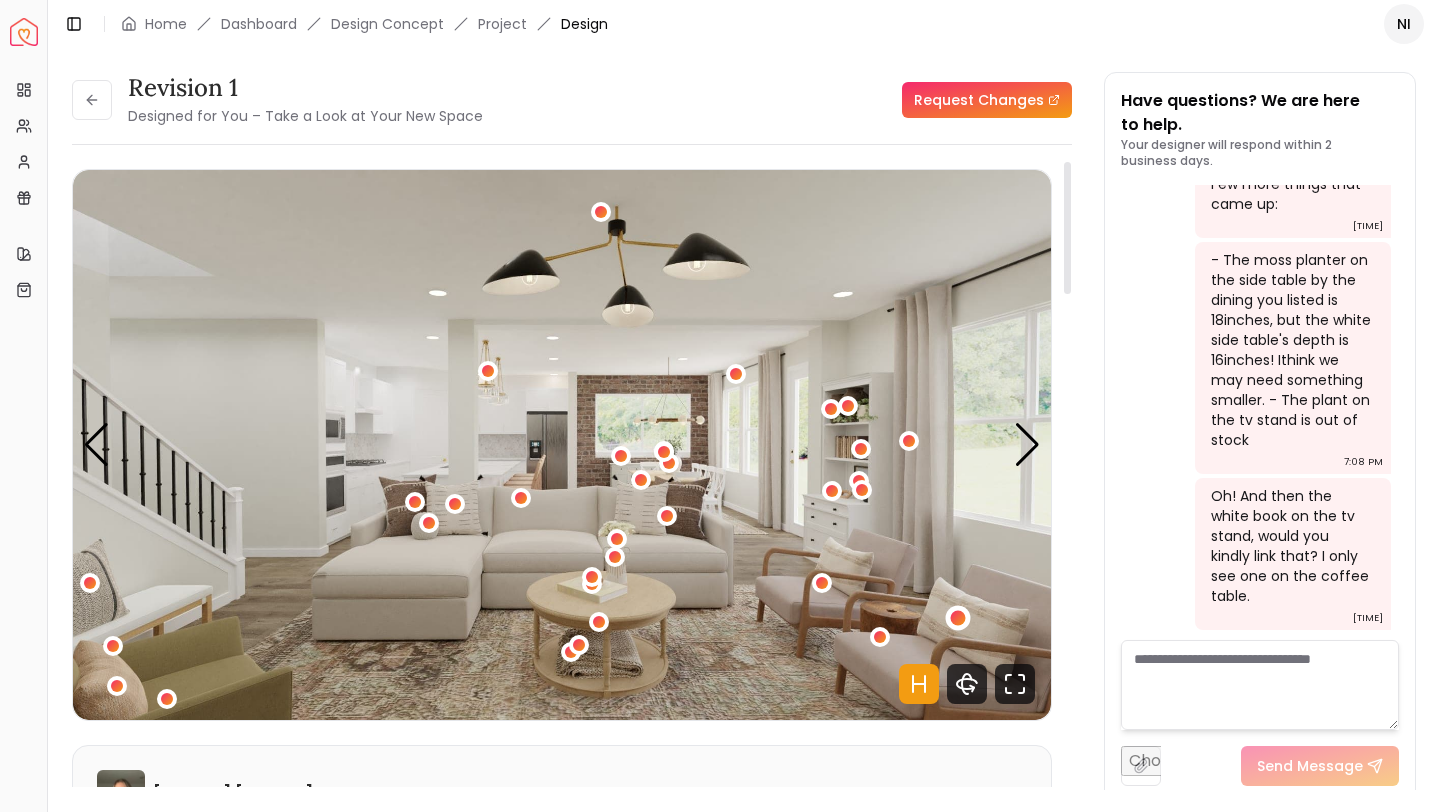 click at bounding box center [957, 618] 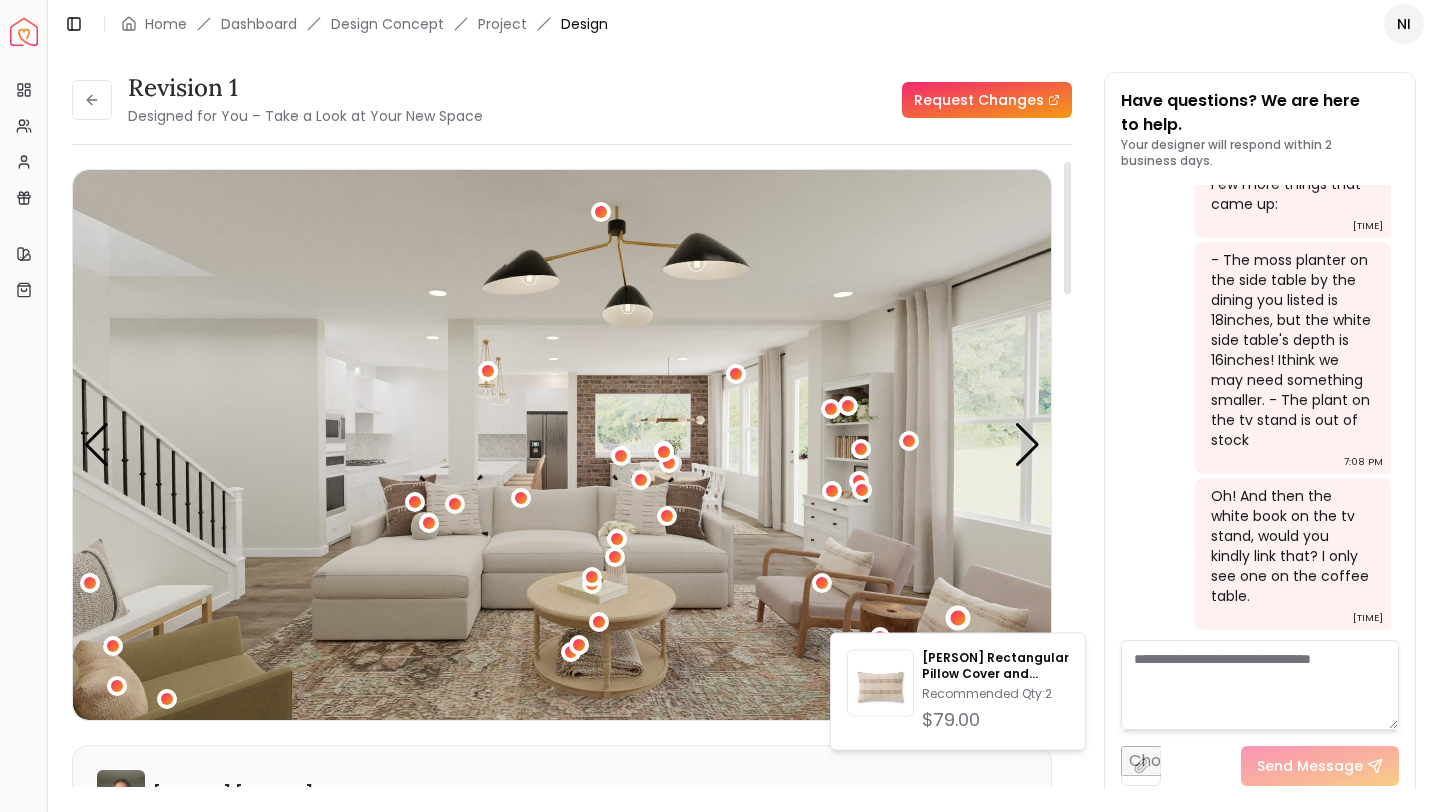 click on "Revision 1 Designed for You – Take a Look at Your New Space Request Changes Revision 1 Designed for You – Take a Look at Your New Space Request Changes Hotspots On Density Show All Pannellum Loading... Start Sarah Nelson Please listen to the voice note from your designer, outlining the details of your design. Audio Note: Audio Note  1 0:00  /  1:25 Transcript:  Hey Nazreen, here are the renderings for your living room and dining room ... Read more Wall Paints Featured in Your Design Benjamin Moore White Dove Why Shop with Spacejoy? Shopping through Spacejoy isn’t just convenient — it’s smarter. Here’s why: One Cart, All Brands Our concierge places your orders across all retailers—no juggling multiple accounts. Track Everything, In One Place Monitor all your orders from different brands in your Spacejoy dashboard. Returns? Refunds? Relax. We manage returns and refunds with retailers so you don’t have to. Price Match Guarantee Deals Done Right Exclusive Discounts Out of Stock? We’ve Got You (" at bounding box center (744, 419) 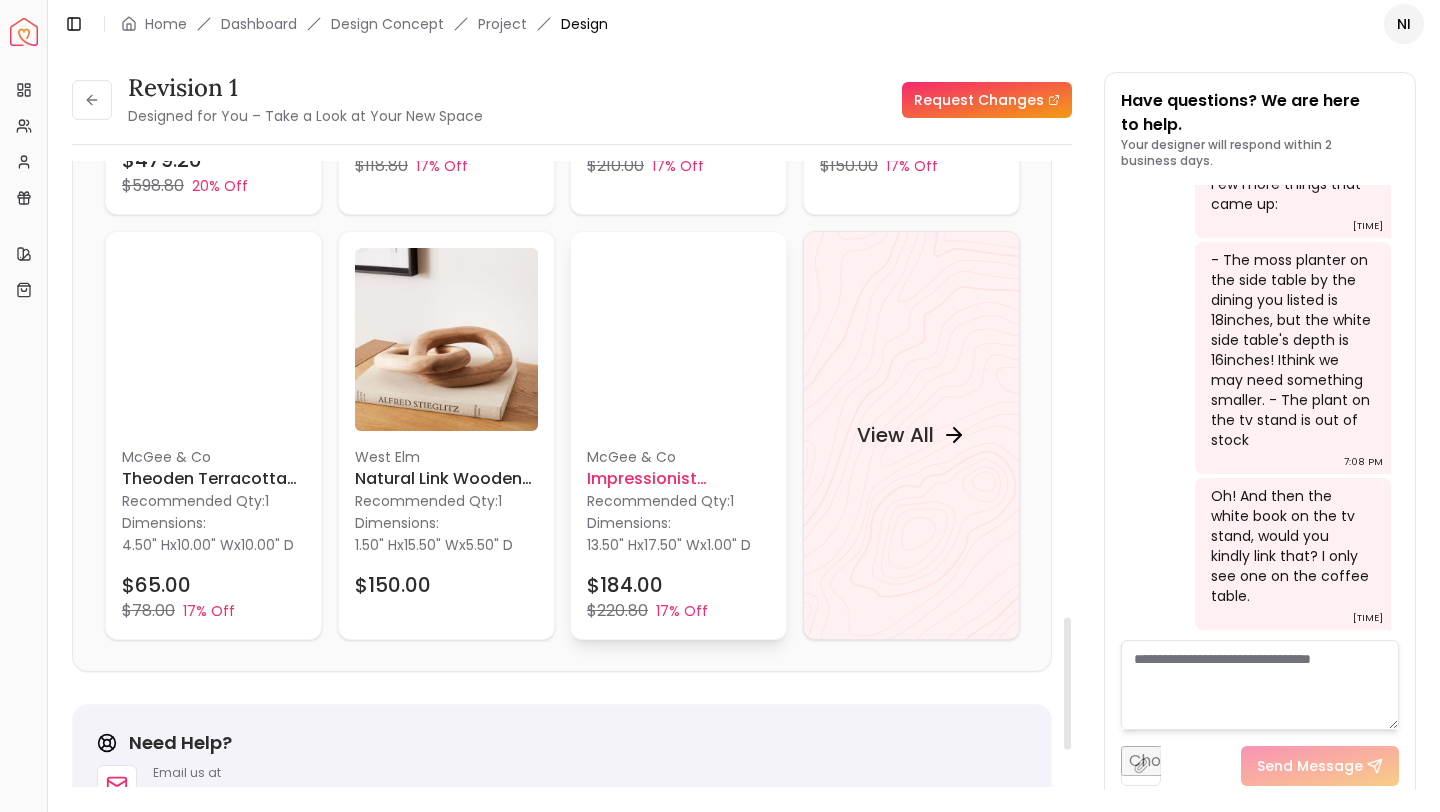 scroll, scrollTop: 2164, scrollLeft: 0, axis: vertical 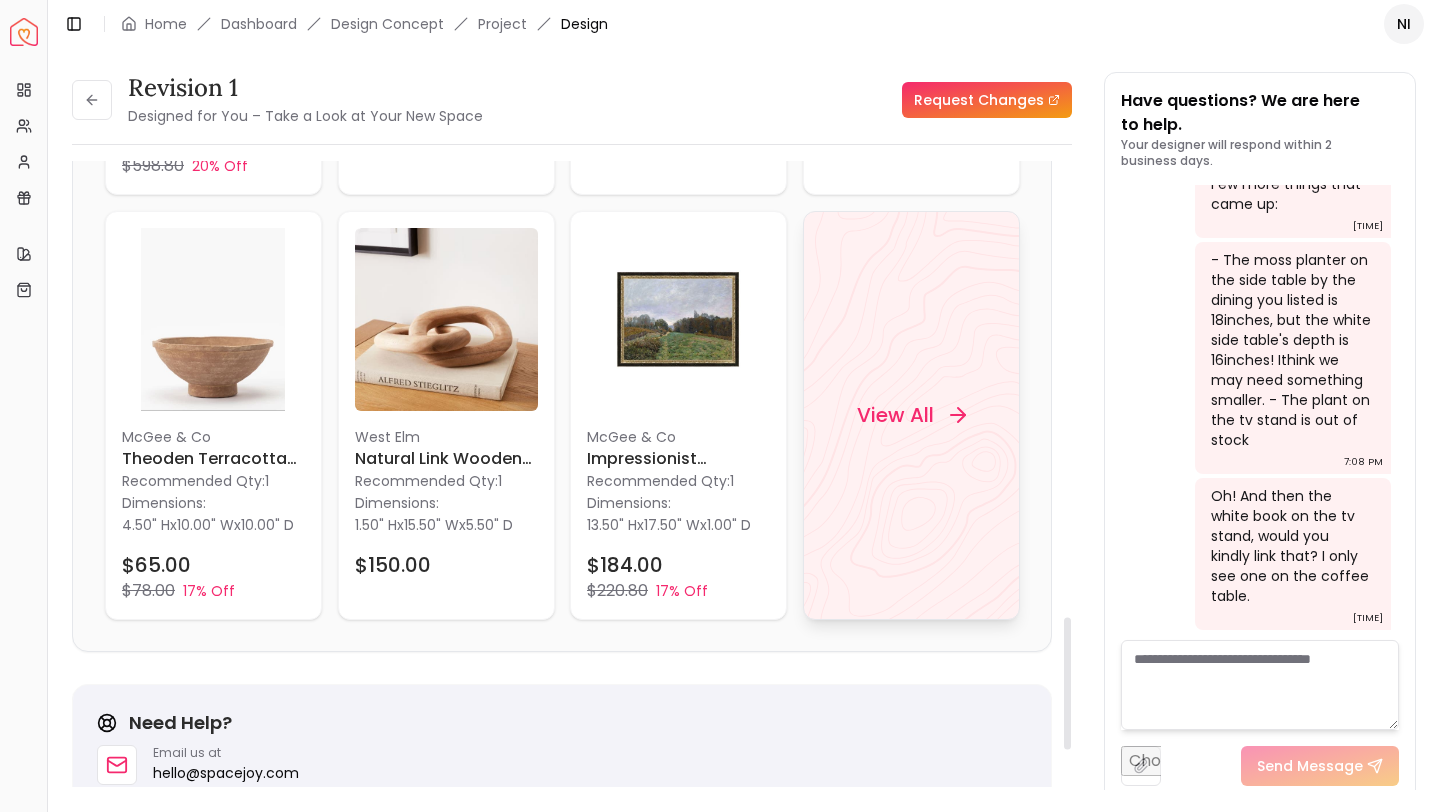 click on "View All" at bounding box center [894, 415] 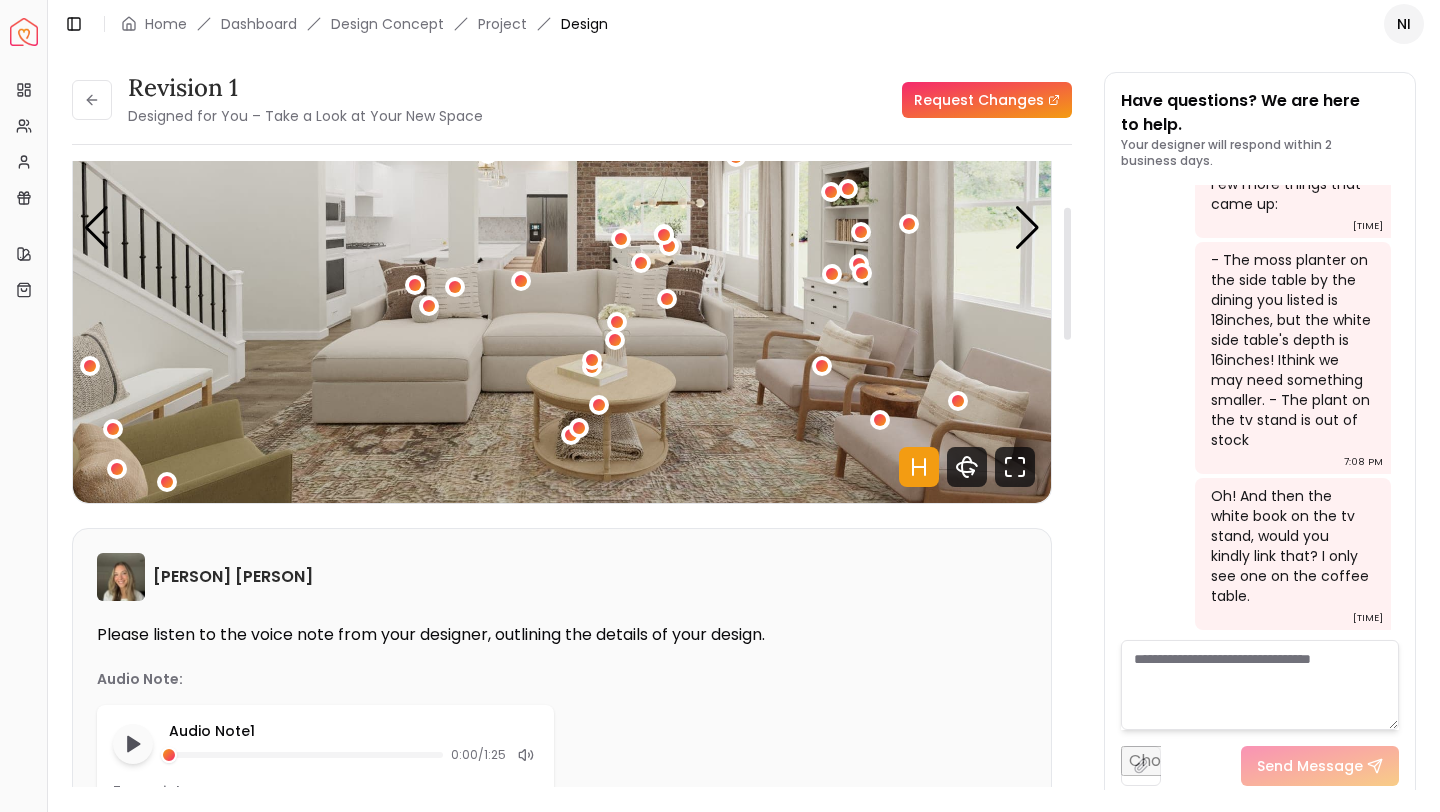 scroll, scrollTop: 173, scrollLeft: 0, axis: vertical 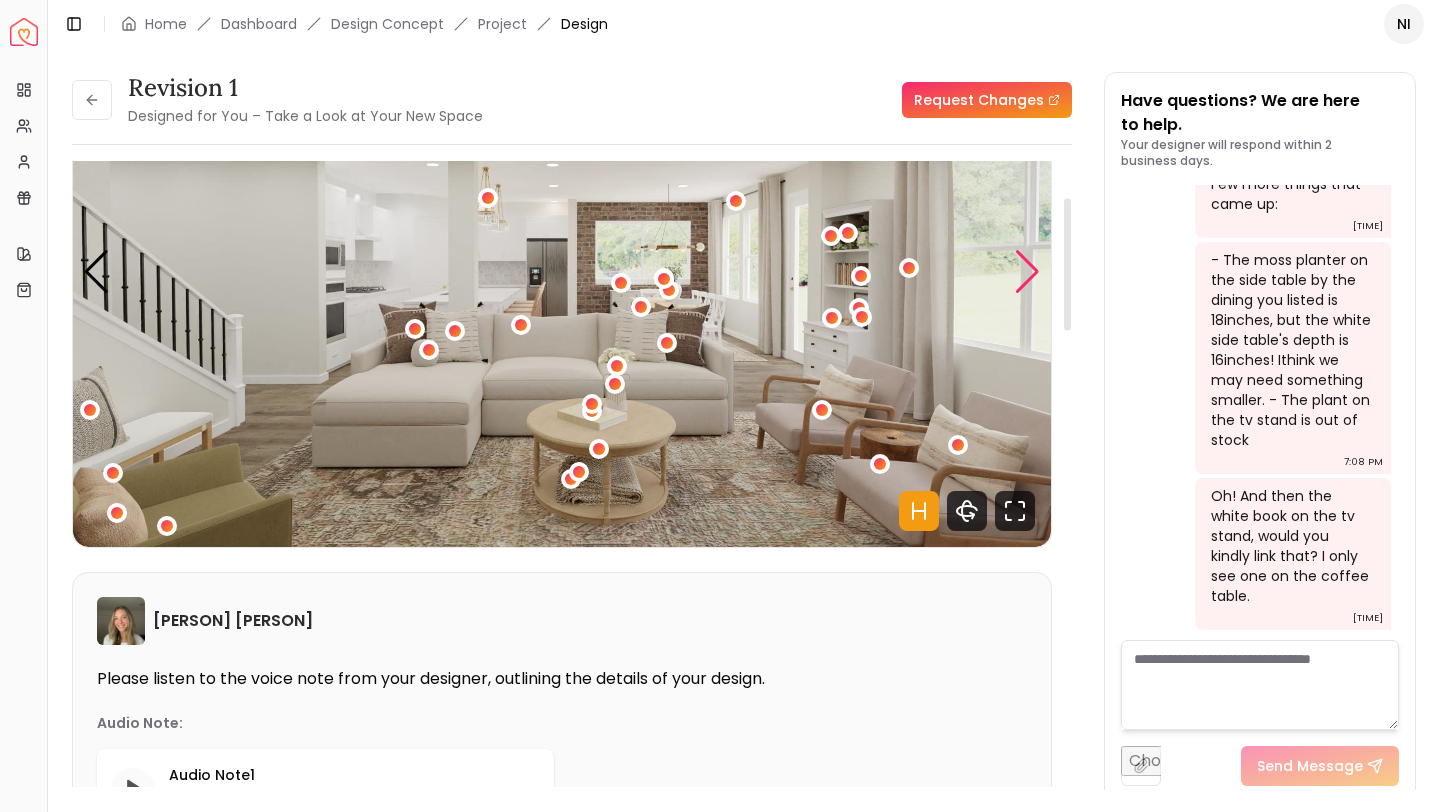 click at bounding box center (1027, 272) 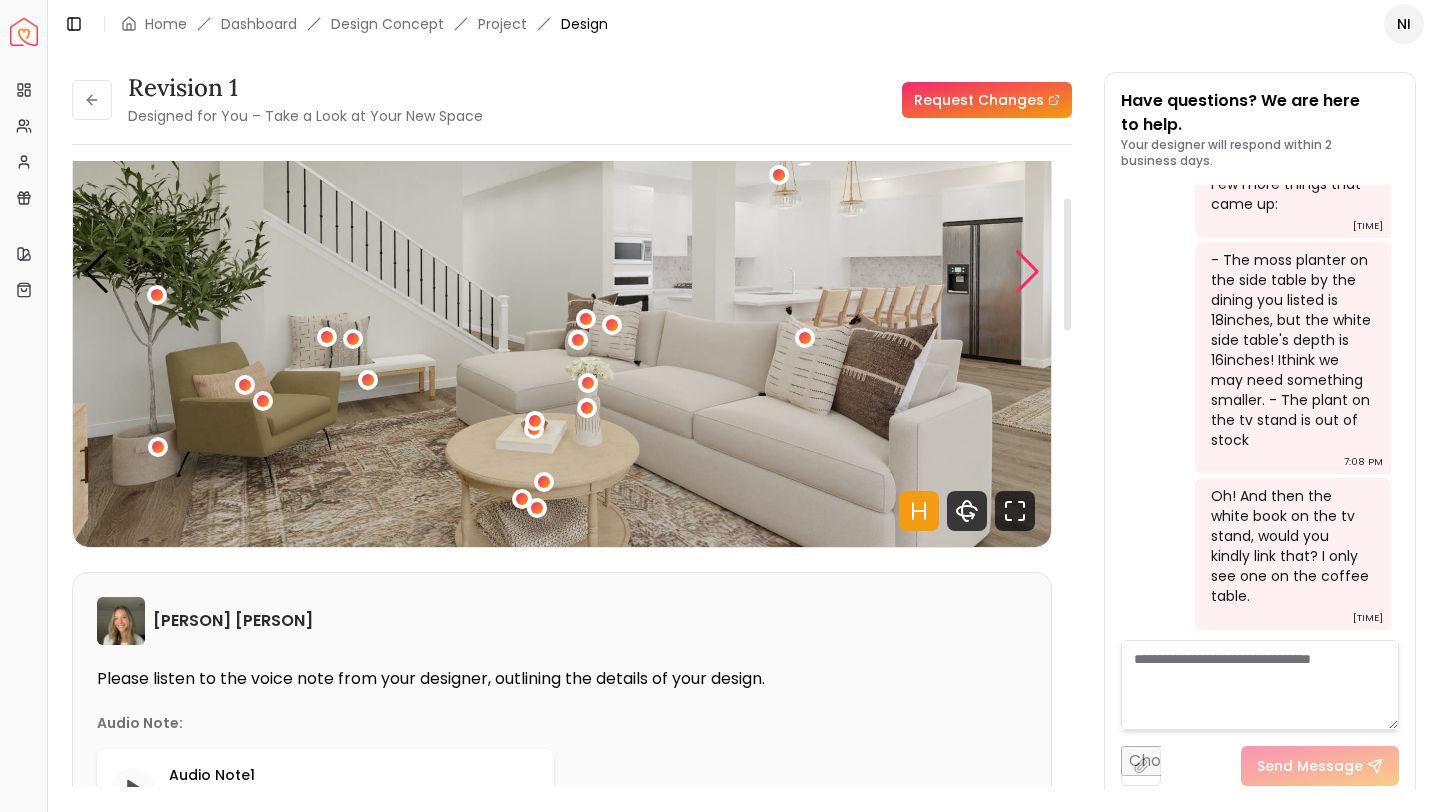 click at bounding box center (1027, 272) 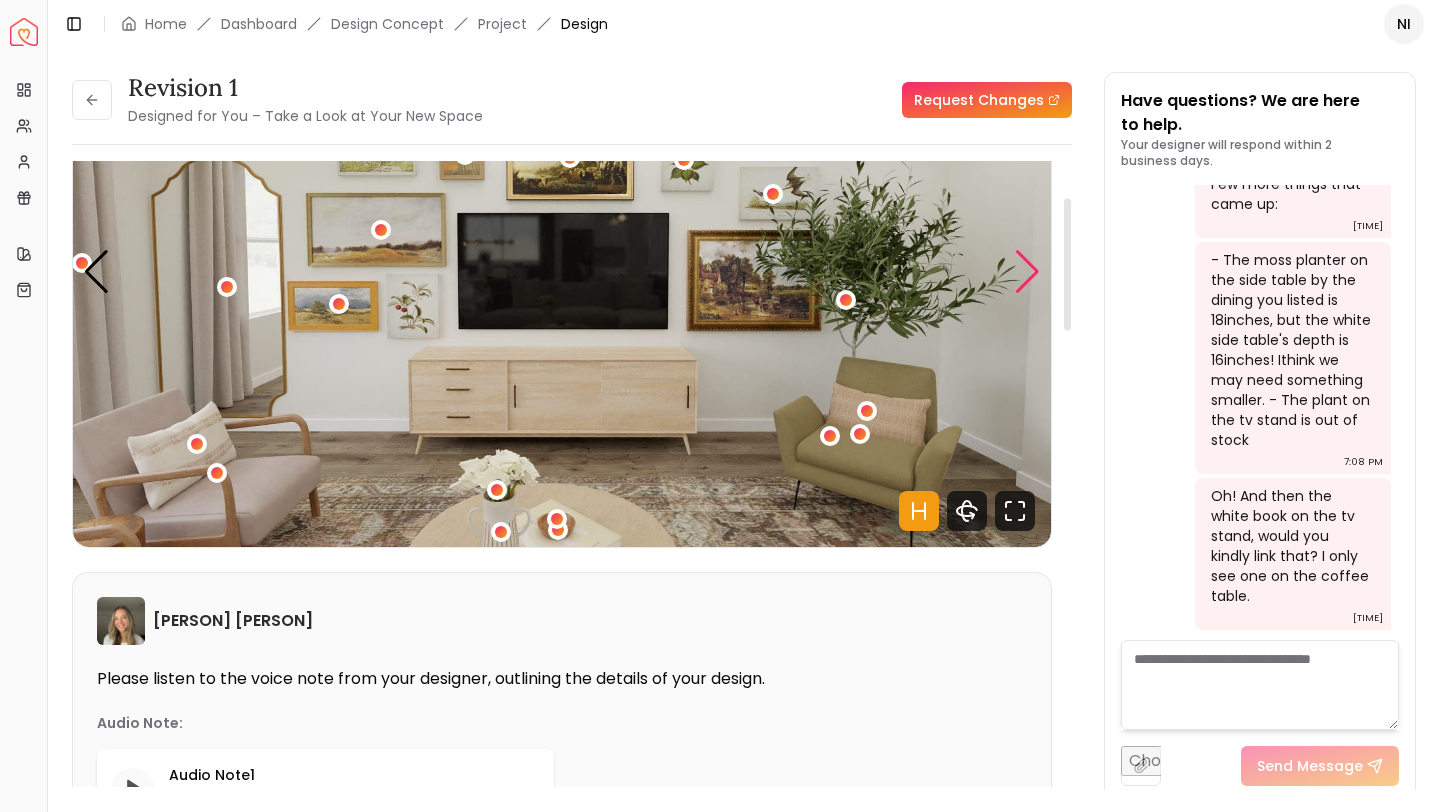 click at bounding box center (1027, 272) 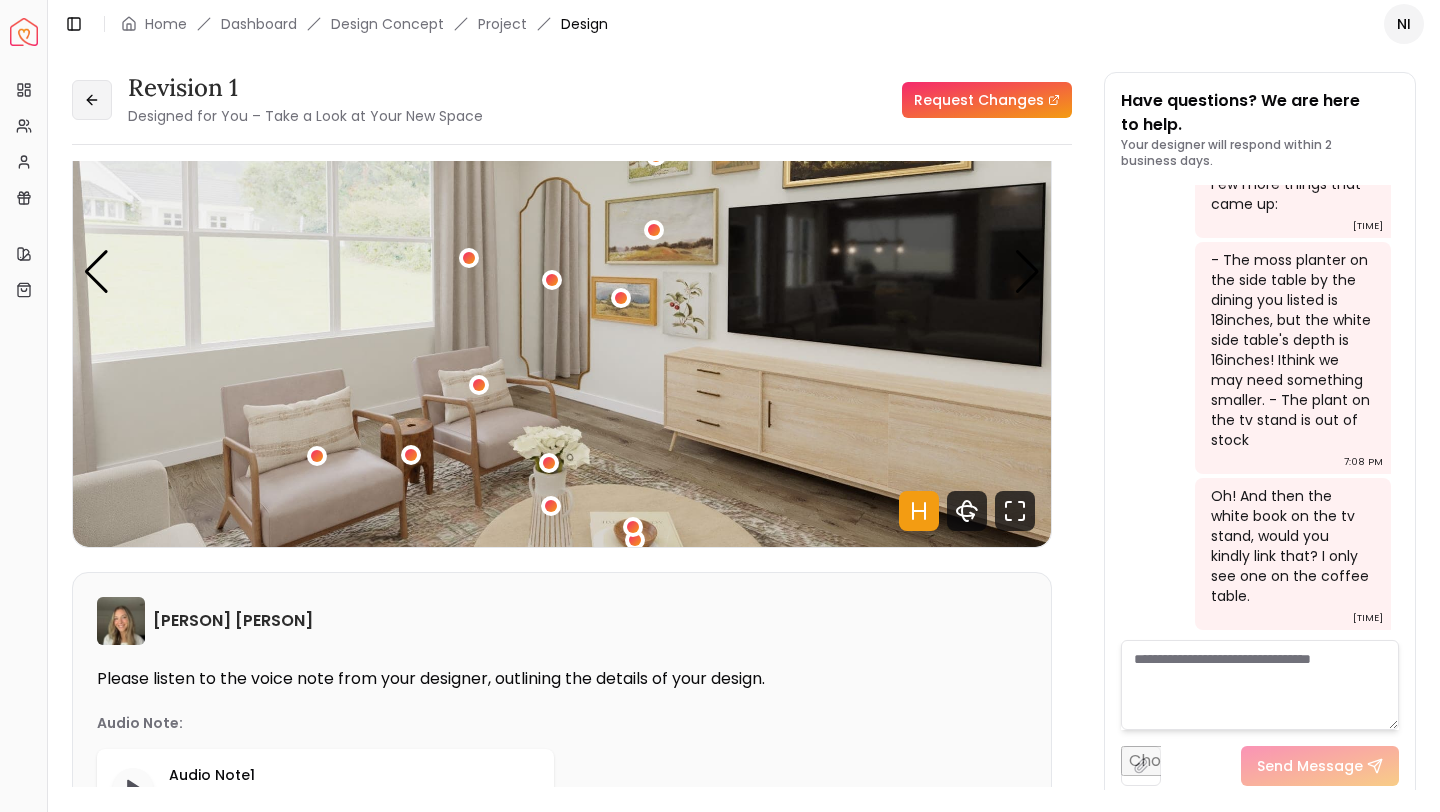 click at bounding box center (92, 100) 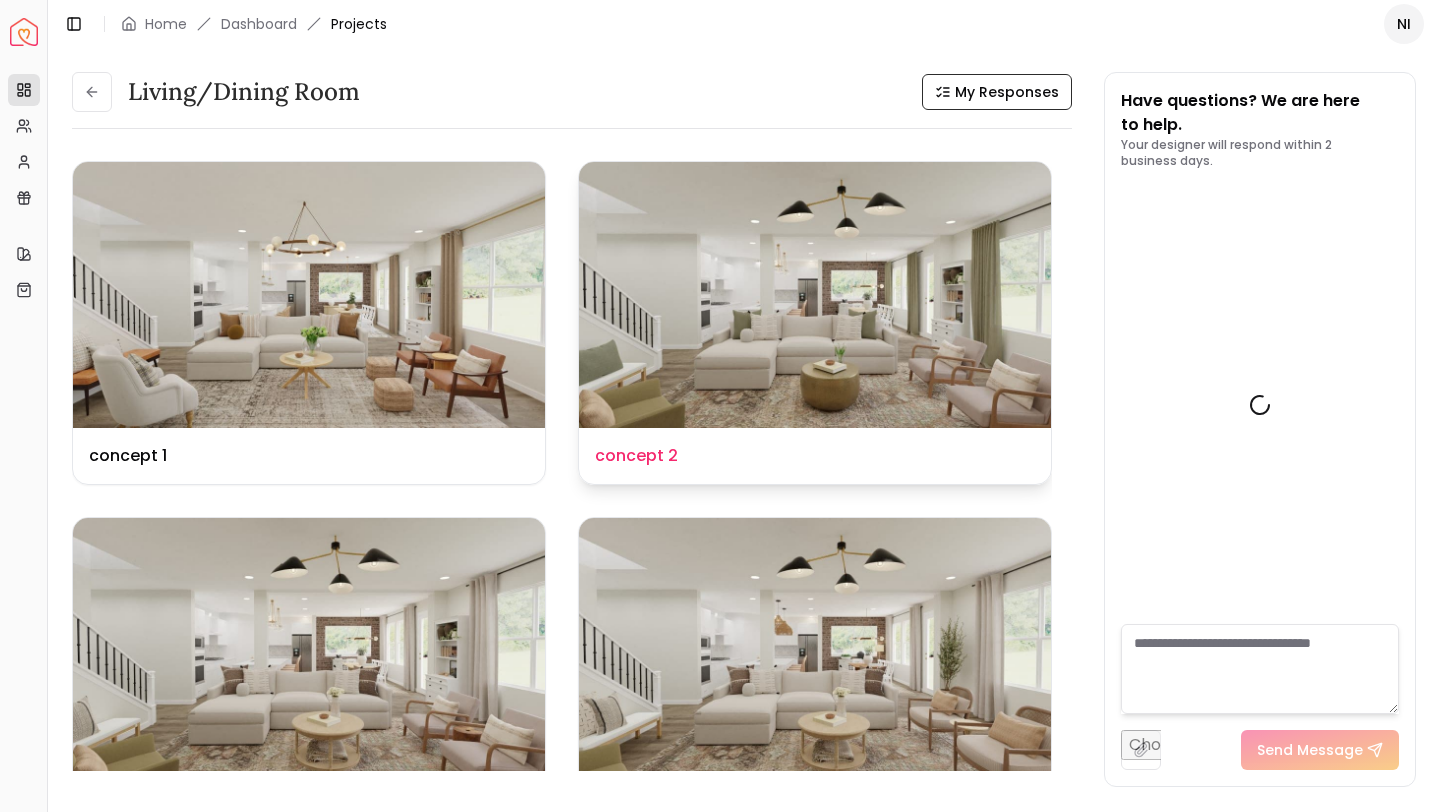 scroll, scrollTop: 3907, scrollLeft: 0, axis: vertical 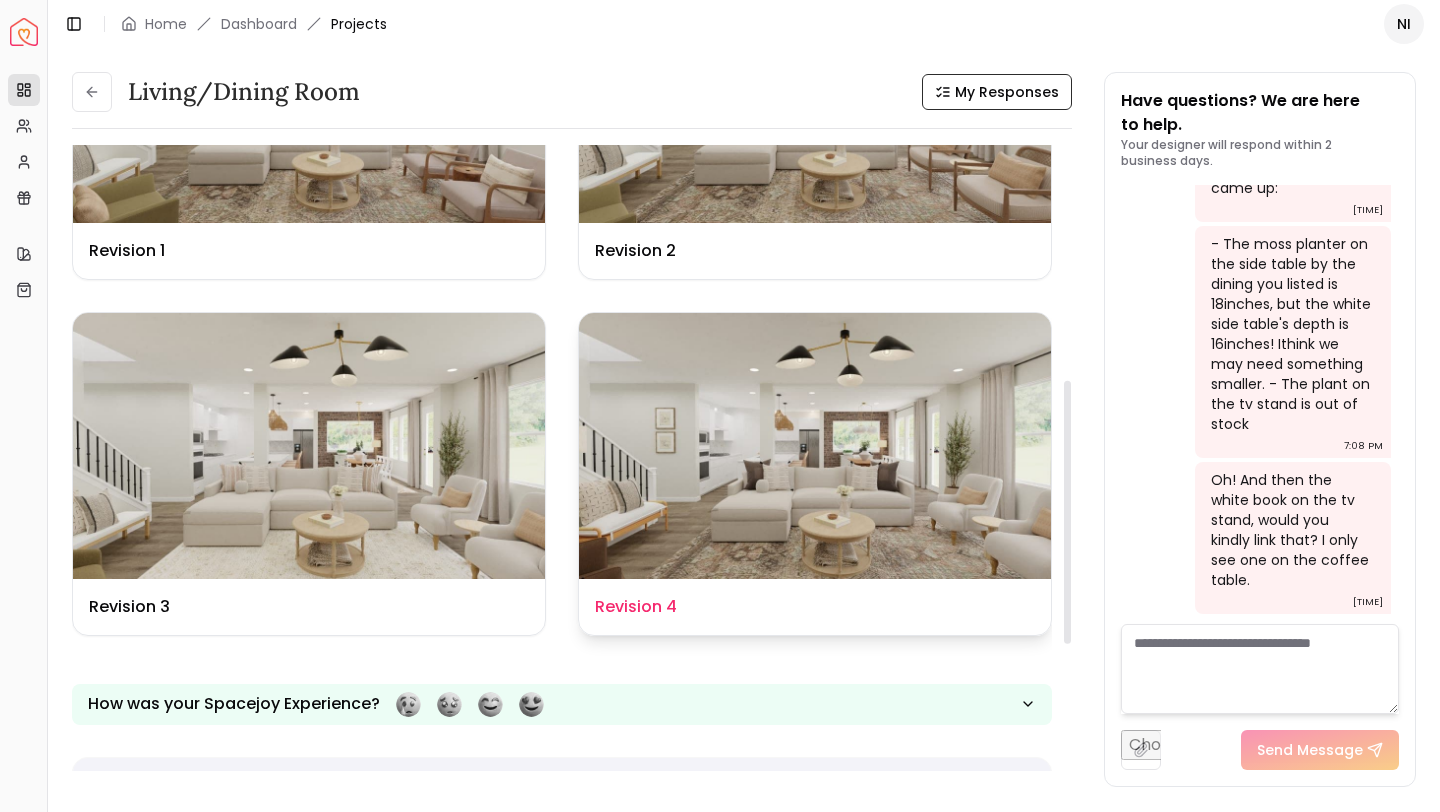 click on "Design Name Revision 4" at bounding box center [815, 607] 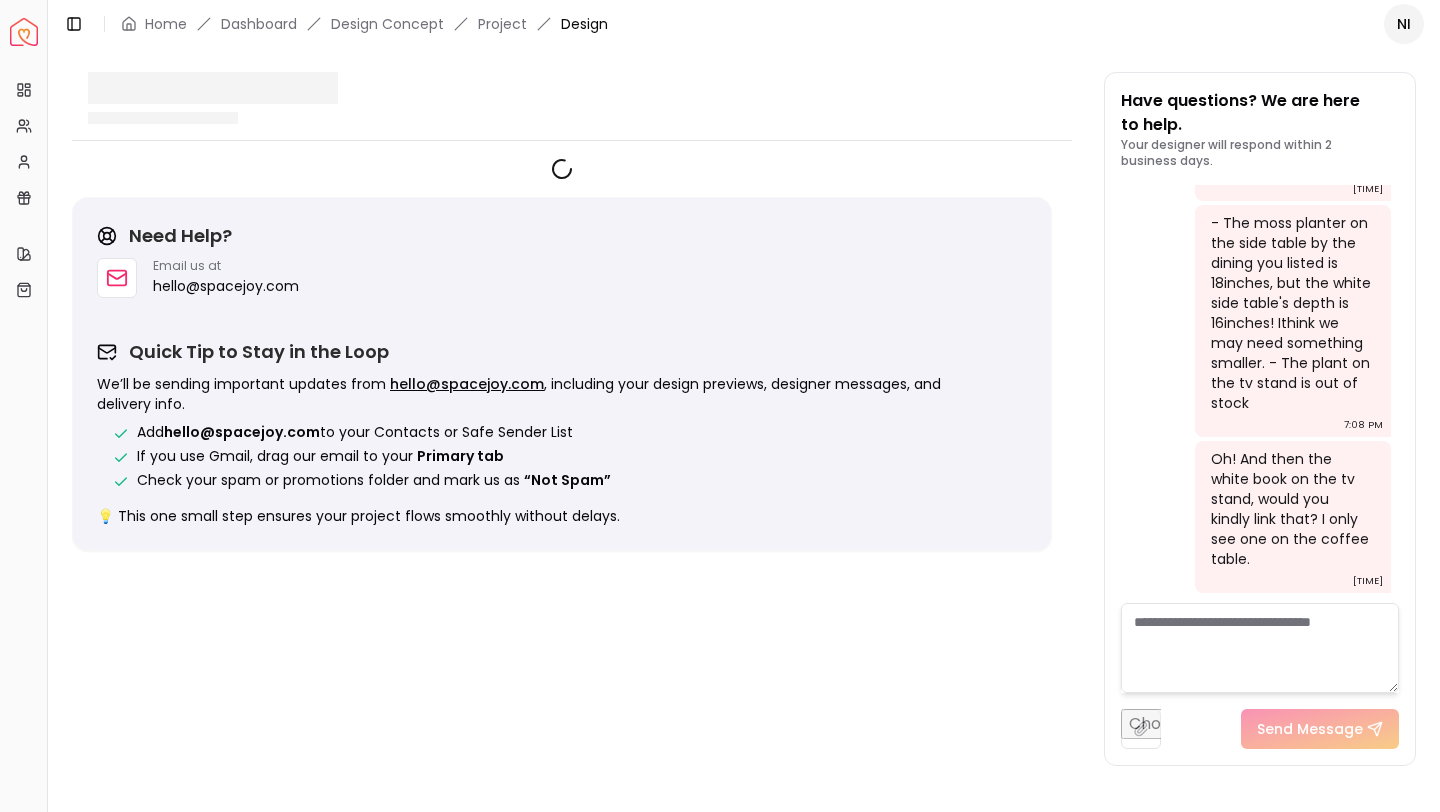 scroll, scrollTop: 3891, scrollLeft: 0, axis: vertical 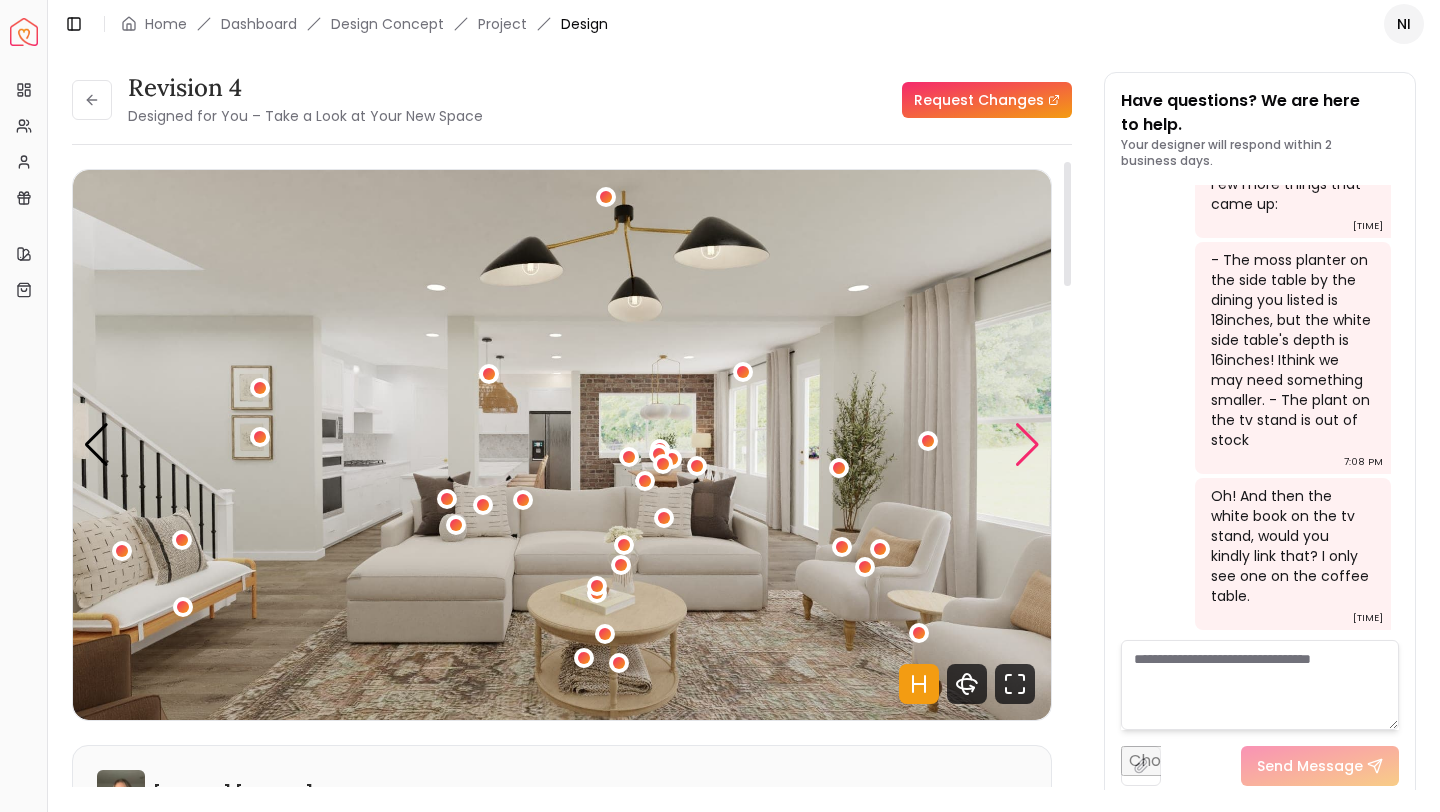 click at bounding box center (1027, 445) 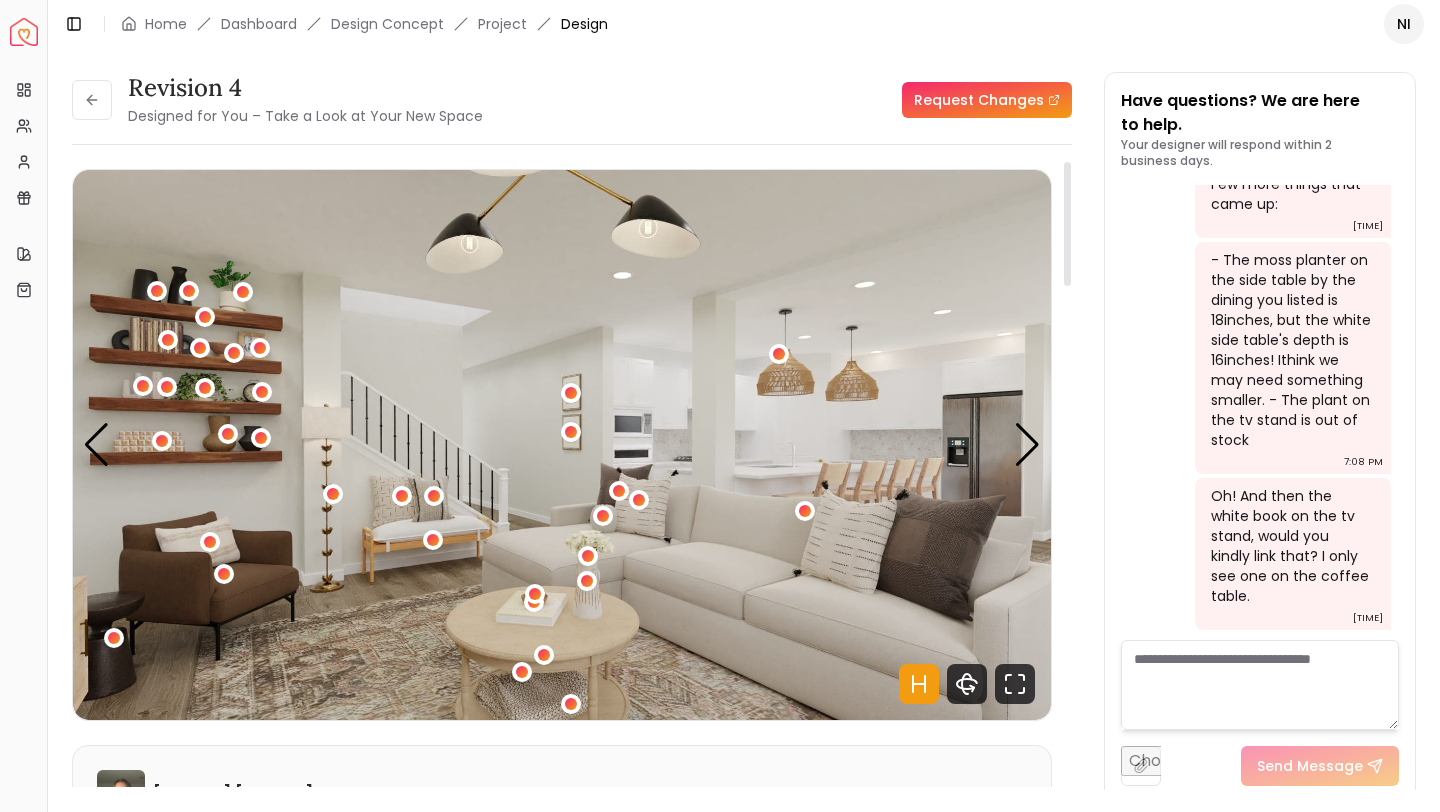 click at bounding box center [562, 445] 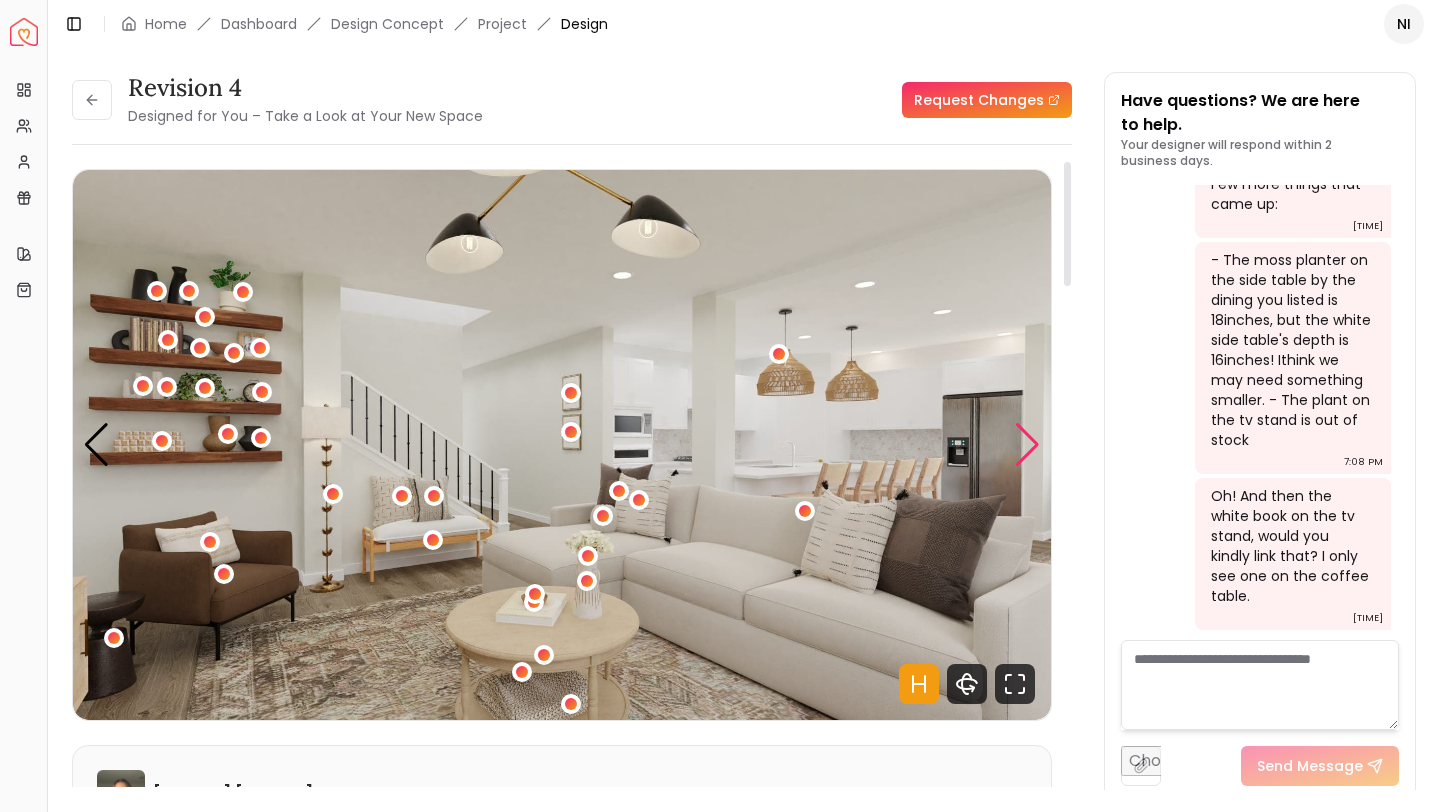 click at bounding box center (1027, 445) 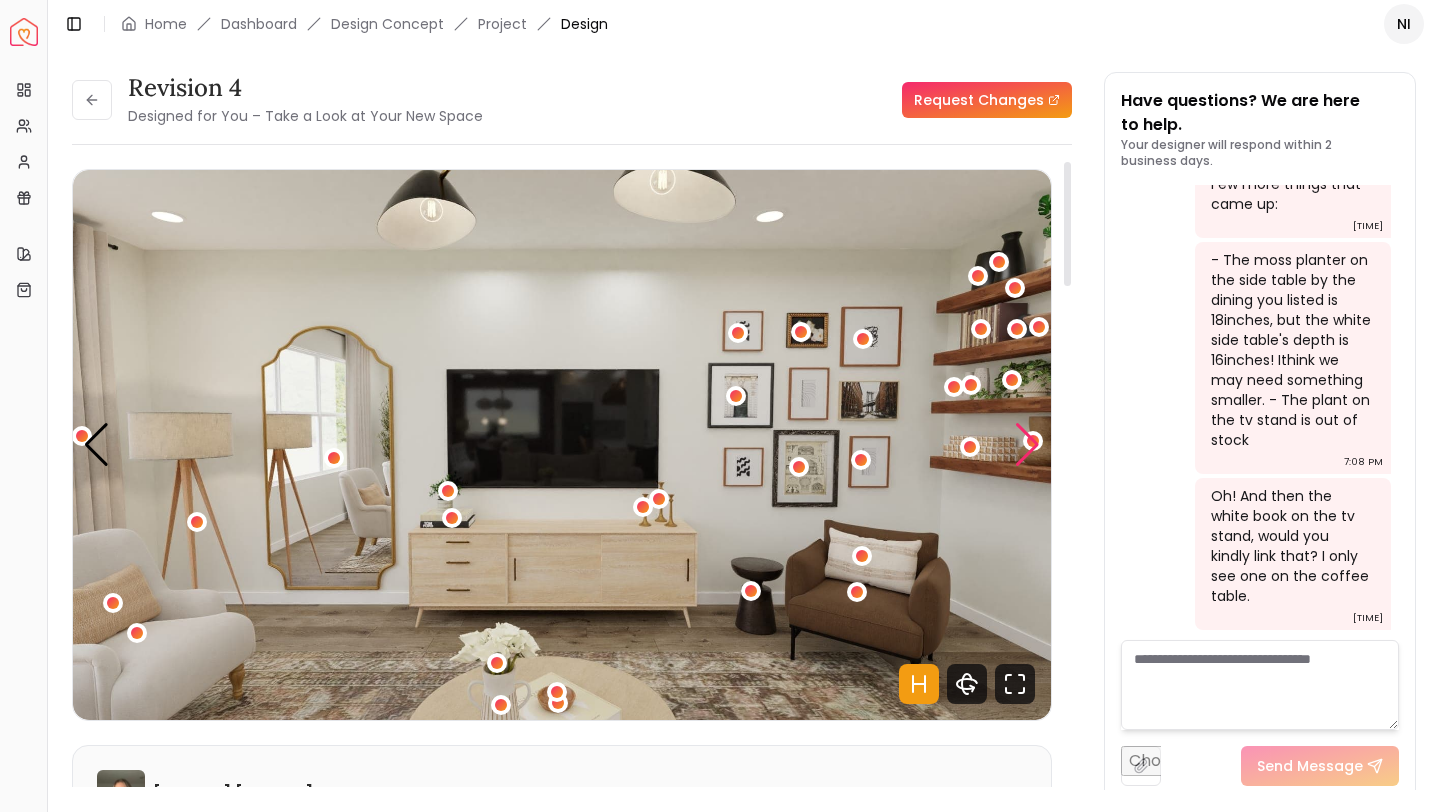 click at bounding box center [1027, 445] 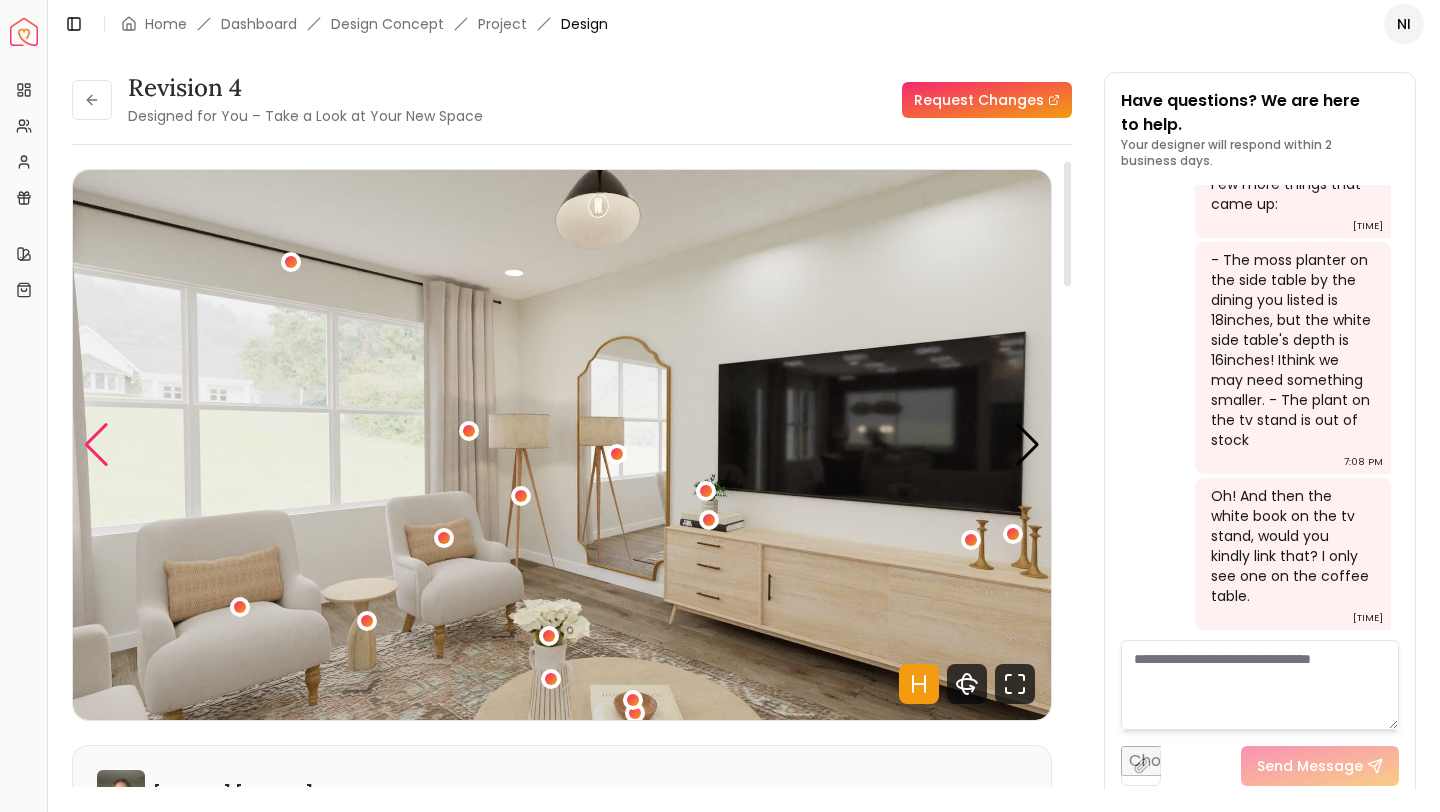 click at bounding box center (96, 445) 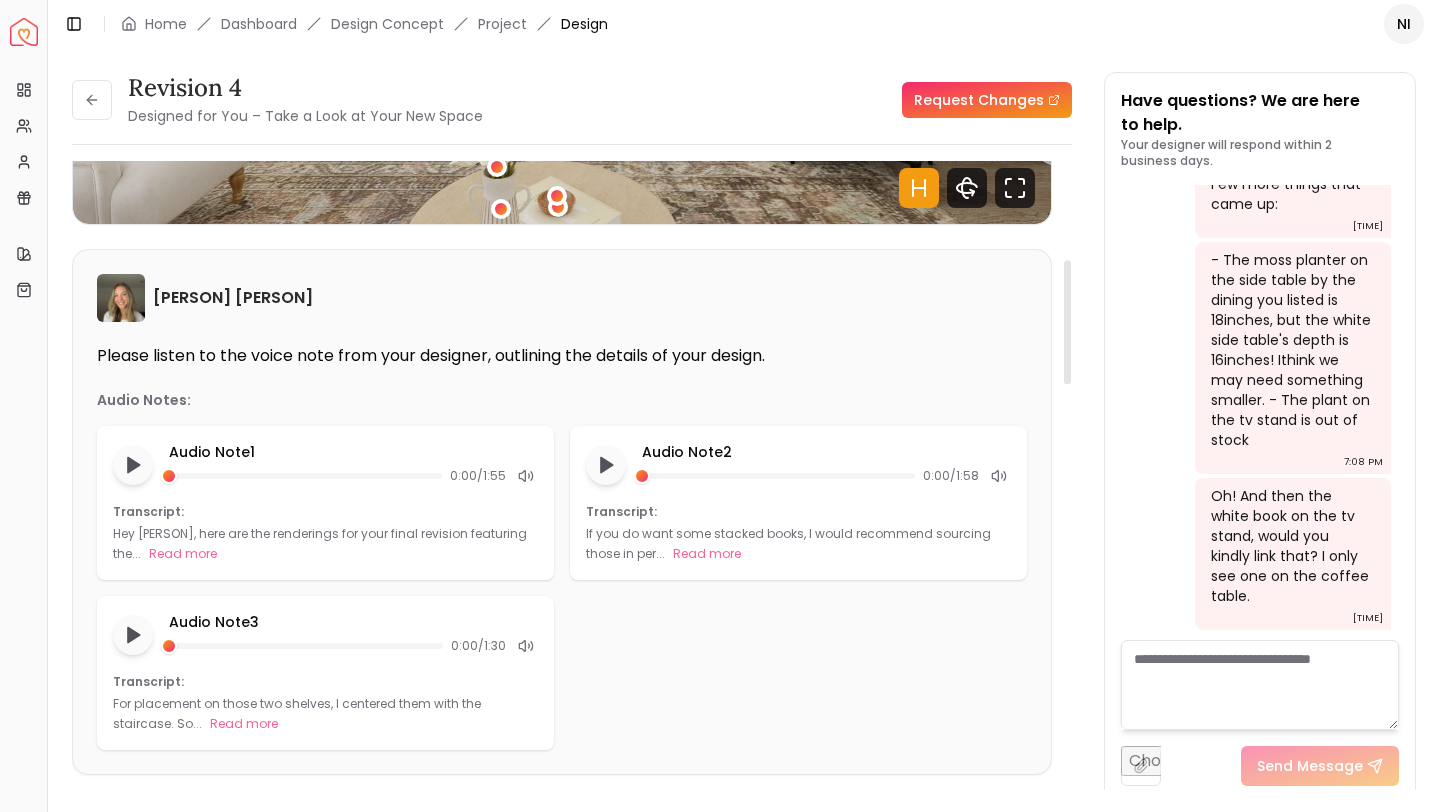 scroll, scrollTop: 924, scrollLeft: 0, axis: vertical 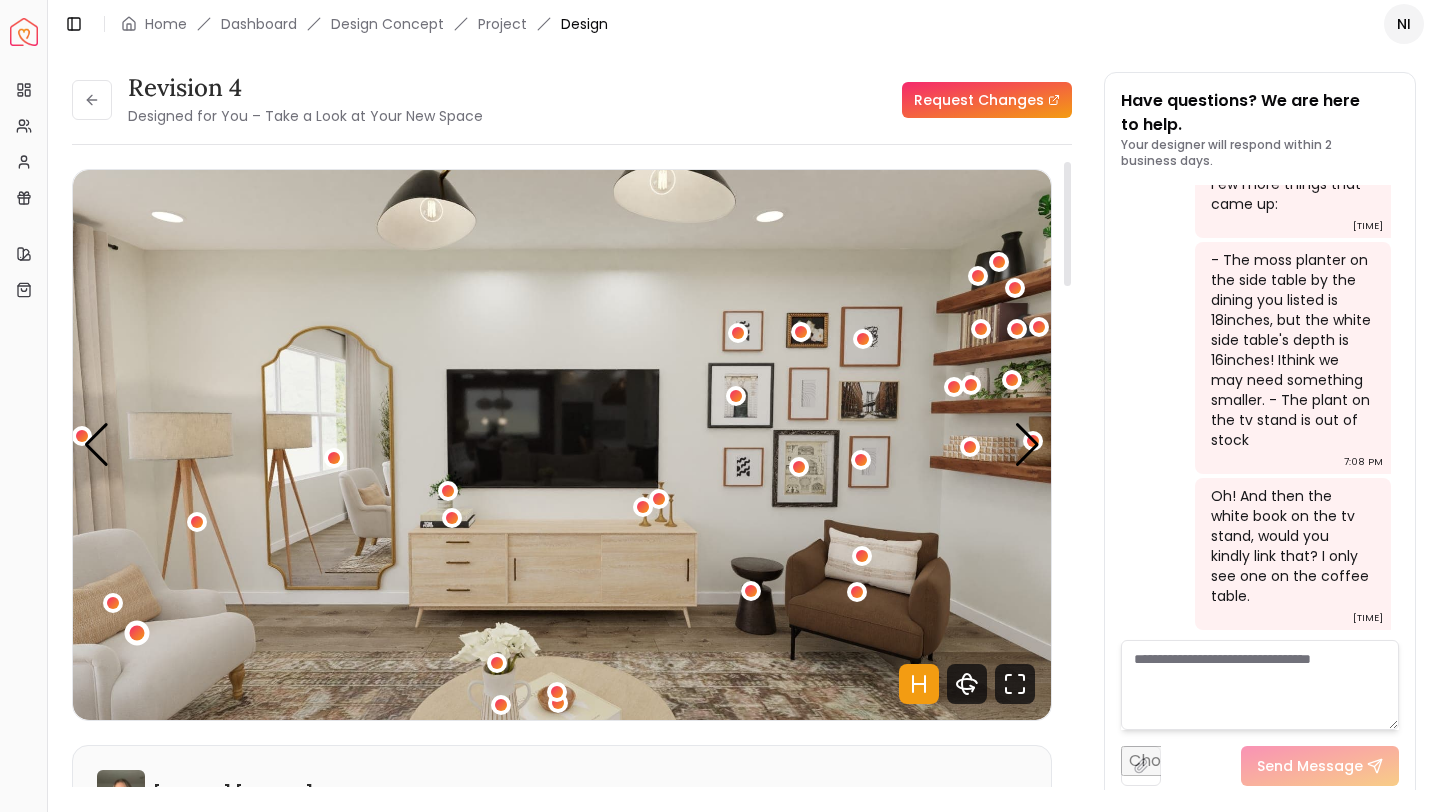 click at bounding box center (136, 632) 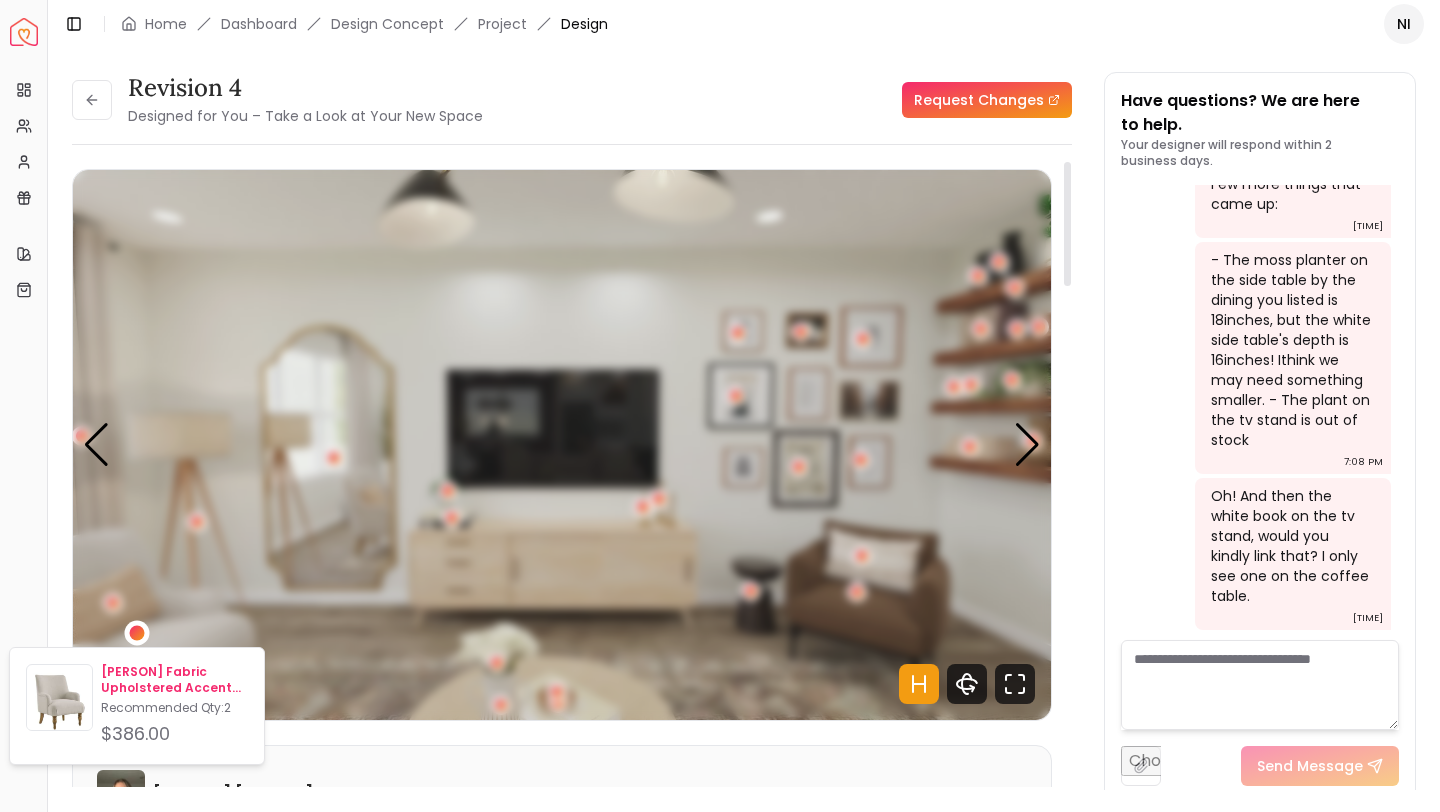 click on "Emmerson Fabric Upholstered Accent Chair - Salt" at bounding box center (174, 680) 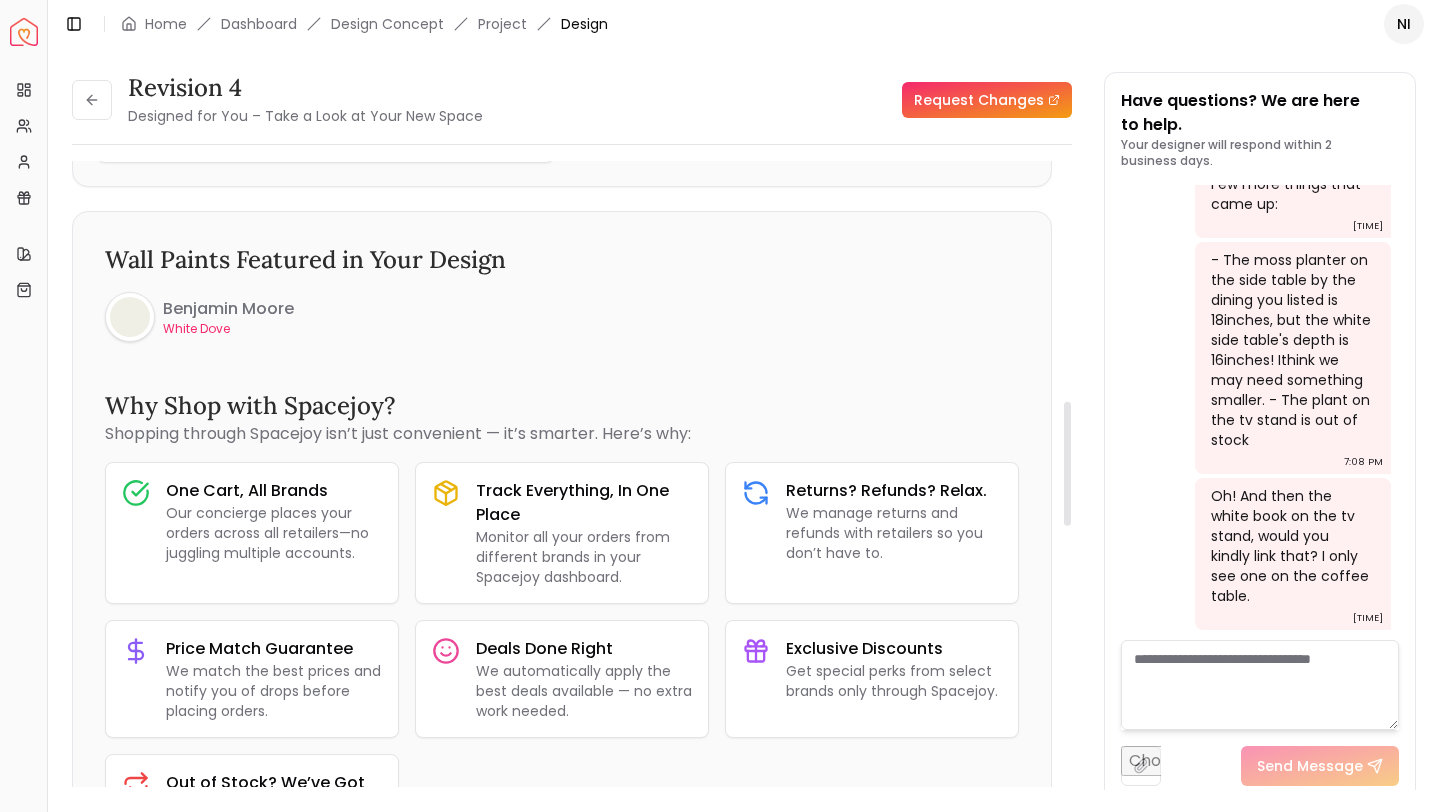 scroll, scrollTop: 1210, scrollLeft: 0, axis: vertical 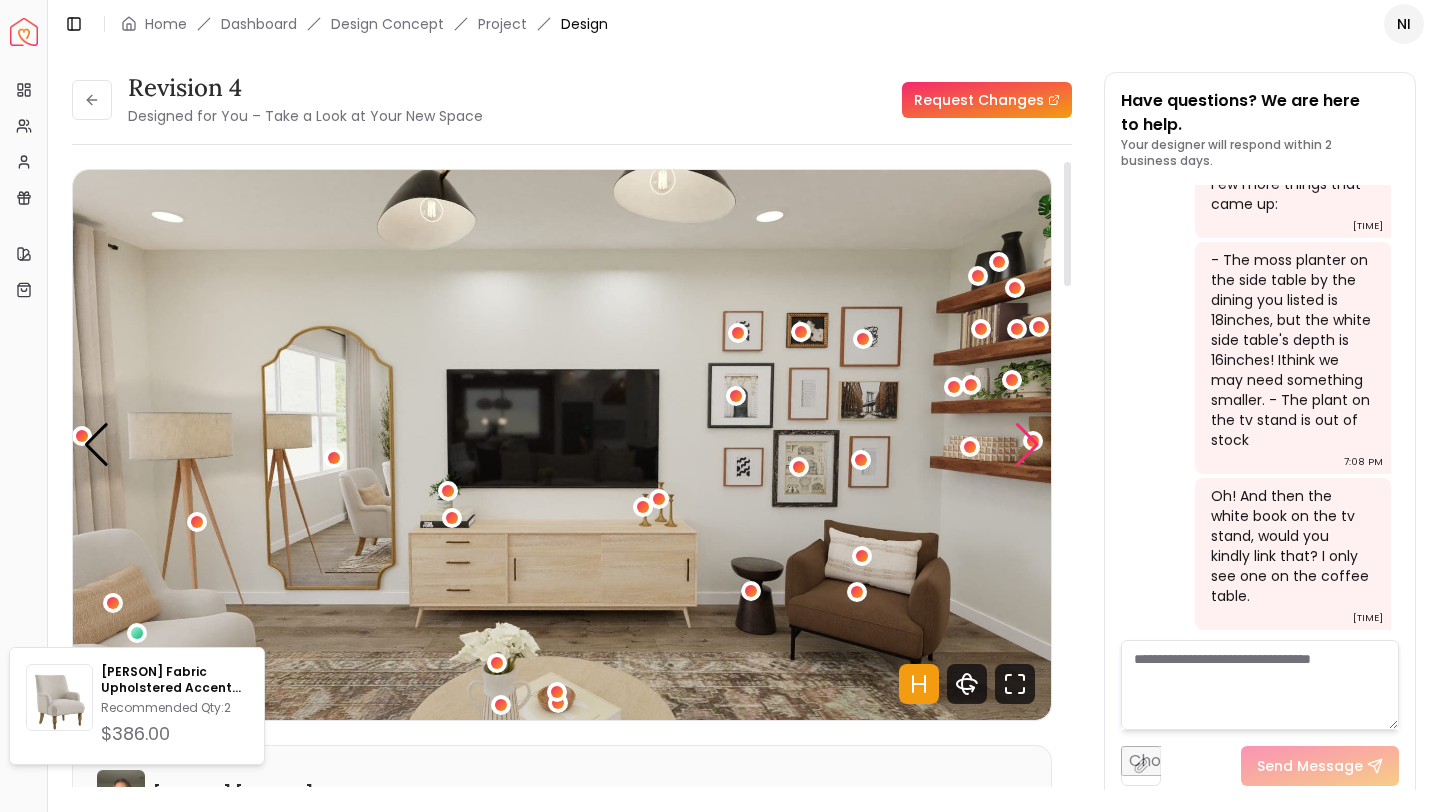 click at bounding box center [1027, 445] 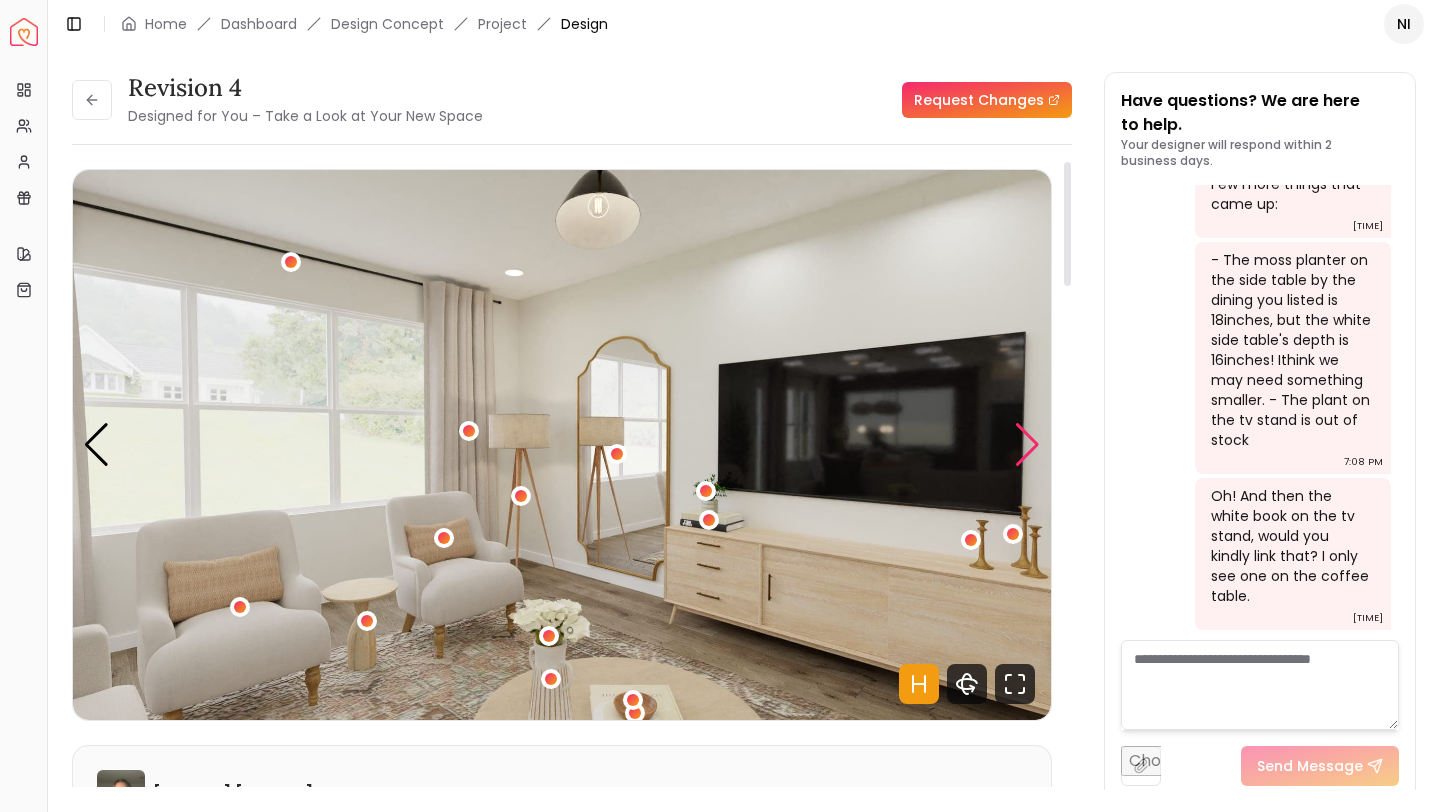 click at bounding box center (1027, 445) 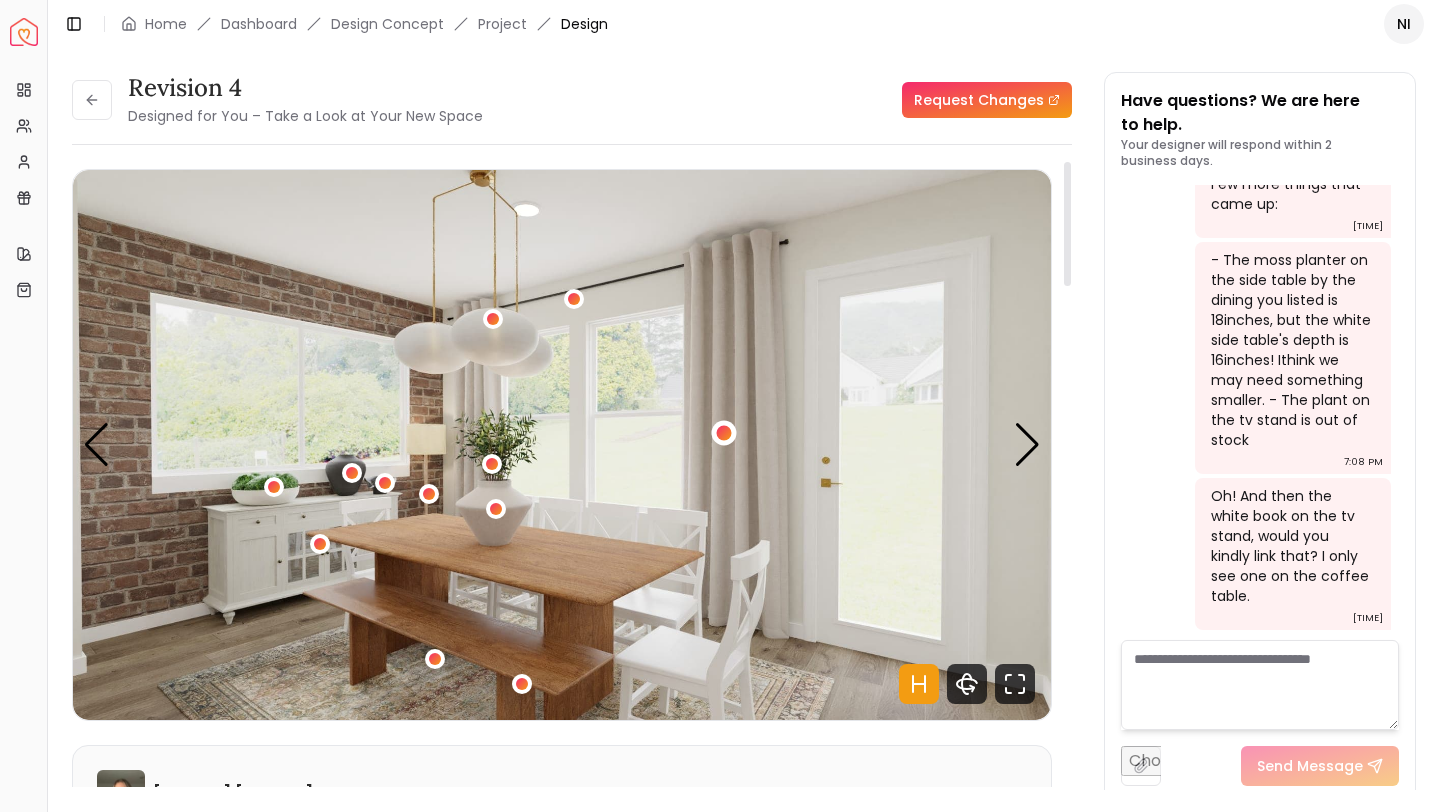 click at bounding box center [723, 433] 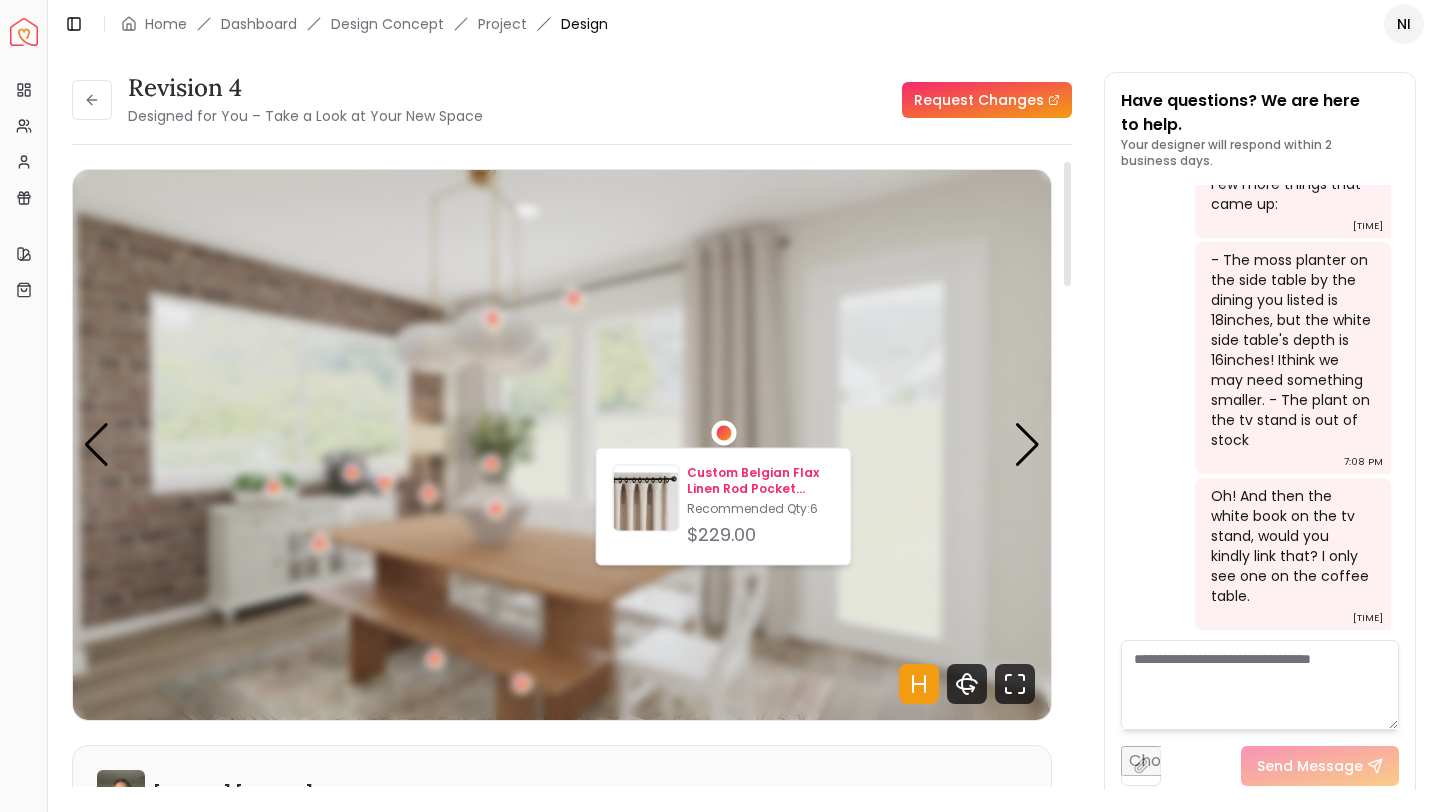 click on "Custom Belgian Flax Linen Rod Pocket Curtain Dark Flax" at bounding box center (760, 481) 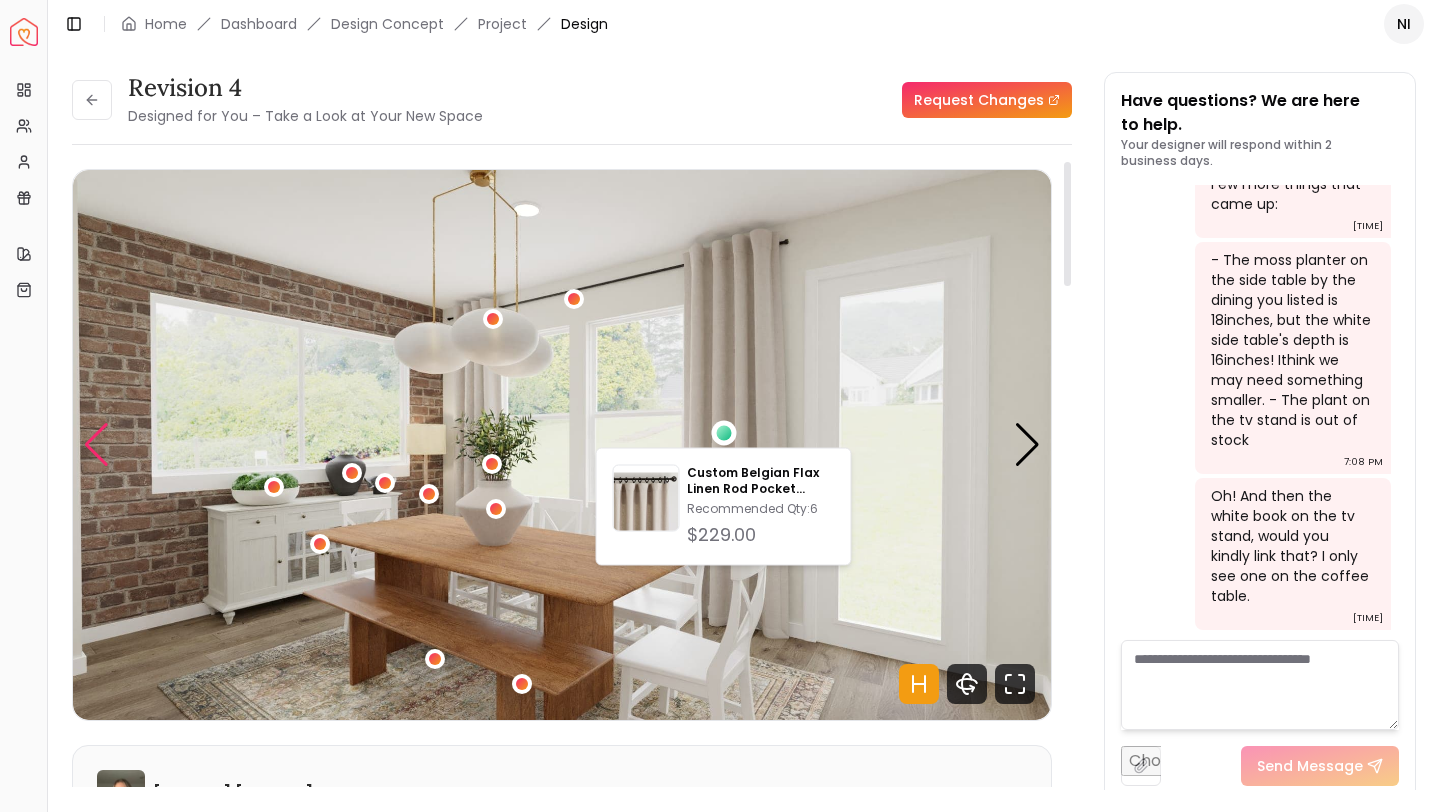 click at bounding box center (96, 445) 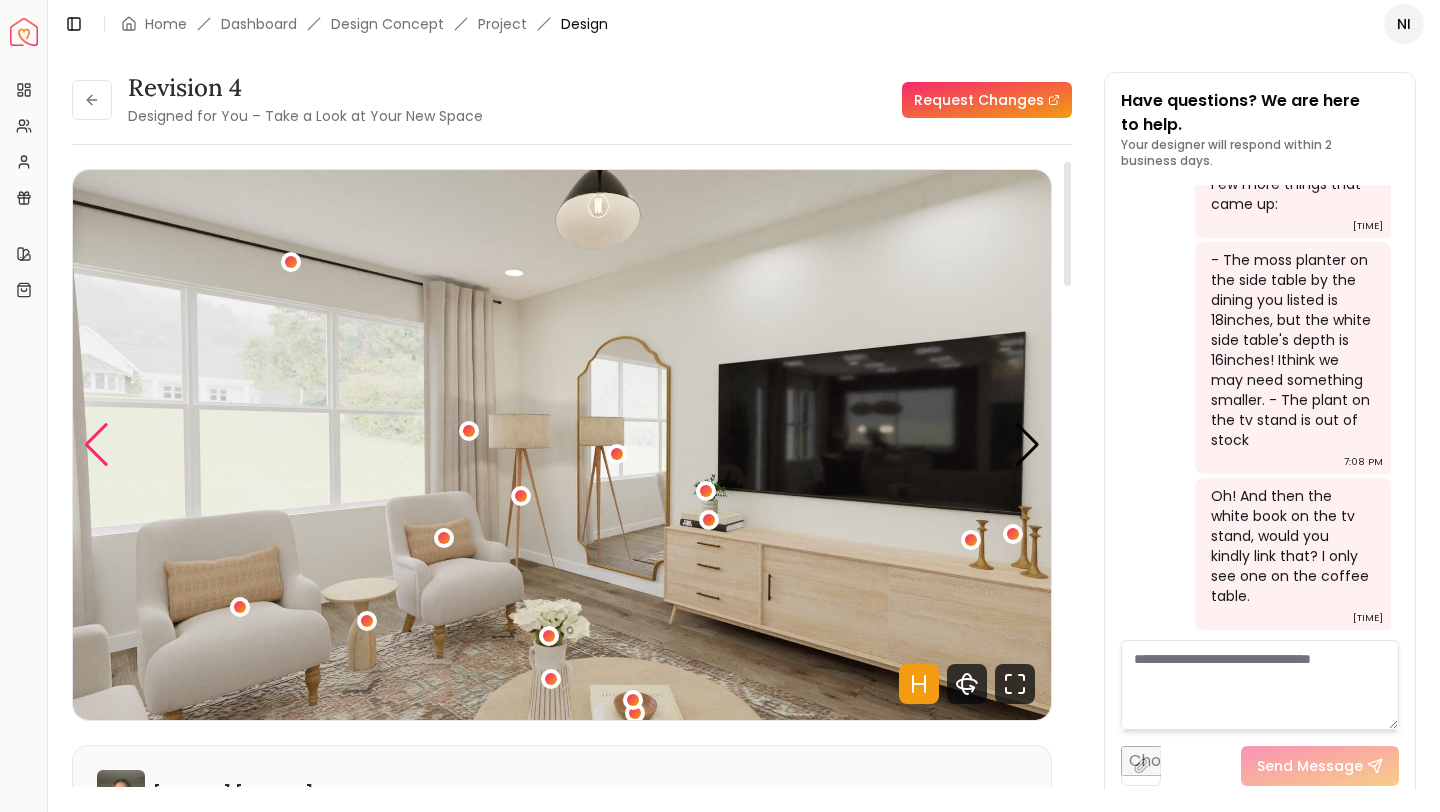 click at bounding box center (96, 445) 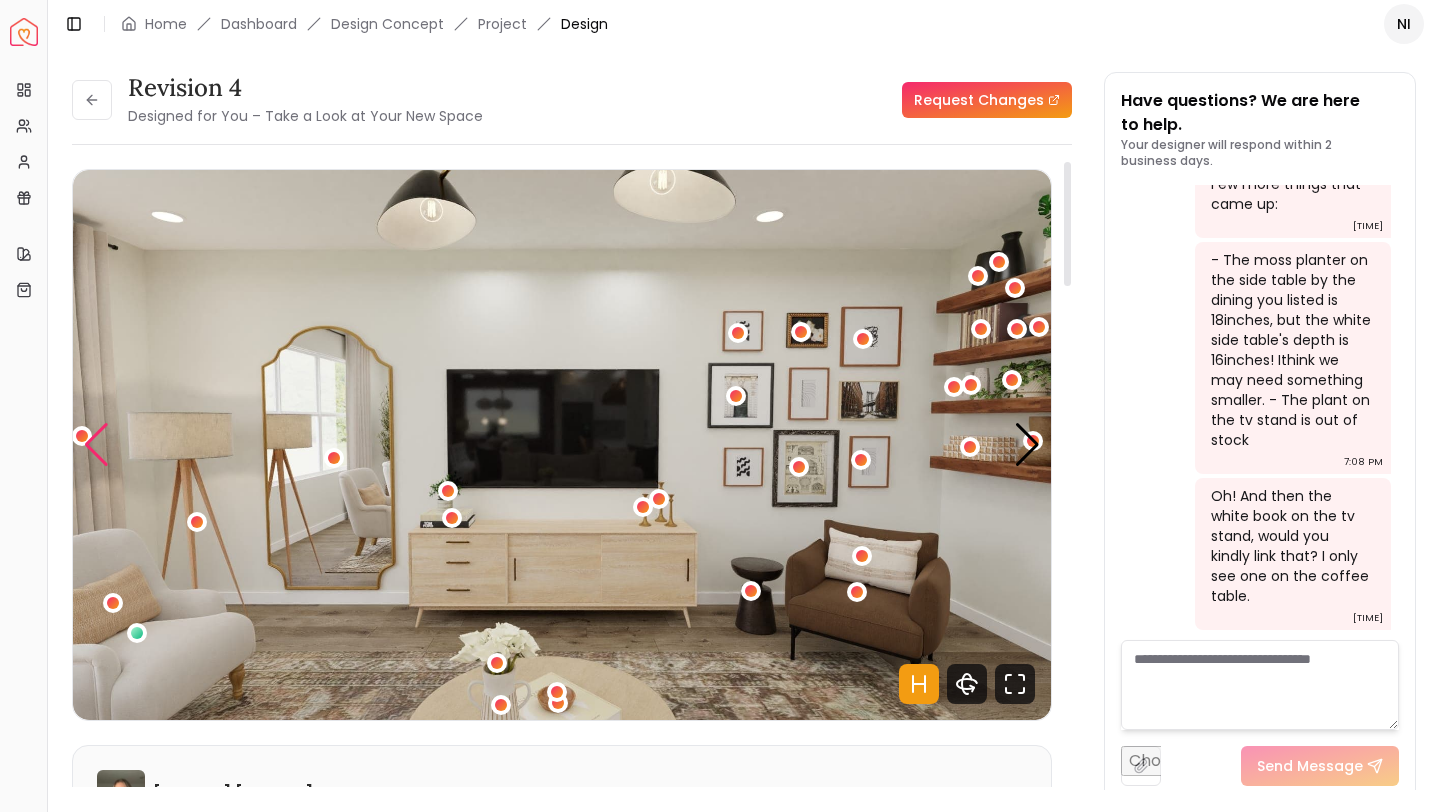 click at bounding box center (96, 445) 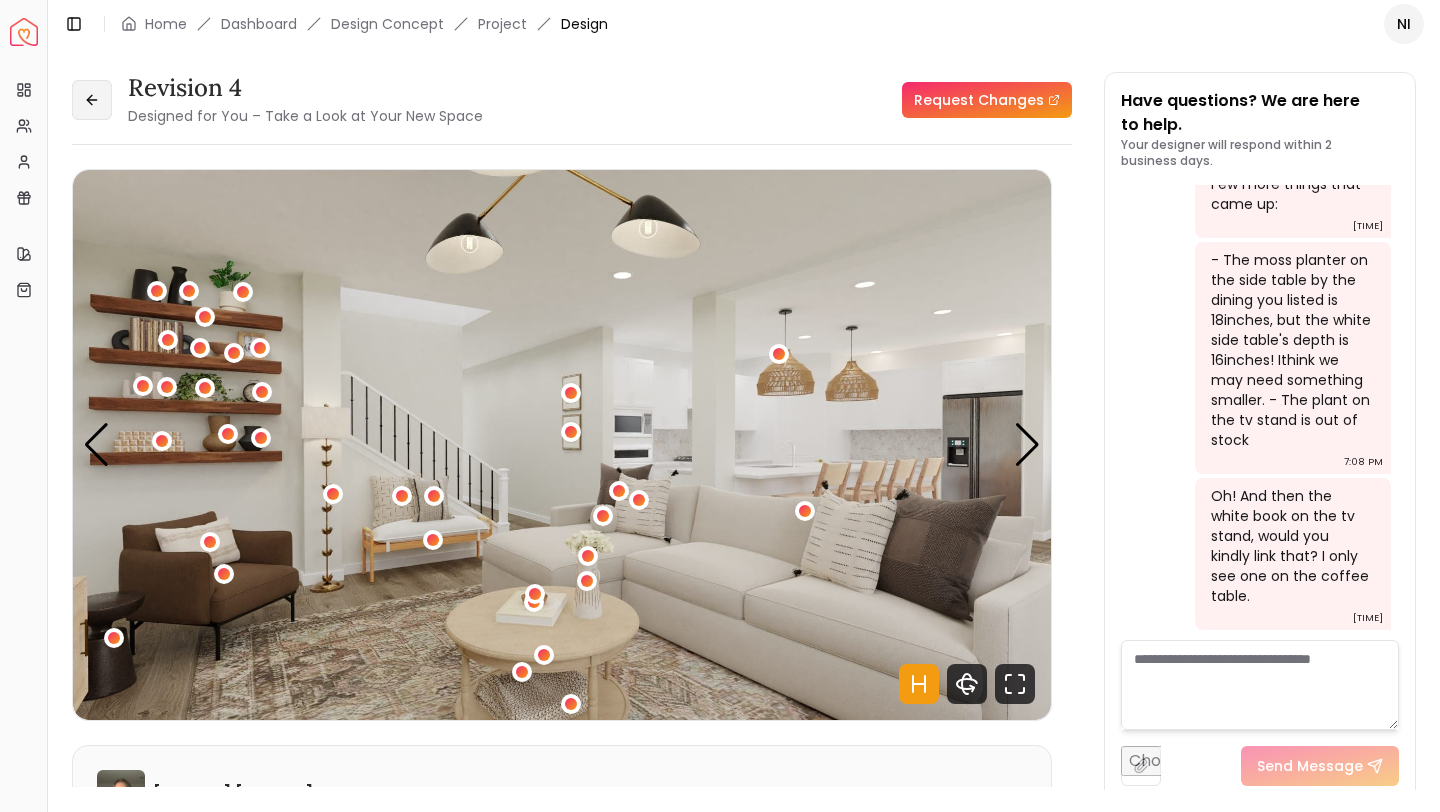 click at bounding box center [92, 100] 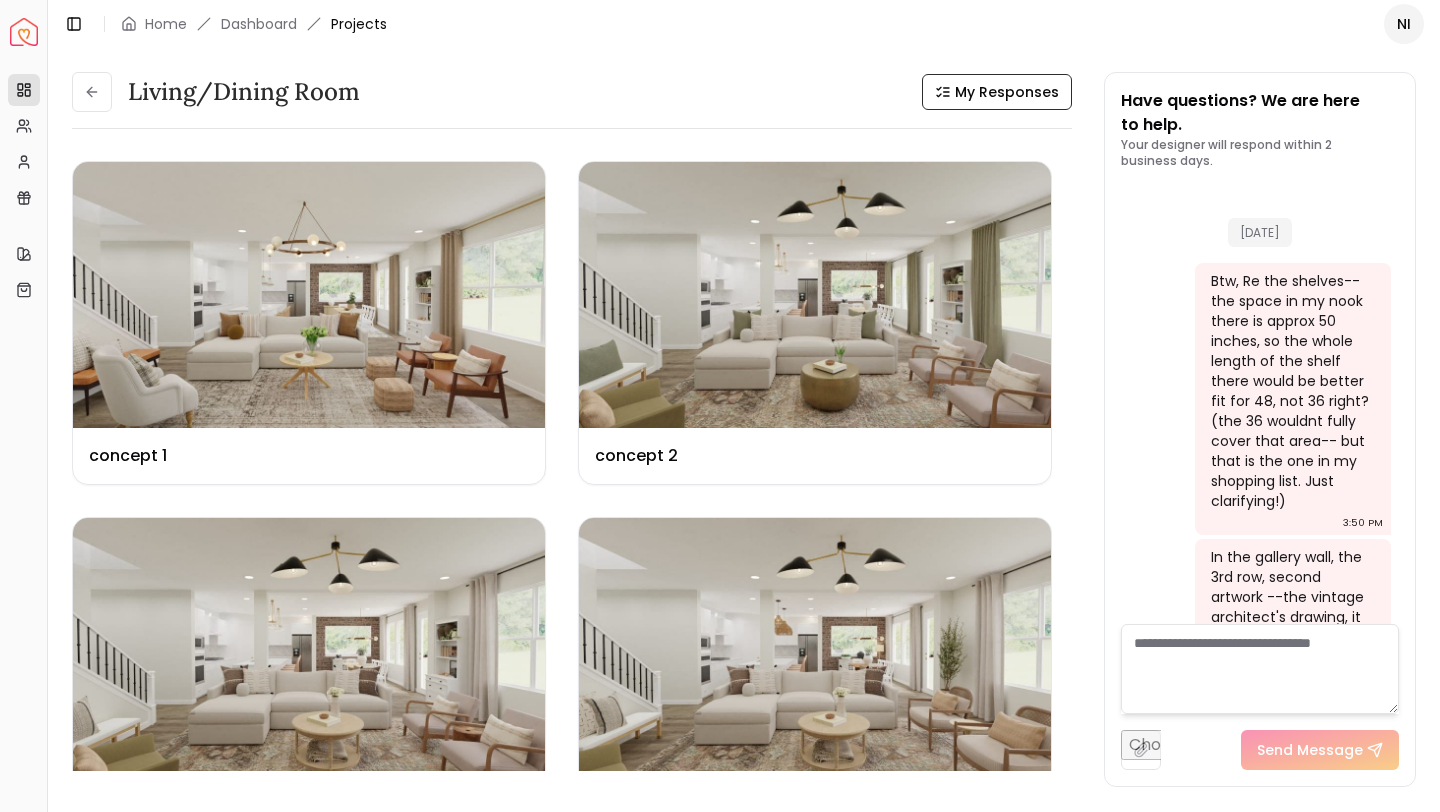 scroll, scrollTop: 3907, scrollLeft: 0, axis: vertical 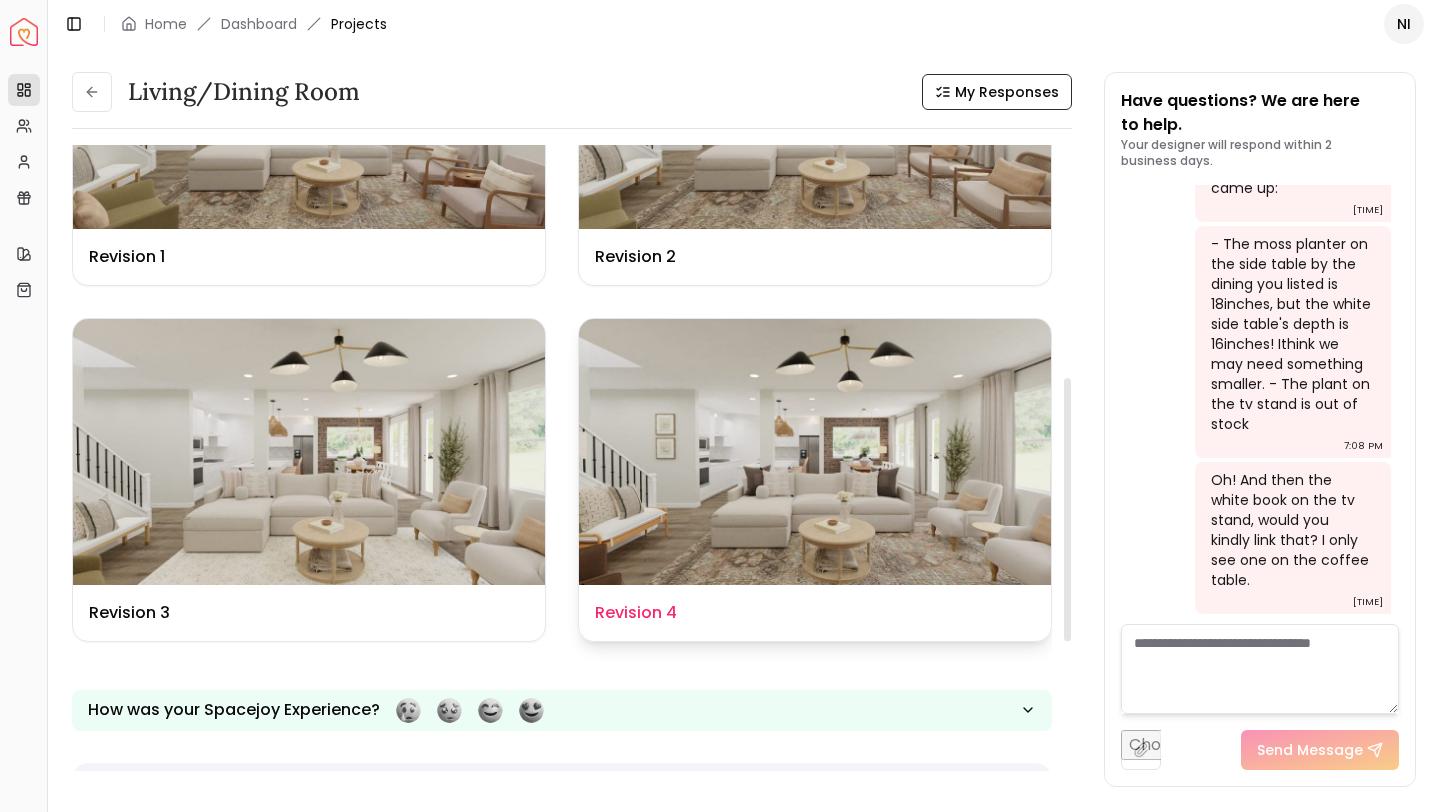 click at bounding box center [815, 452] 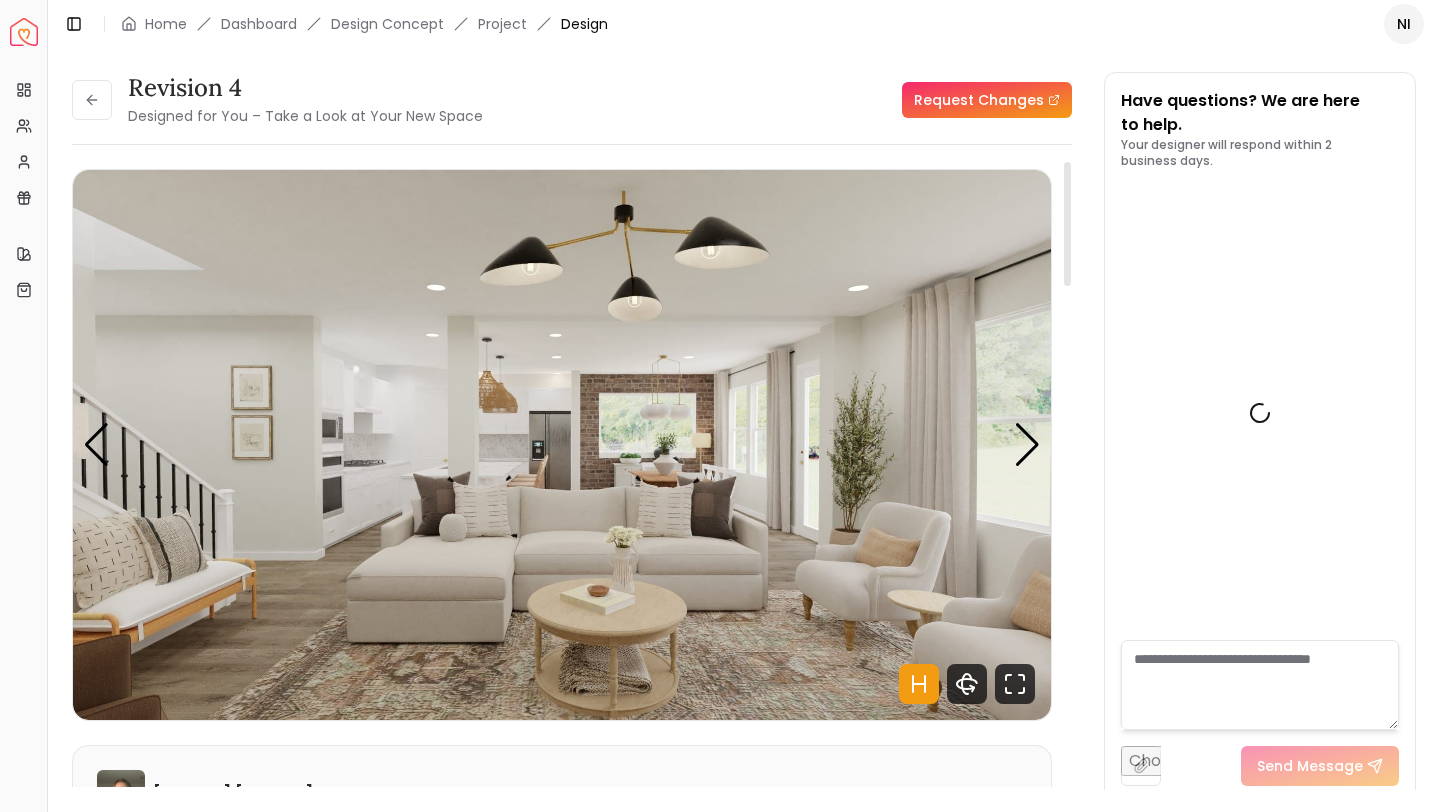 scroll, scrollTop: 3891, scrollLeft: 0, axis: vertical 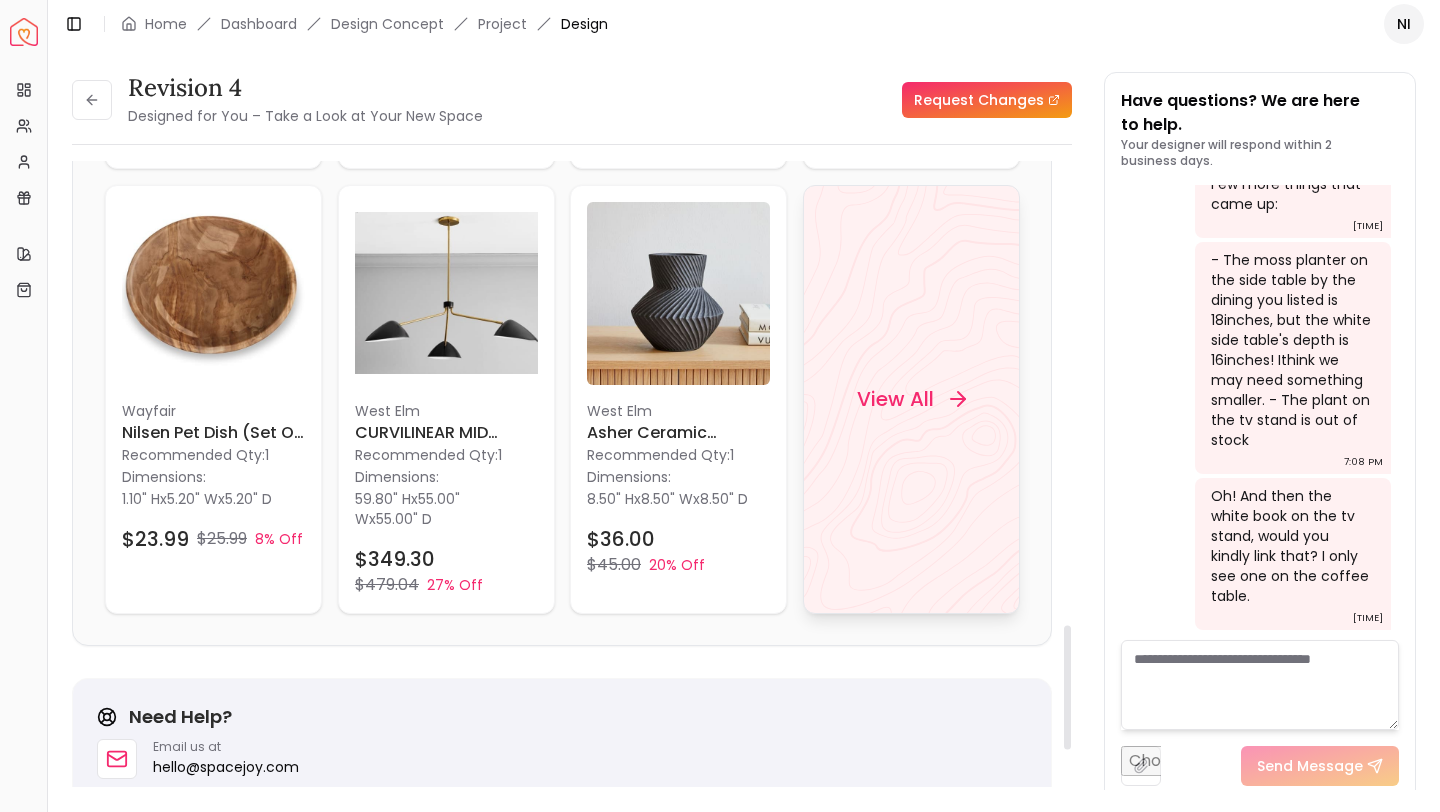 click on "View All" at bounding box center [894, 399] 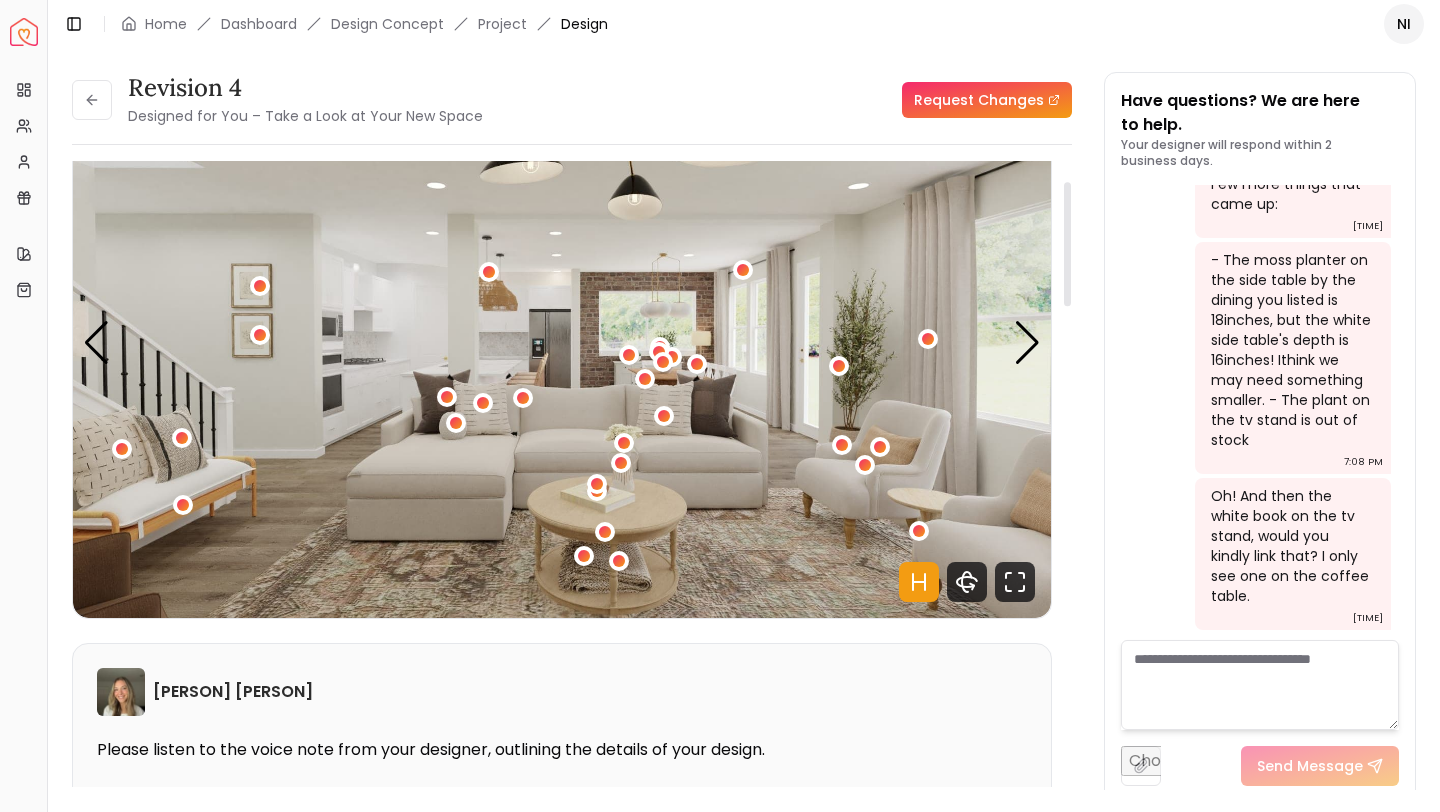 scroll, scrollTop: 109, scrollLeft: 0, axis: vertical 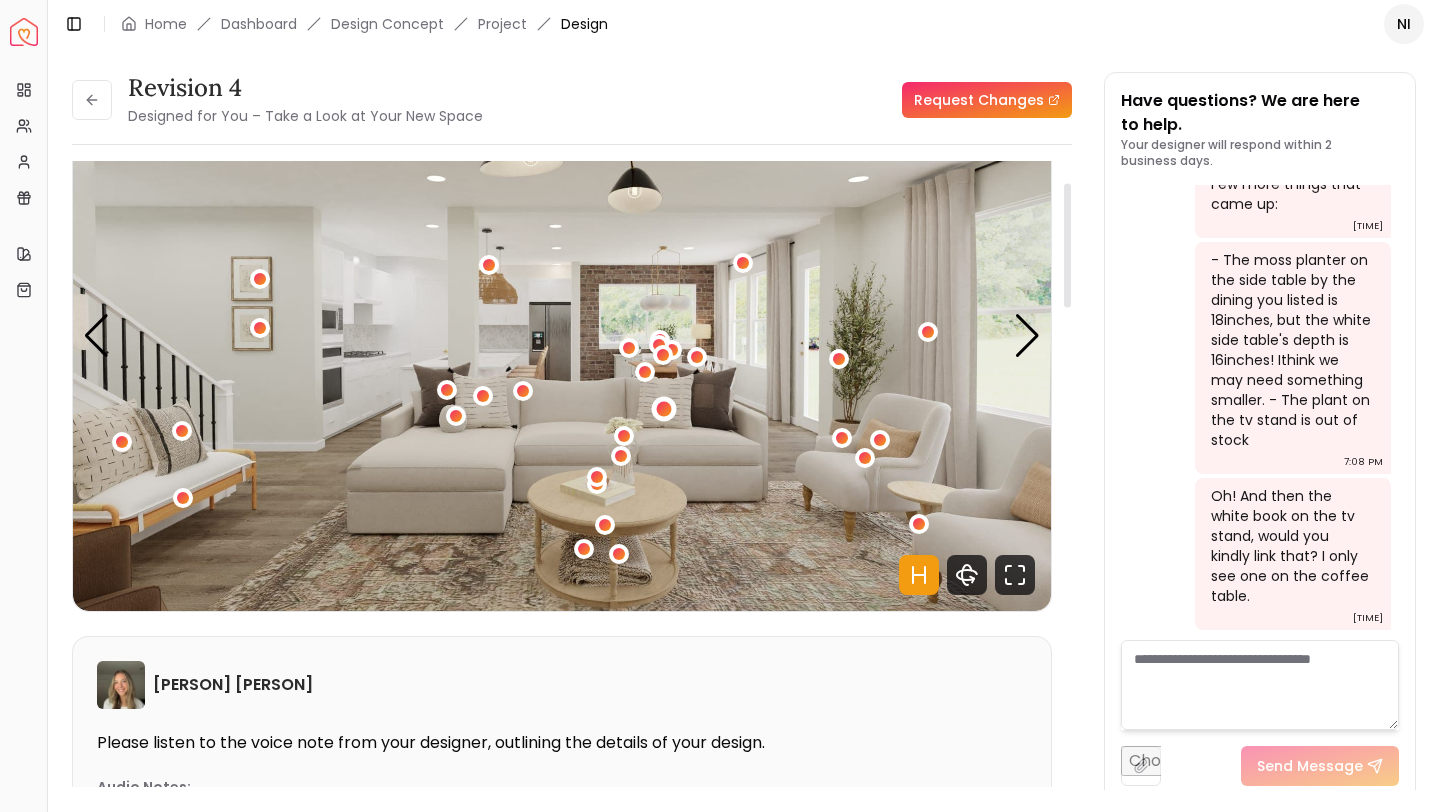 click at bounding box center (664, 409) 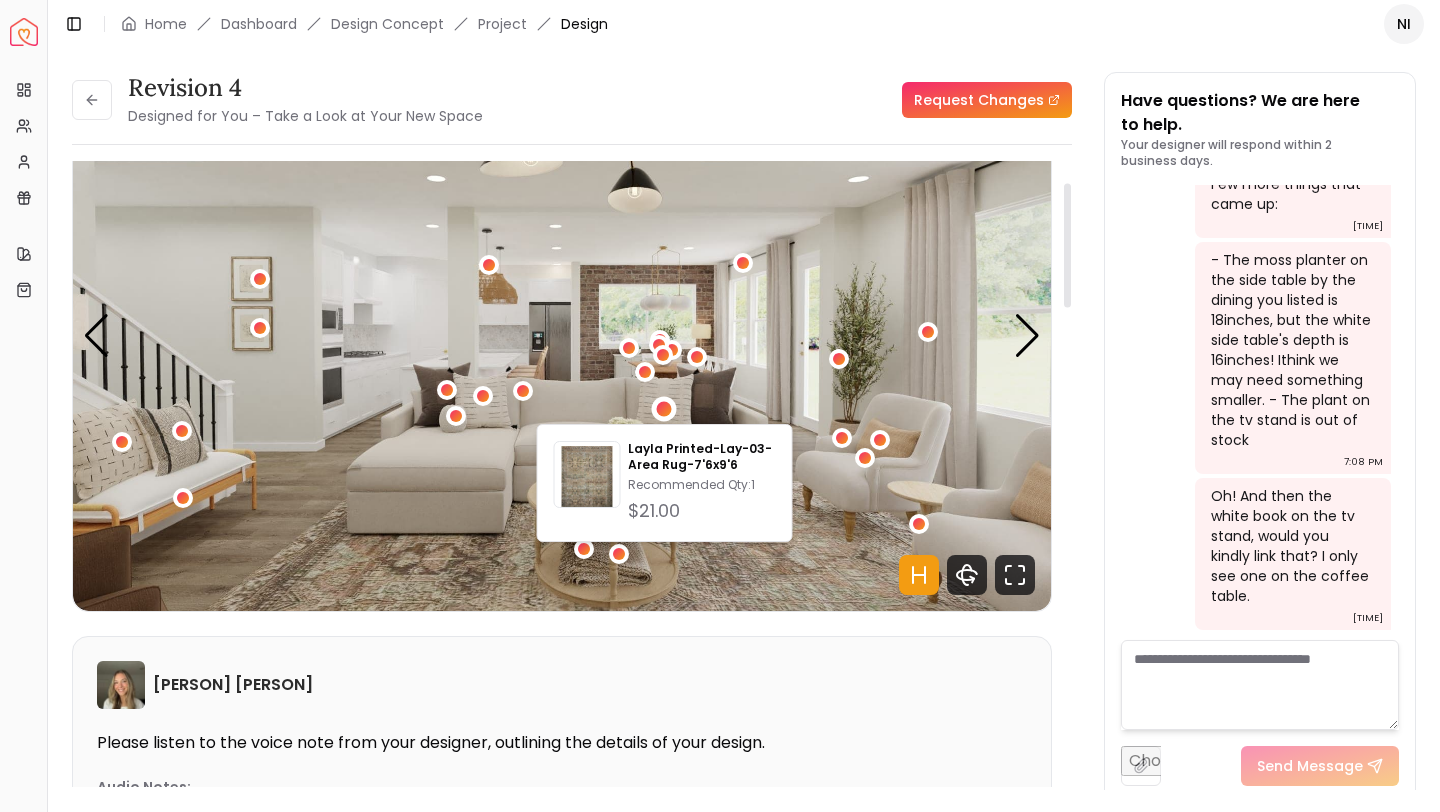 click at bounding box center [562, 336] 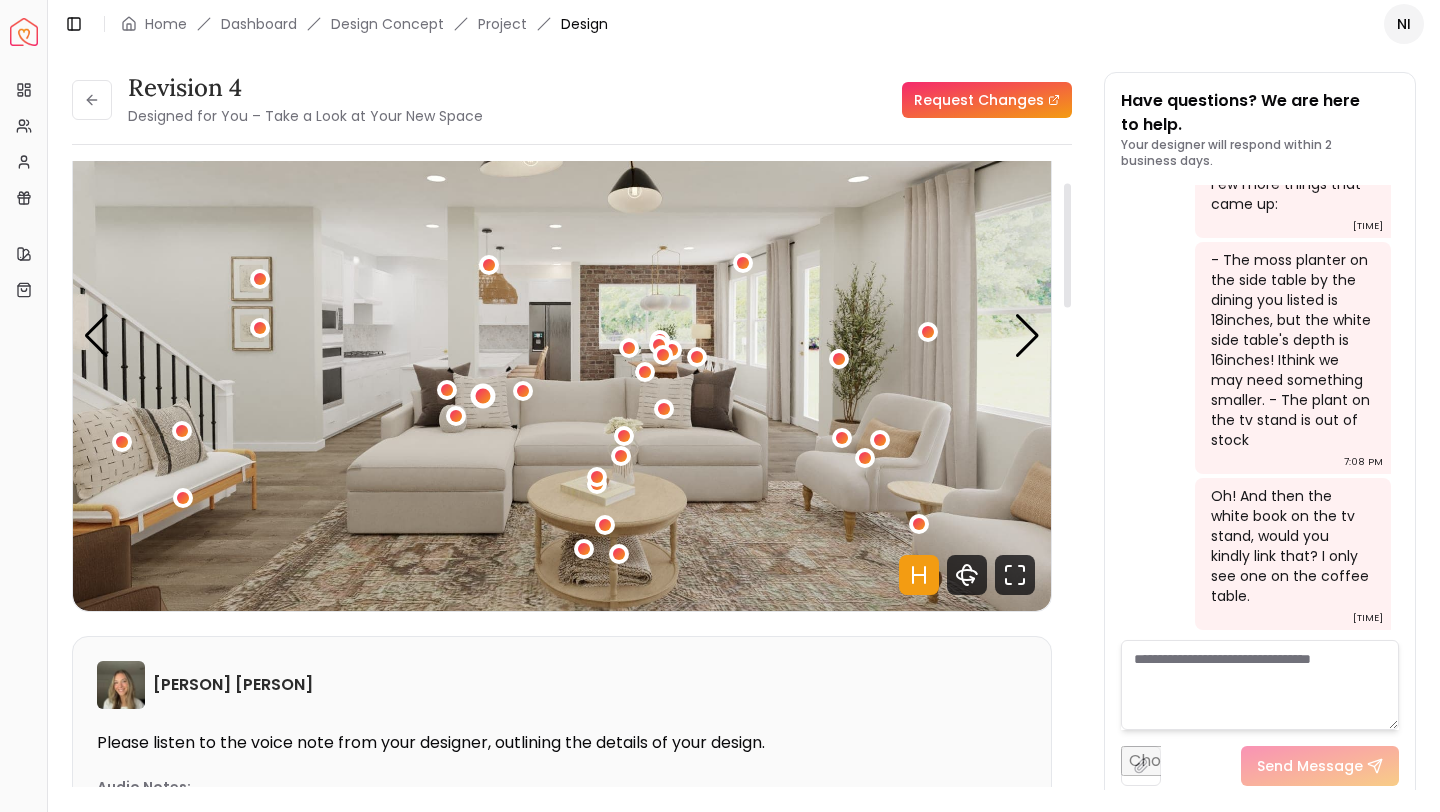 click at bounding box center (483, 395) 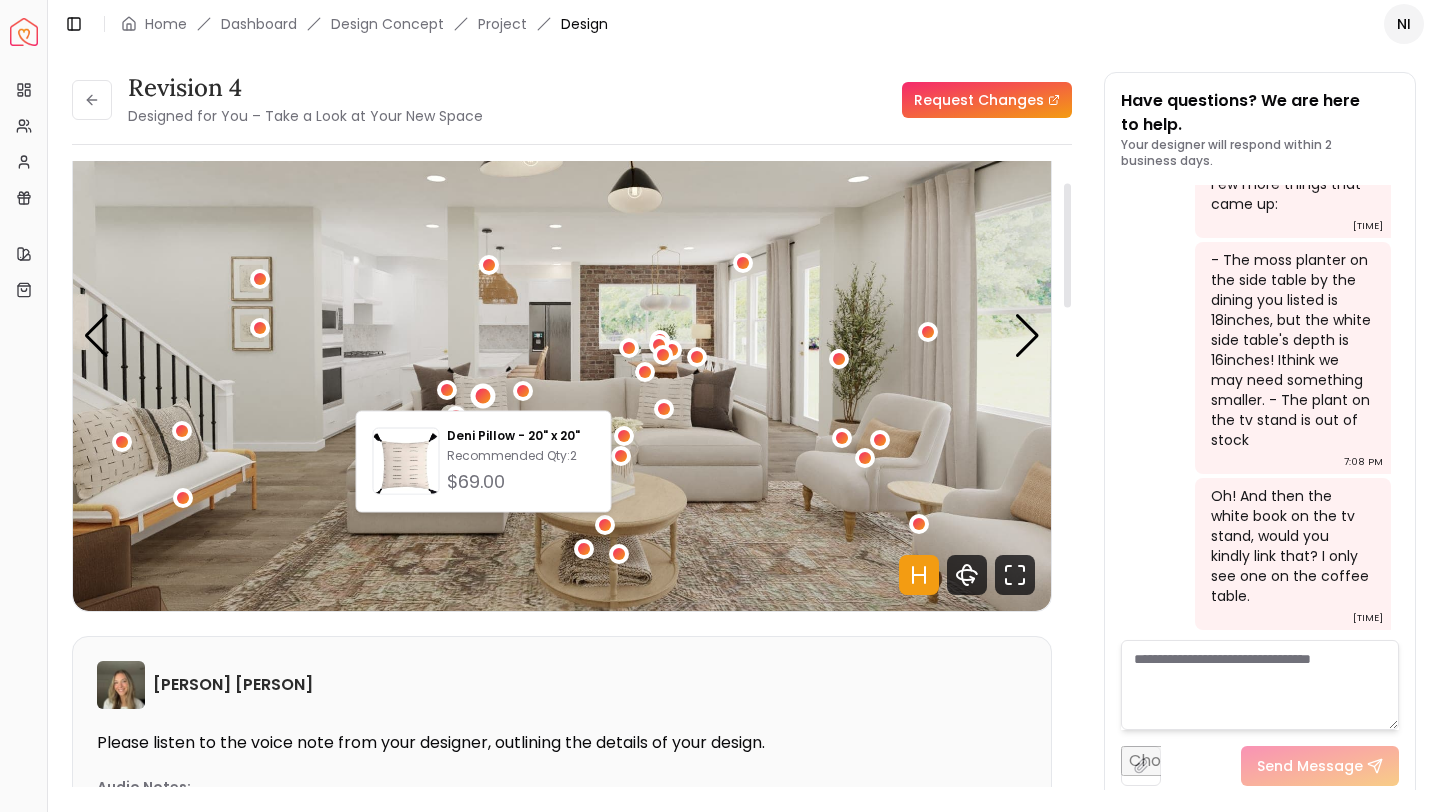 click on "Request Changes" at bounding box center [785, 100] 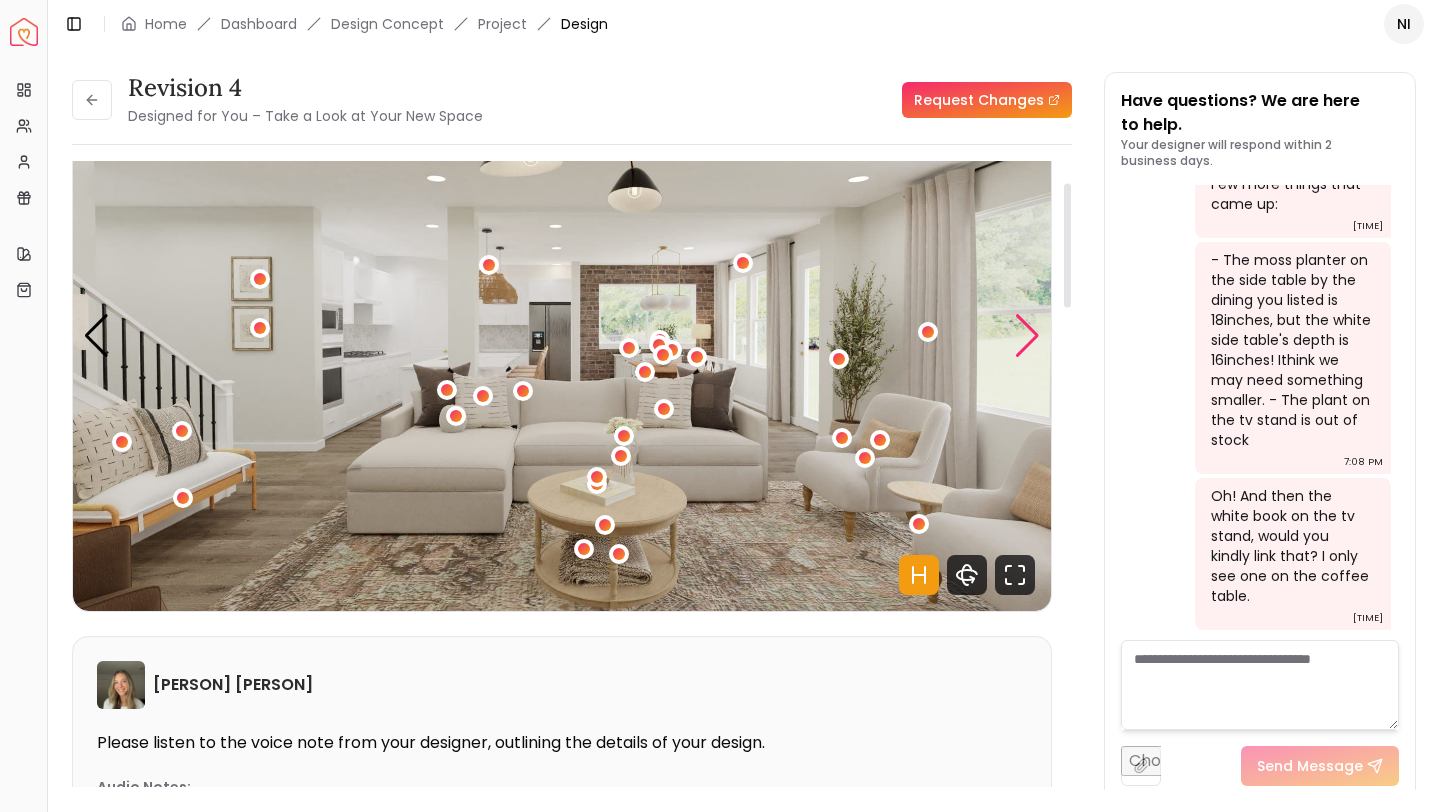 click at bounding box center (1027, 336) 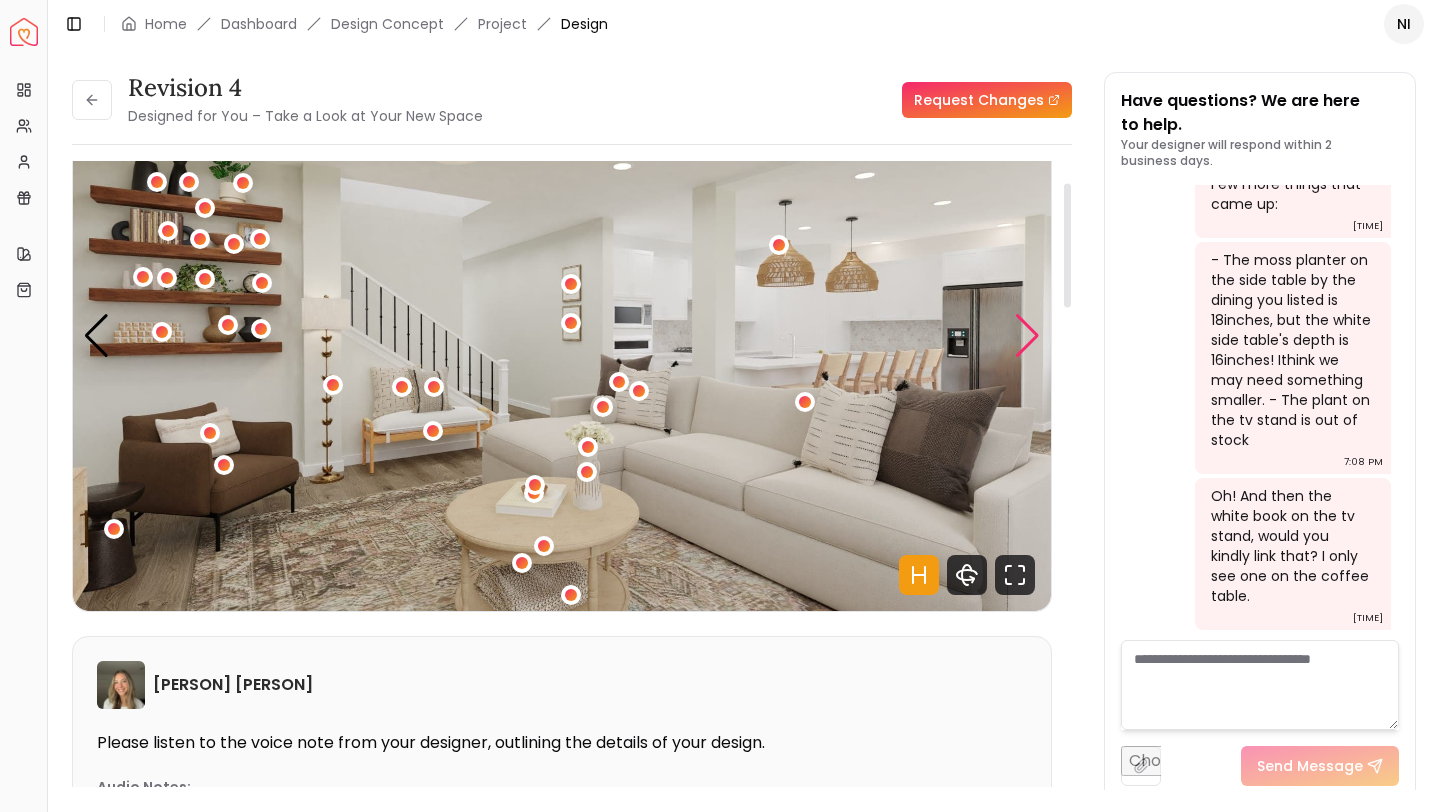 click at bounding box center [1027, 336] 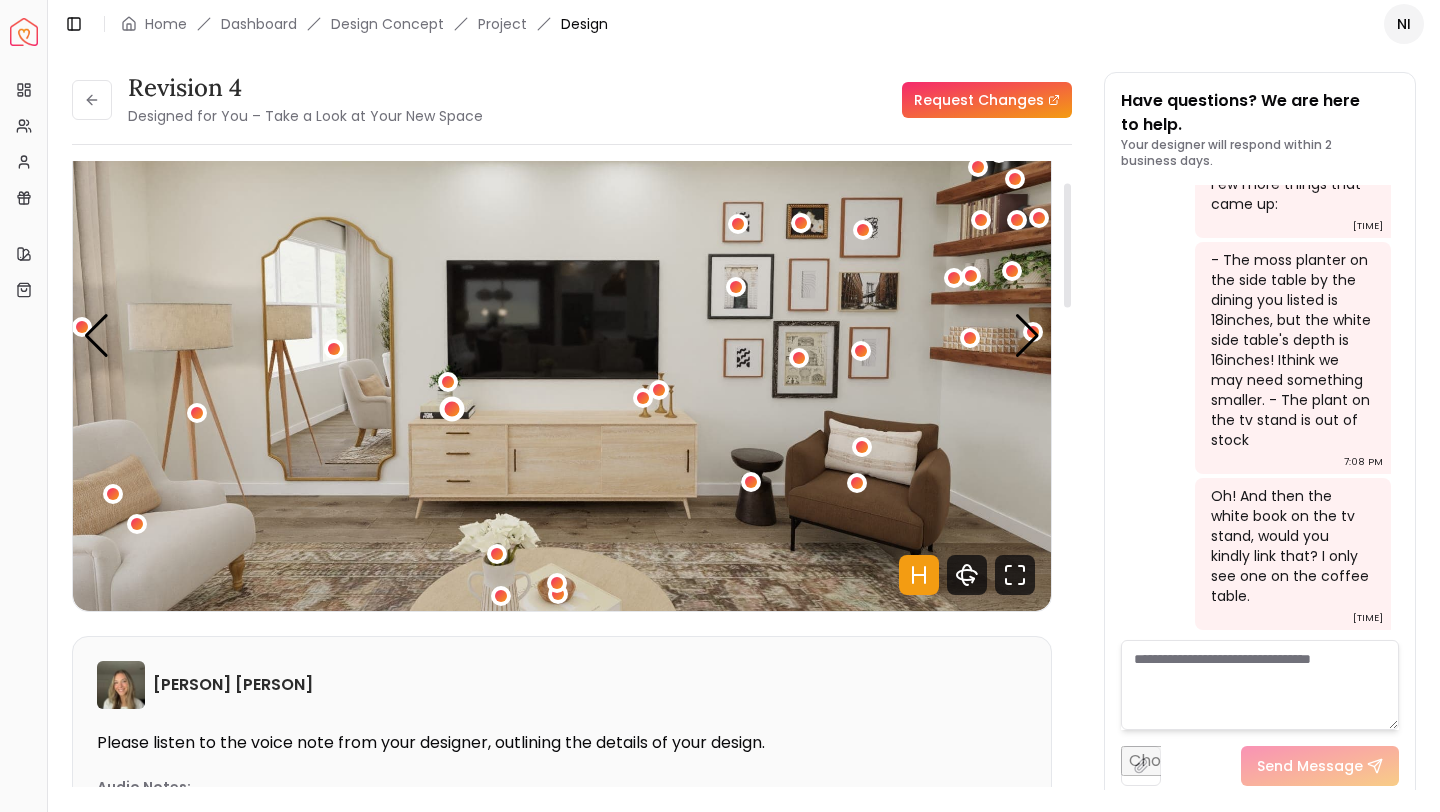 click at bounding box center [451, 409] 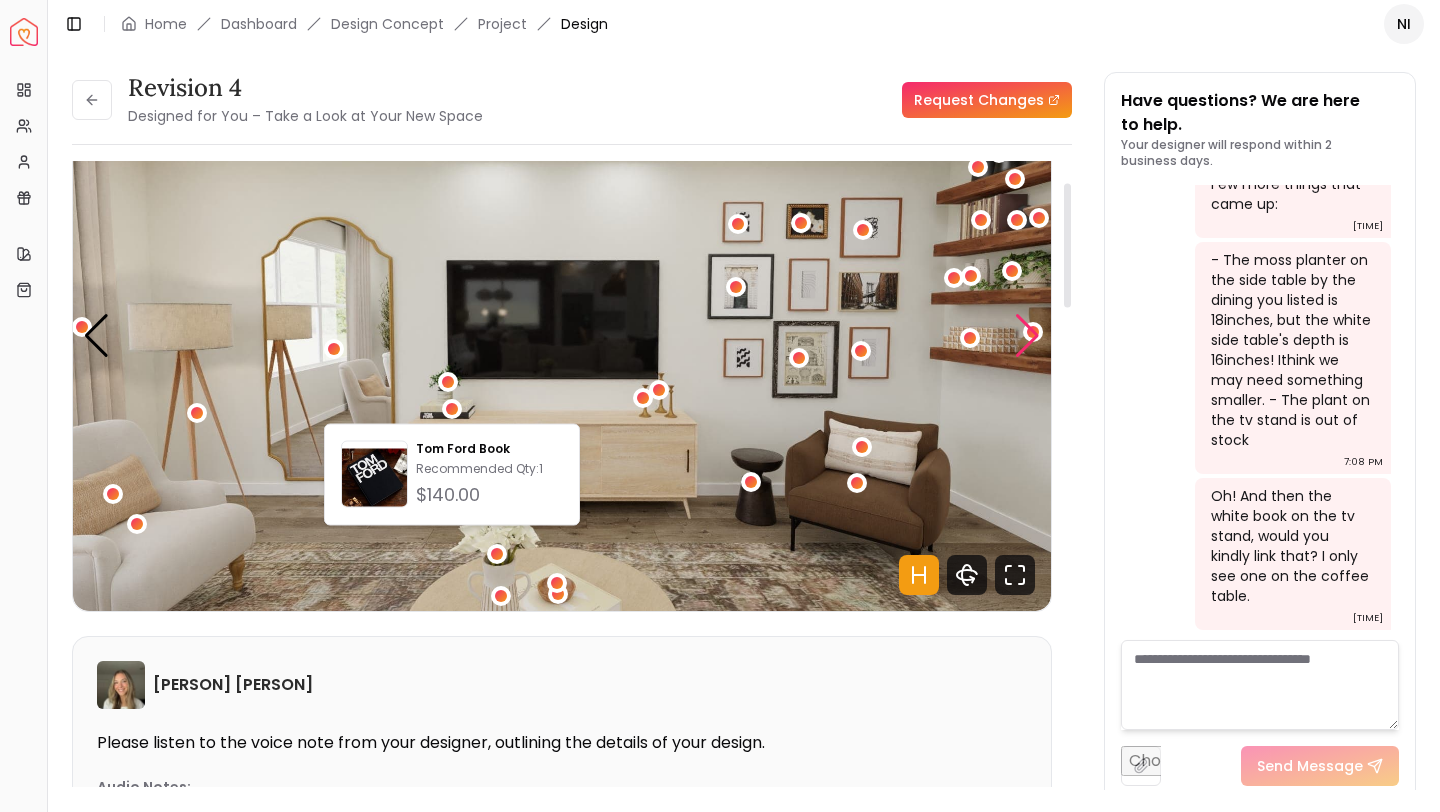 click at bounding box center [1027, 336] 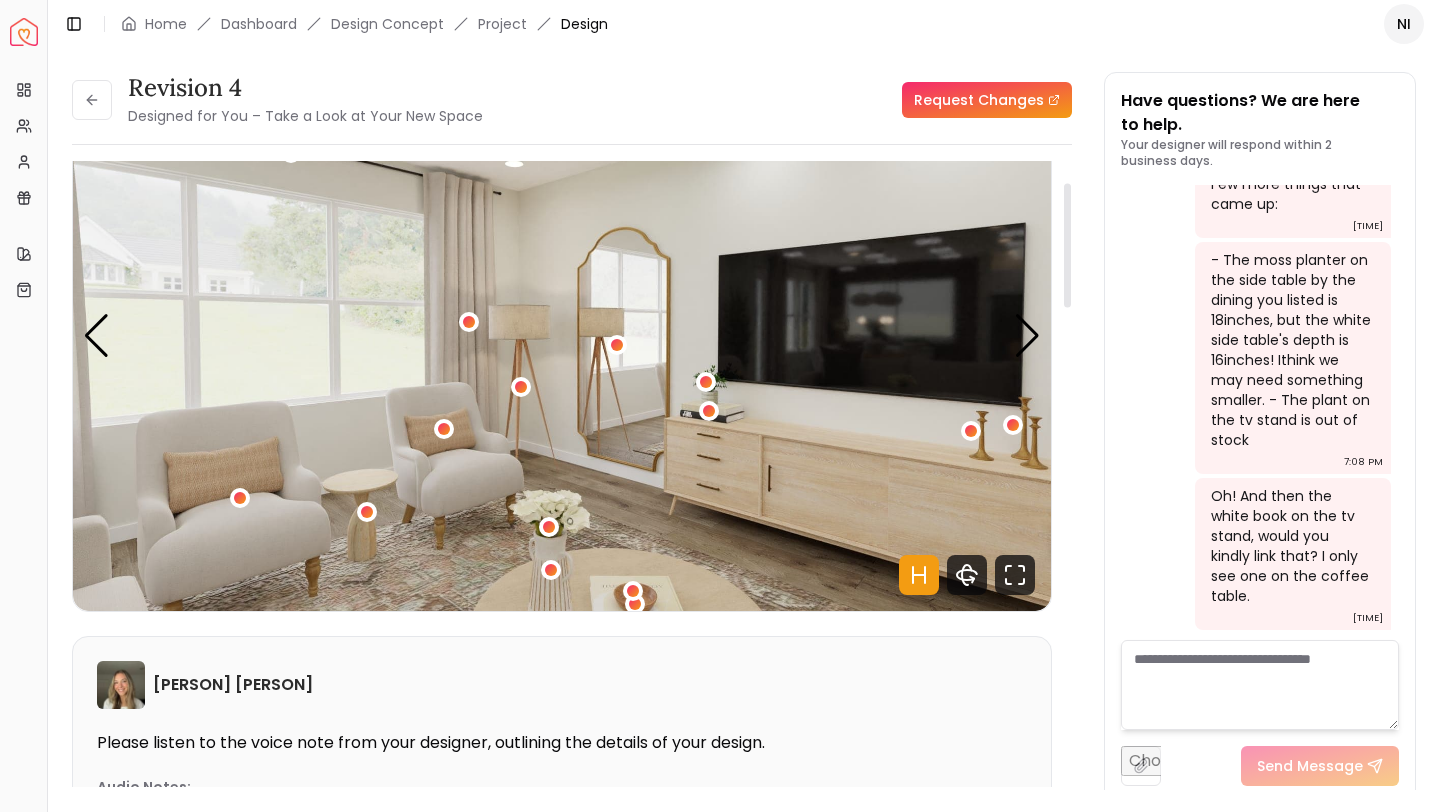 click at bounding box center [562, 336] 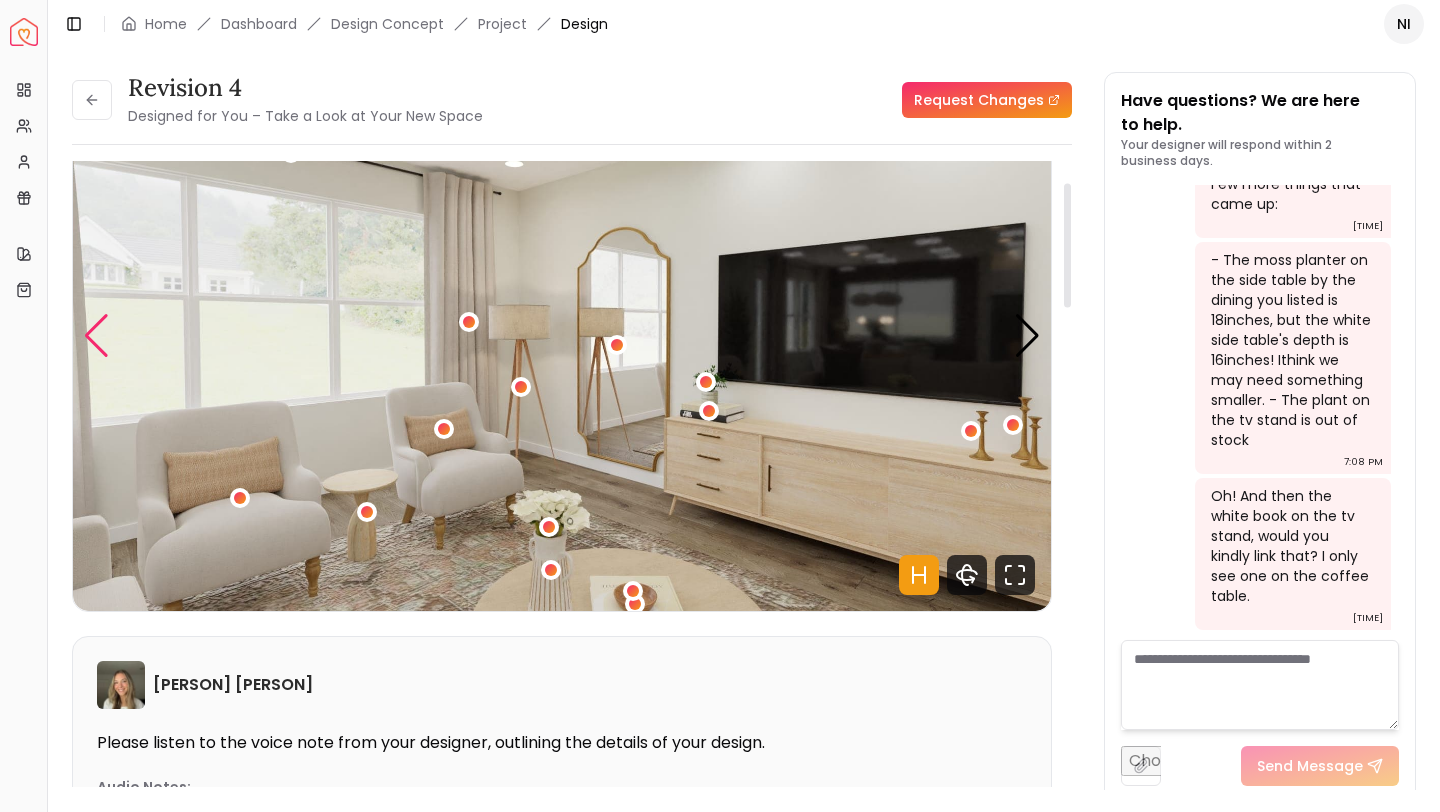click at bounding box center [96, 336] 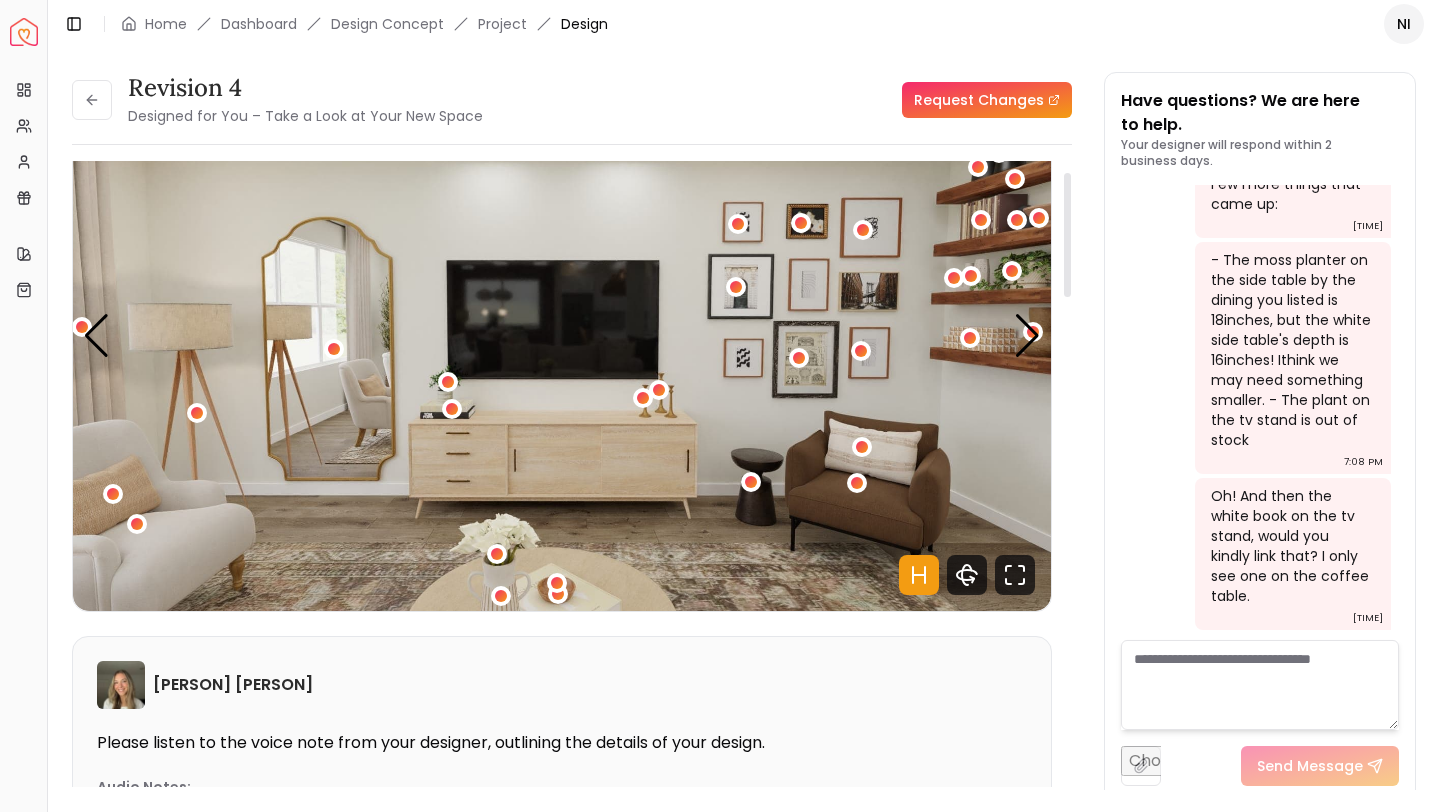 scroll, scrollTop: 0, scrollLeft: 0, axis: both 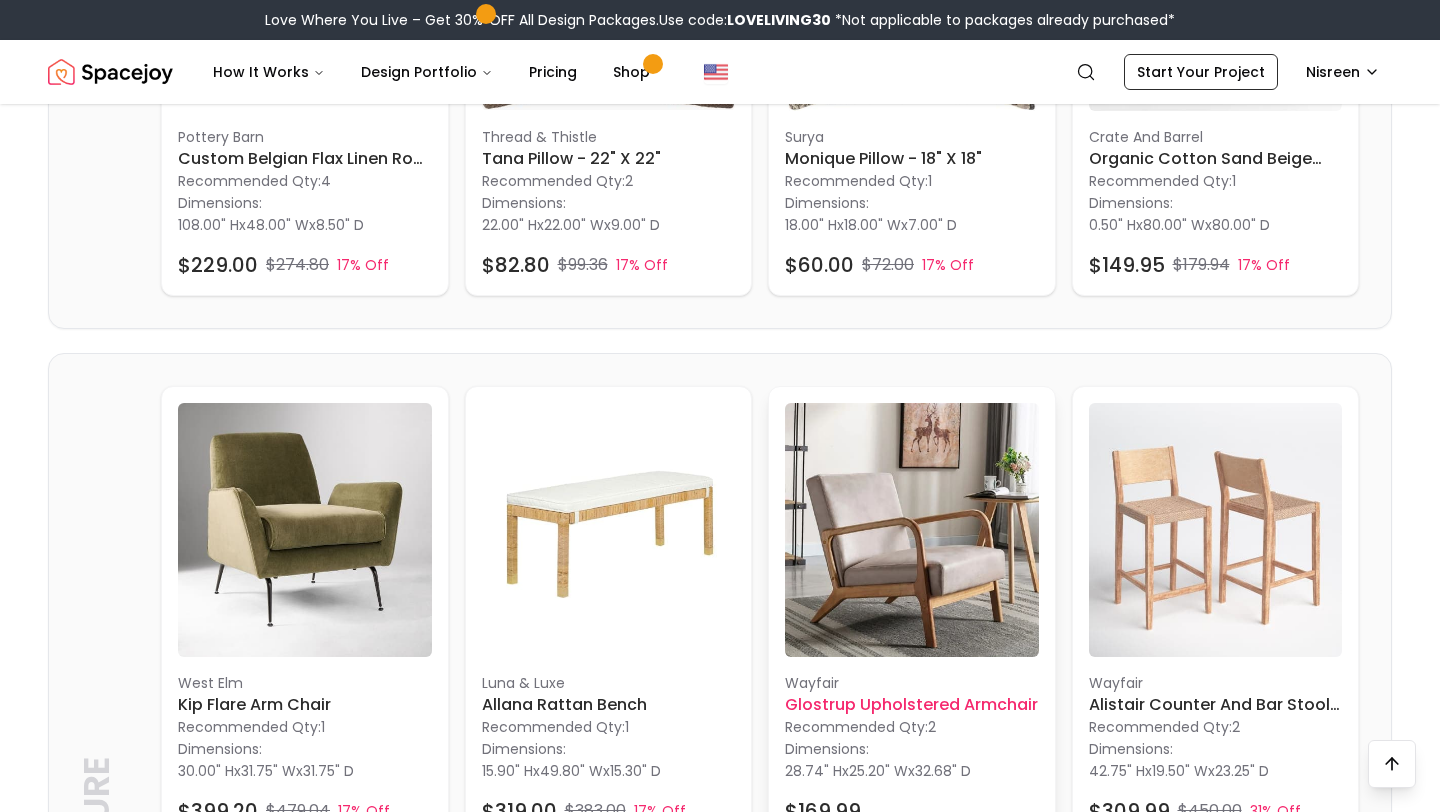 click at bounding box center [912, 530] 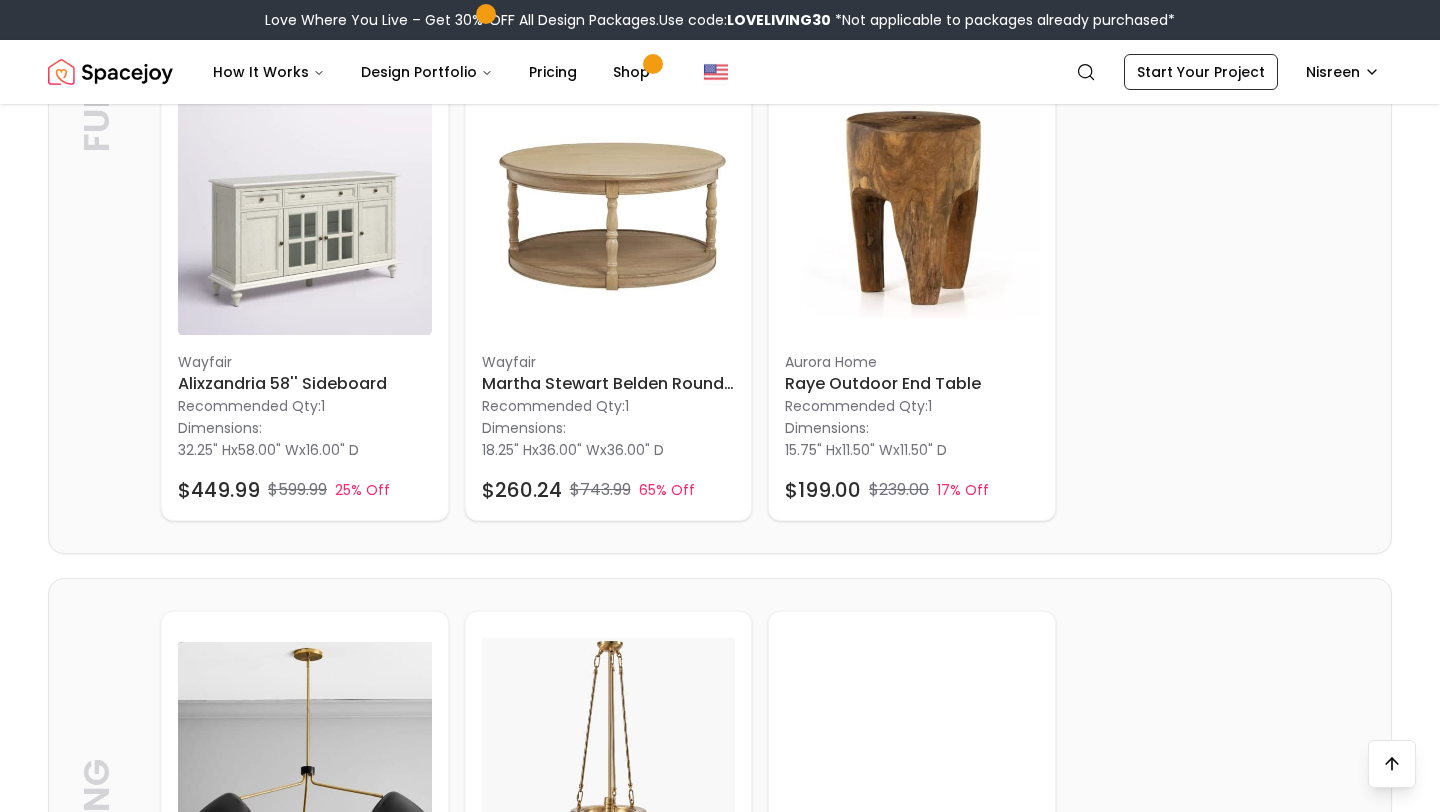 scroll, scrollTop: 6363, scrollLeft: 0, axis: vertical 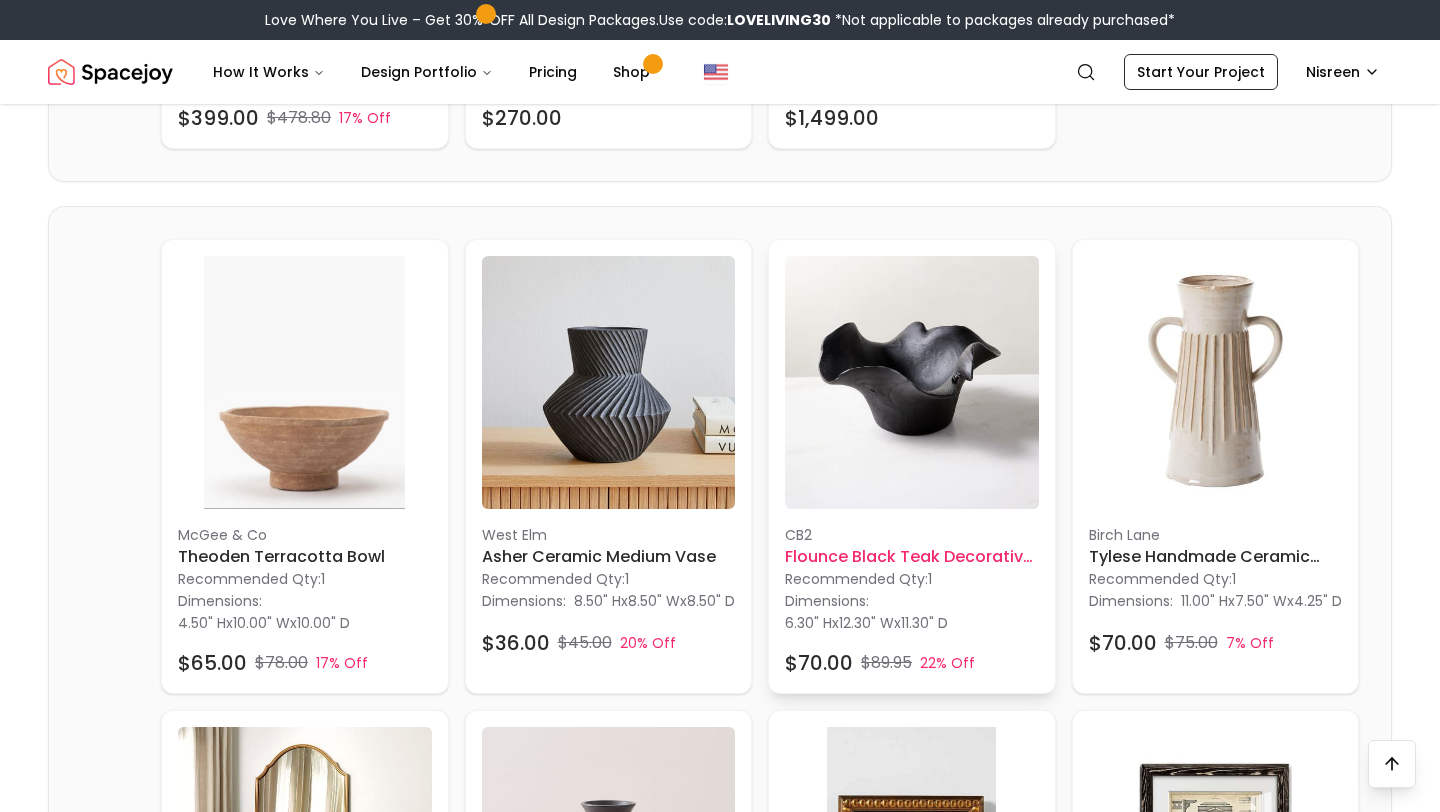 click on "Dimensions: 6.30" H x 12.30" W x 11.30" D" at bounding box center [912, 611] 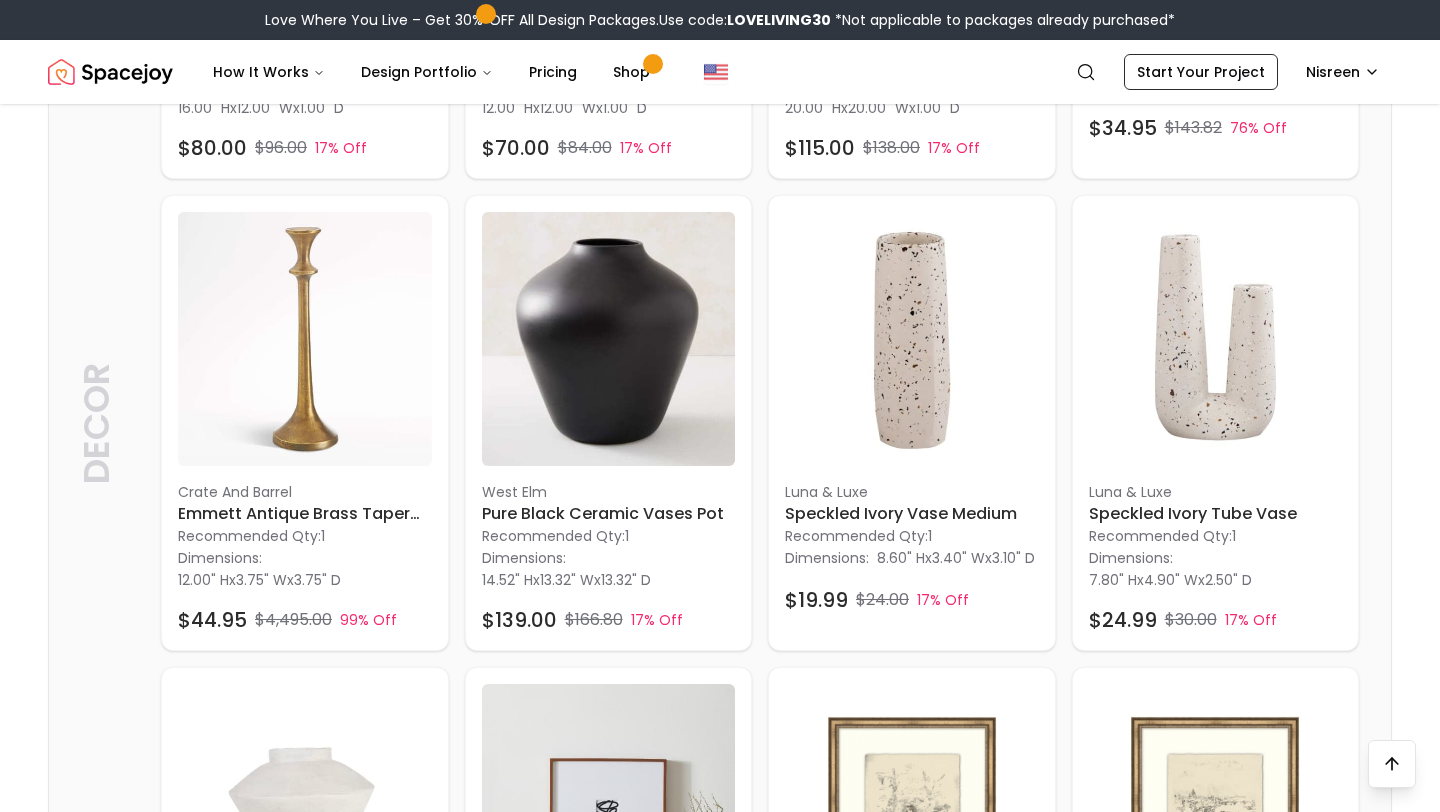 scroll, scrollTop: 3431, scrollLeft: 0, axis: vertical 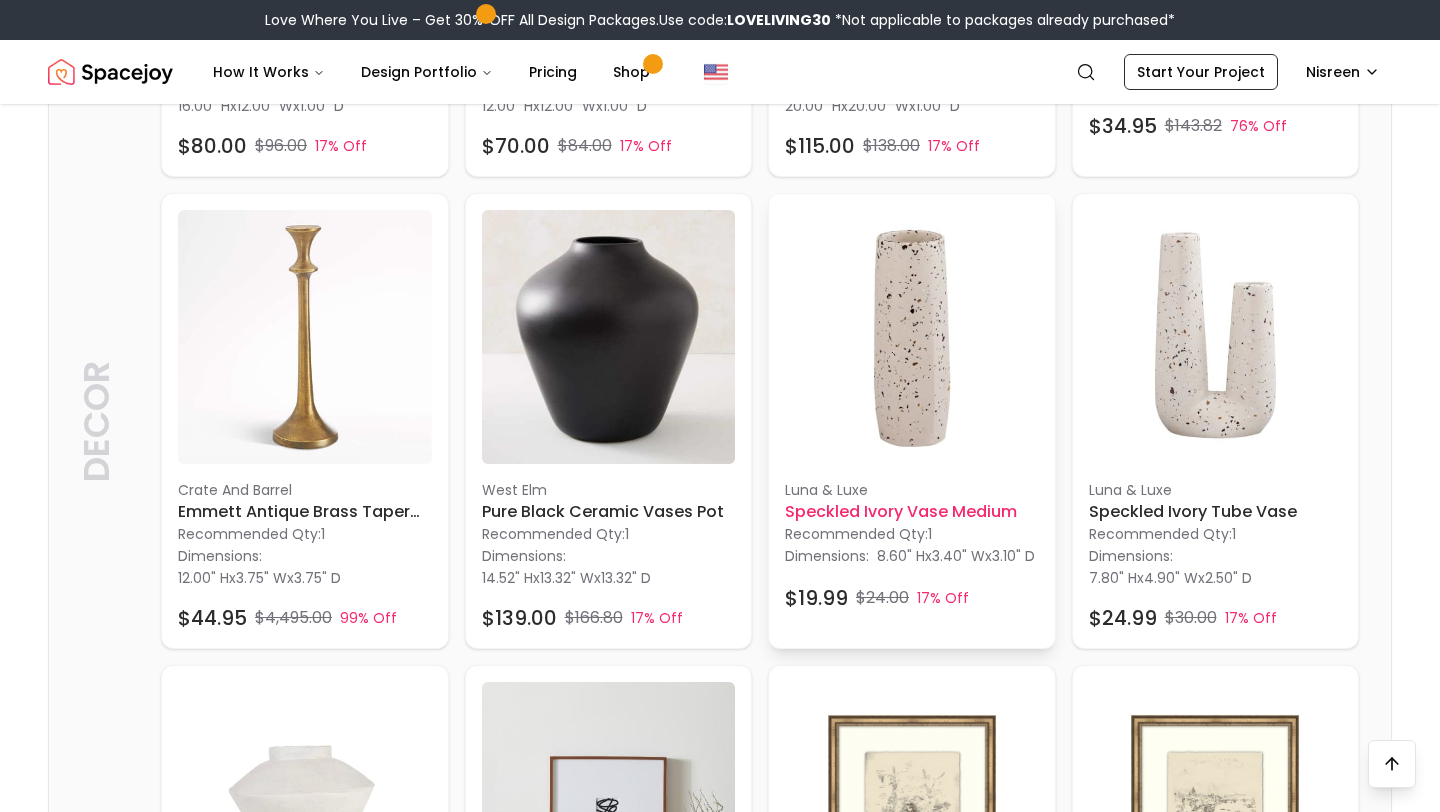 click at bounding box center [912, 337] 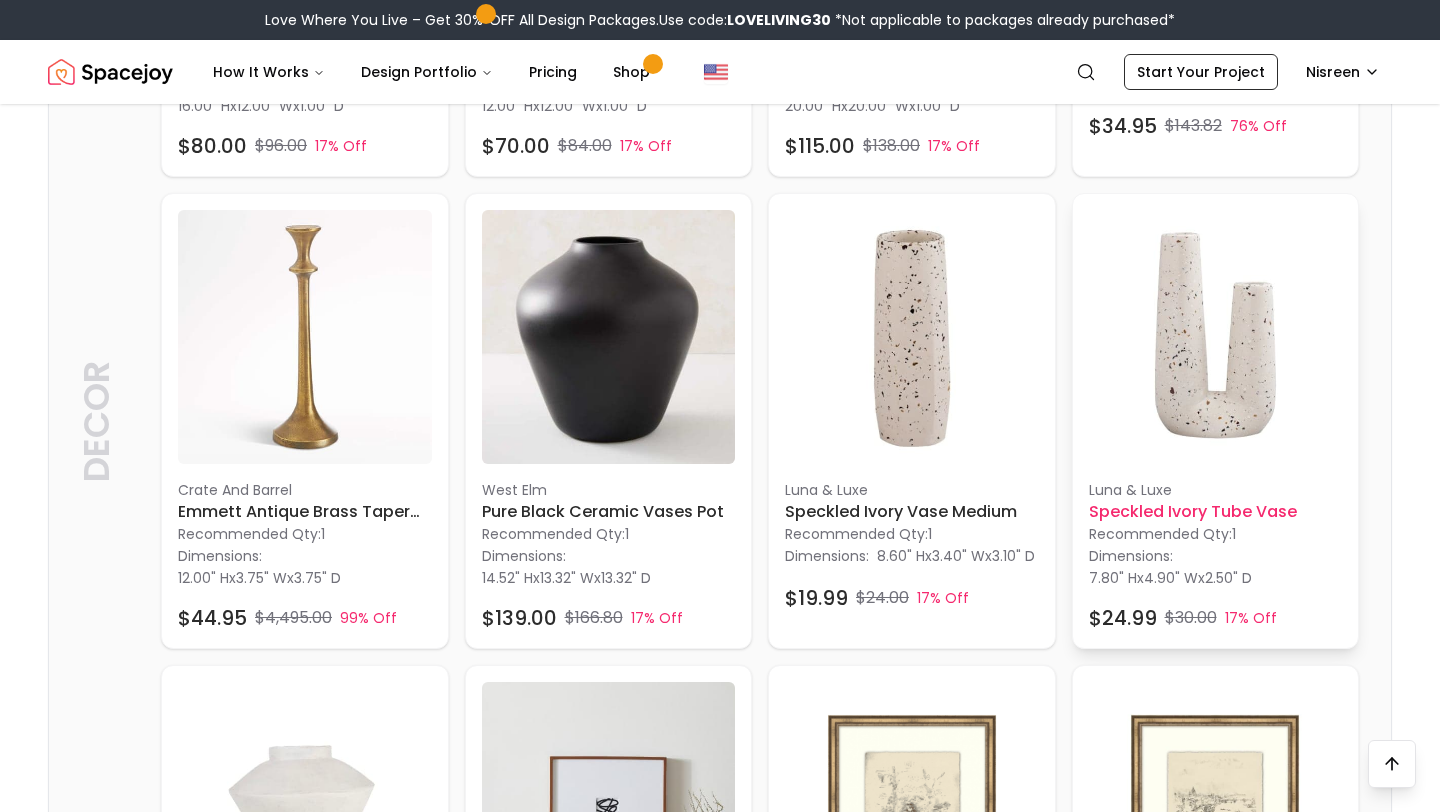 click at bounding box center [1216, 337] 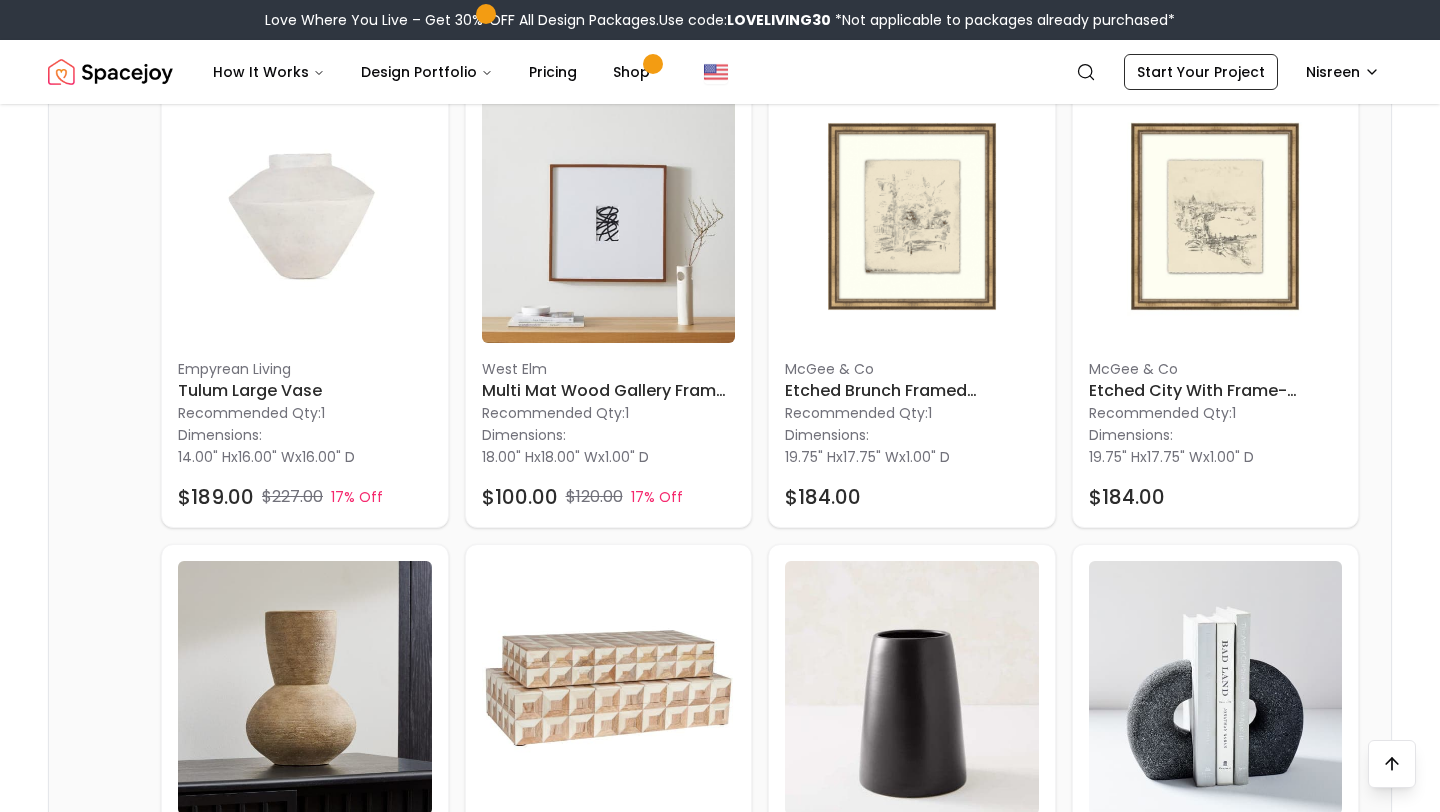 scroll, scrollTop: 4060, scrollLeft: 0, axis: vertical 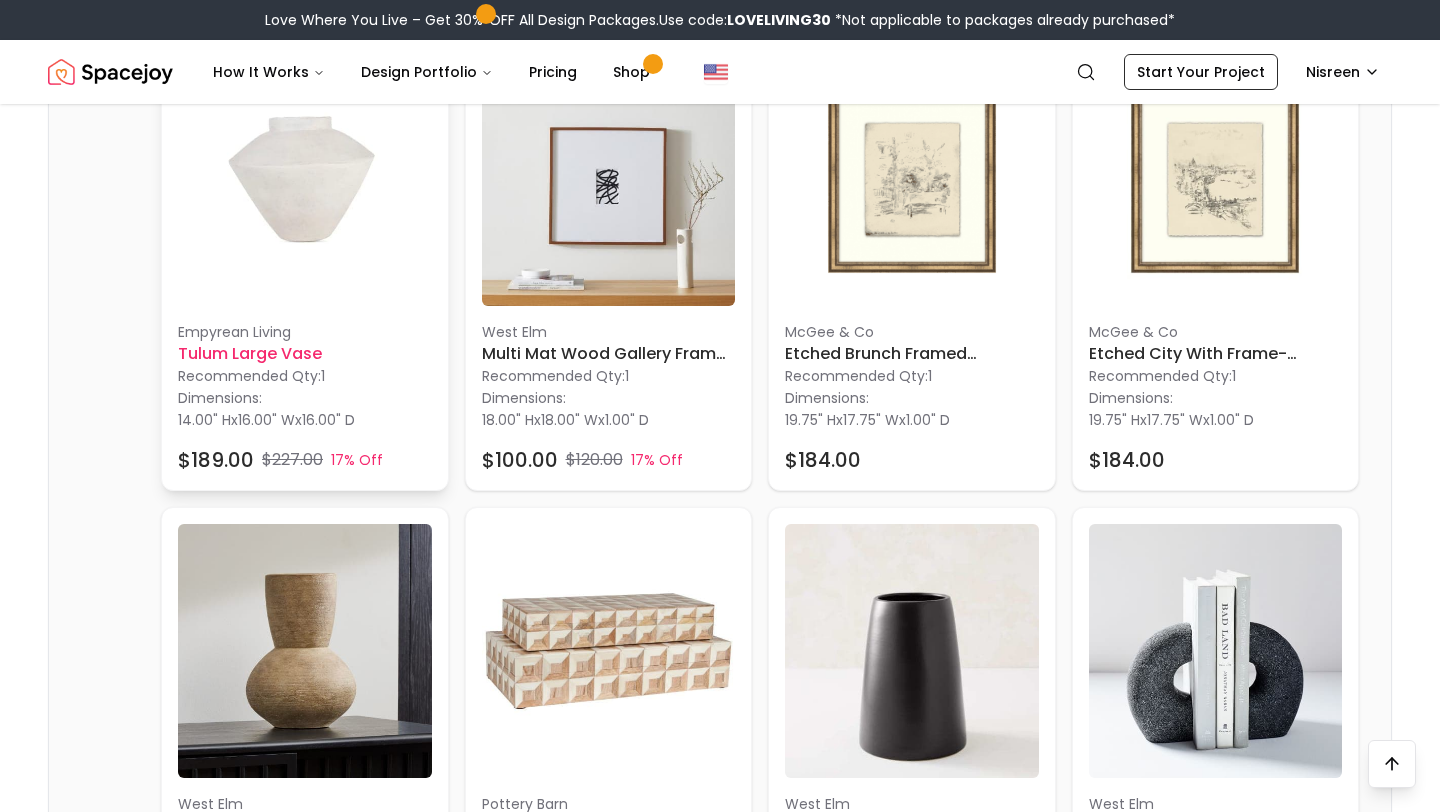 click at bounding box center [305, 180] 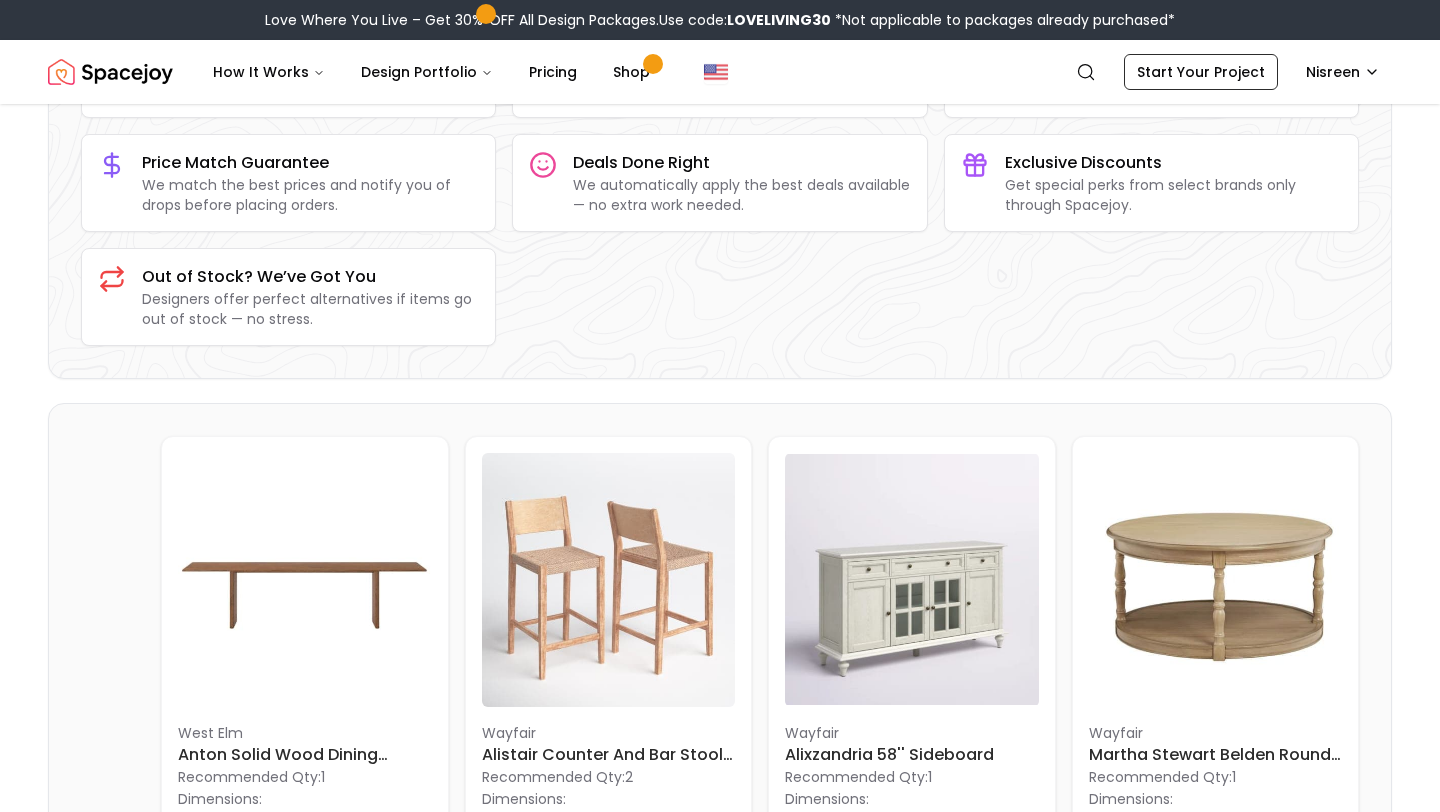 scroll, scrollTop: 0, scrollLeft: 0, axis: both 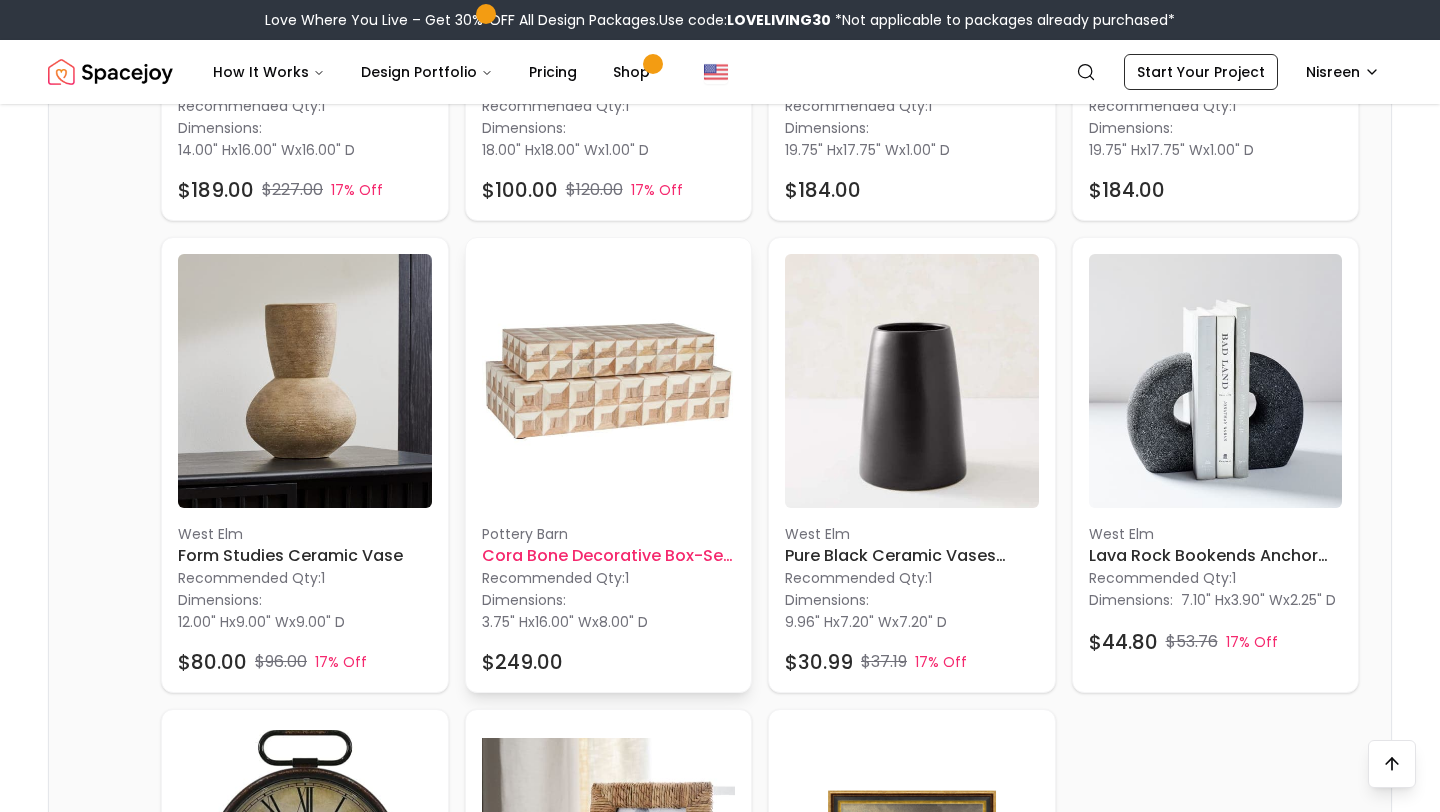 click at bounding box center (609, 381) 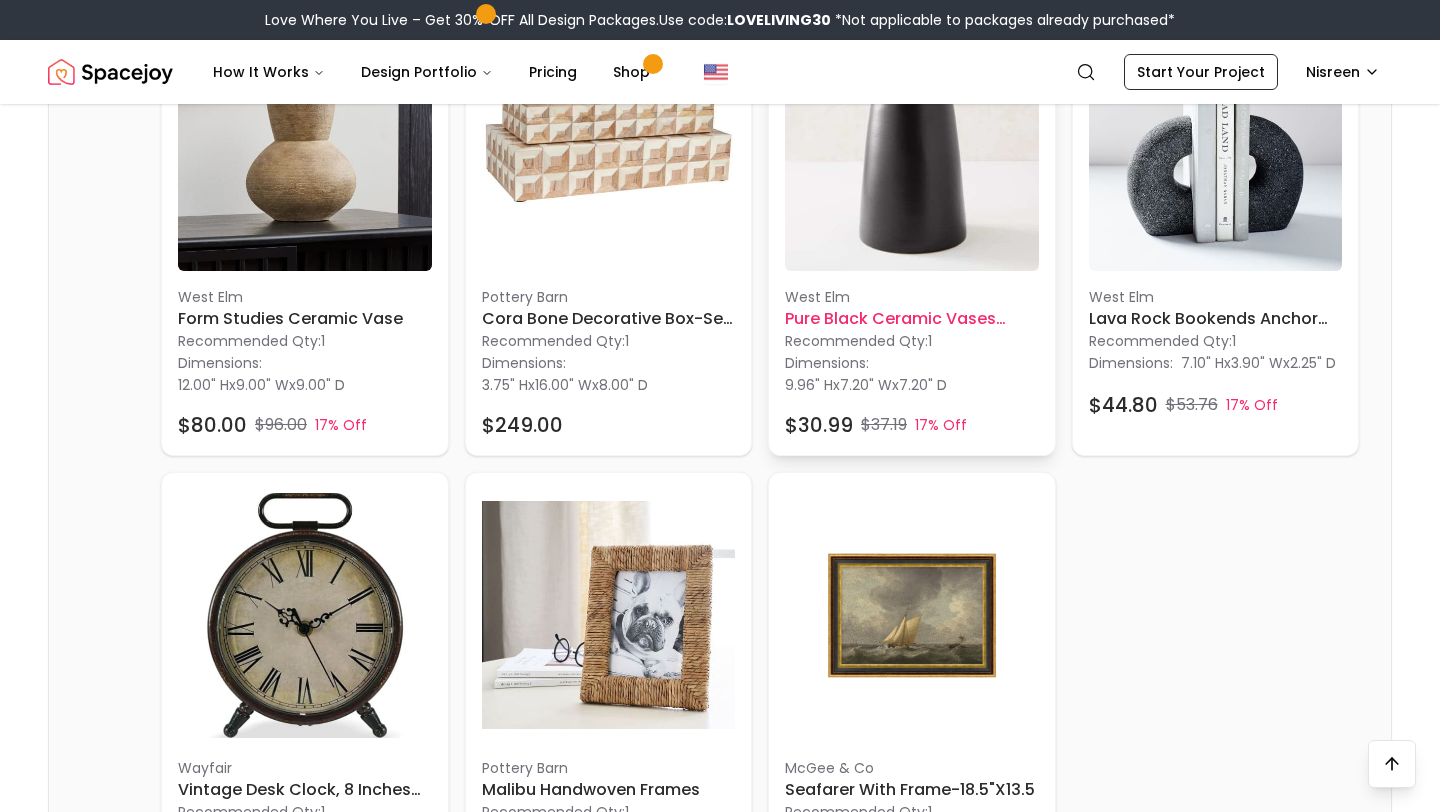 scroll, scrollTop: 4618, scrollLeft: 0, axis: vertical 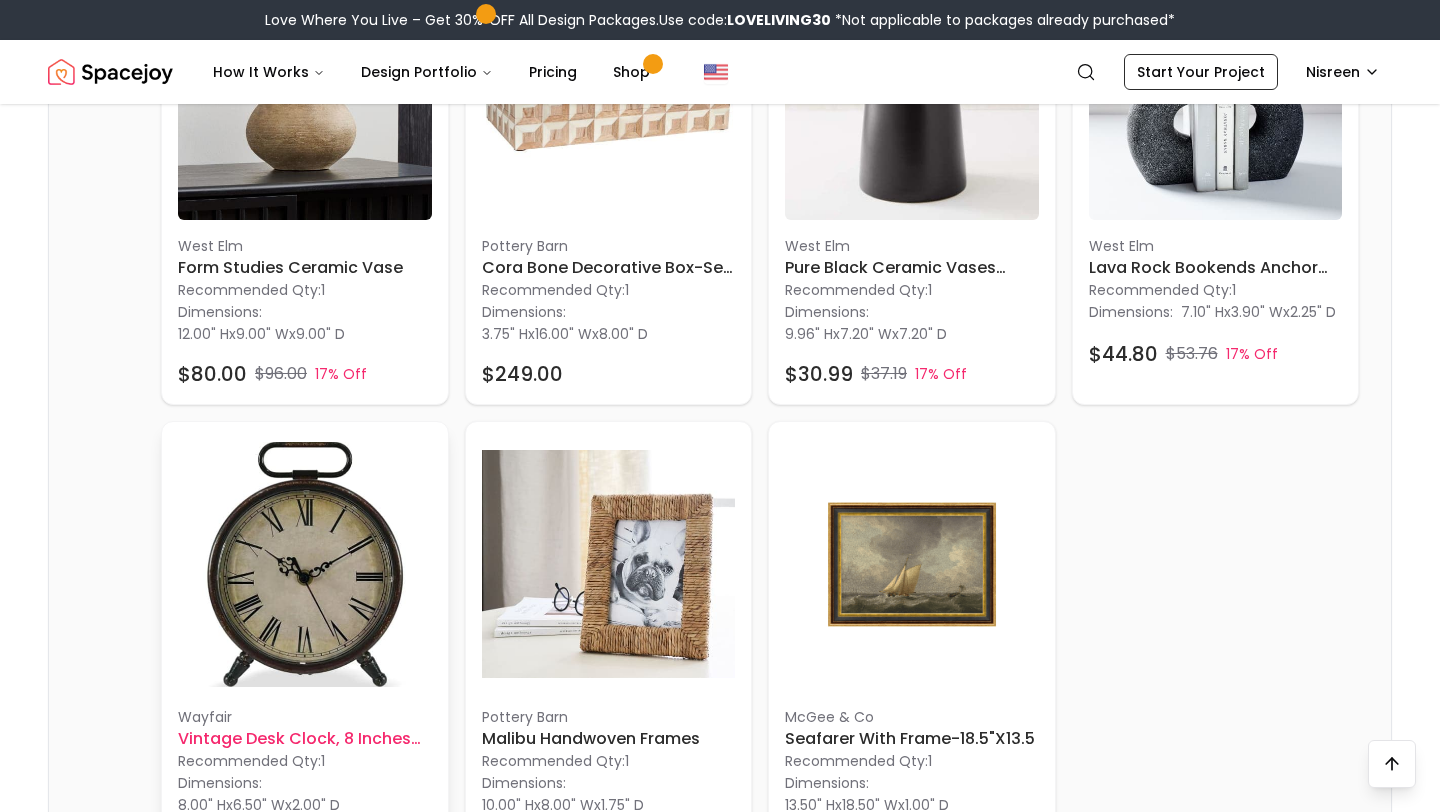 click at bounding box center (305, 565) 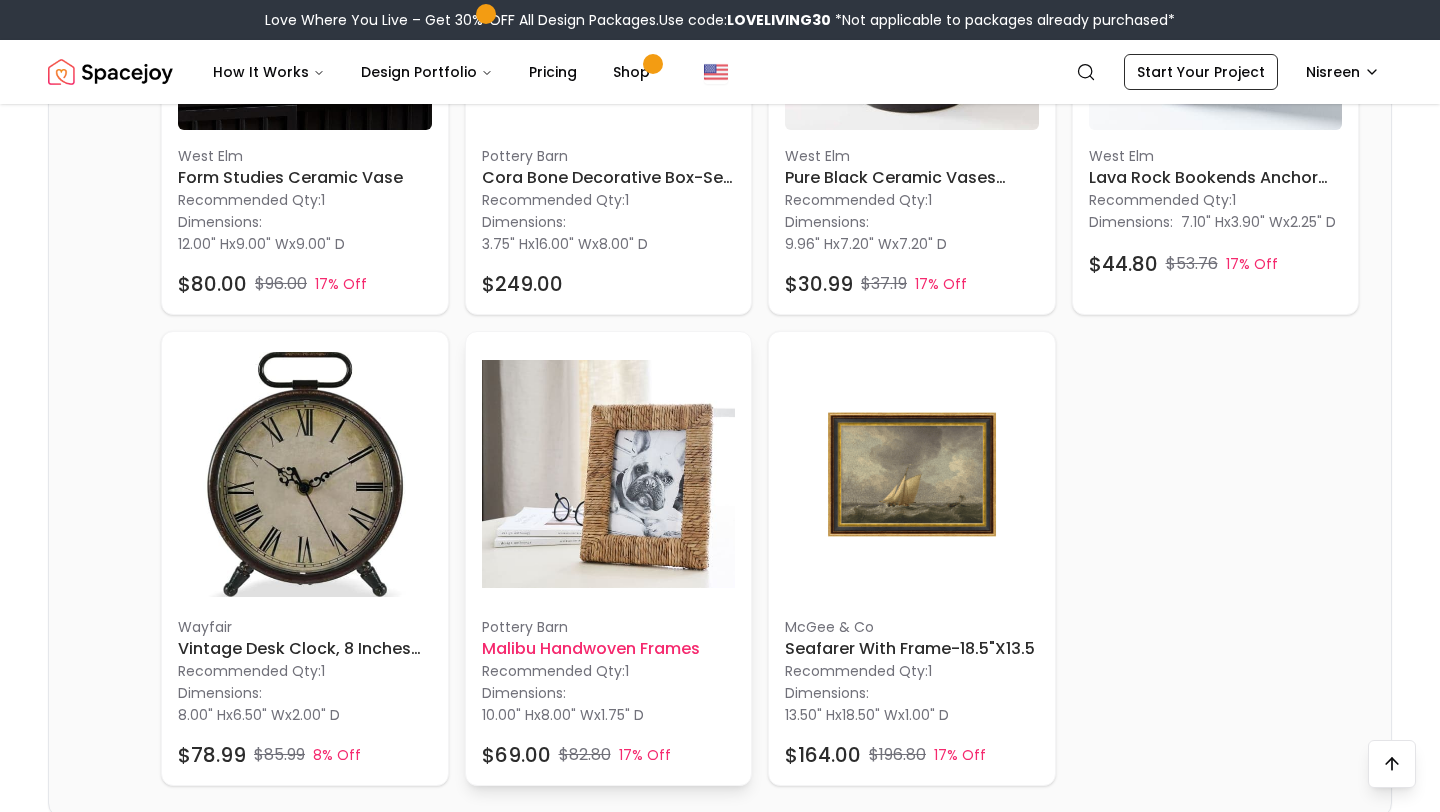 scroll, scrollTop: 4937, scrollLeft: 0, axis: vertical 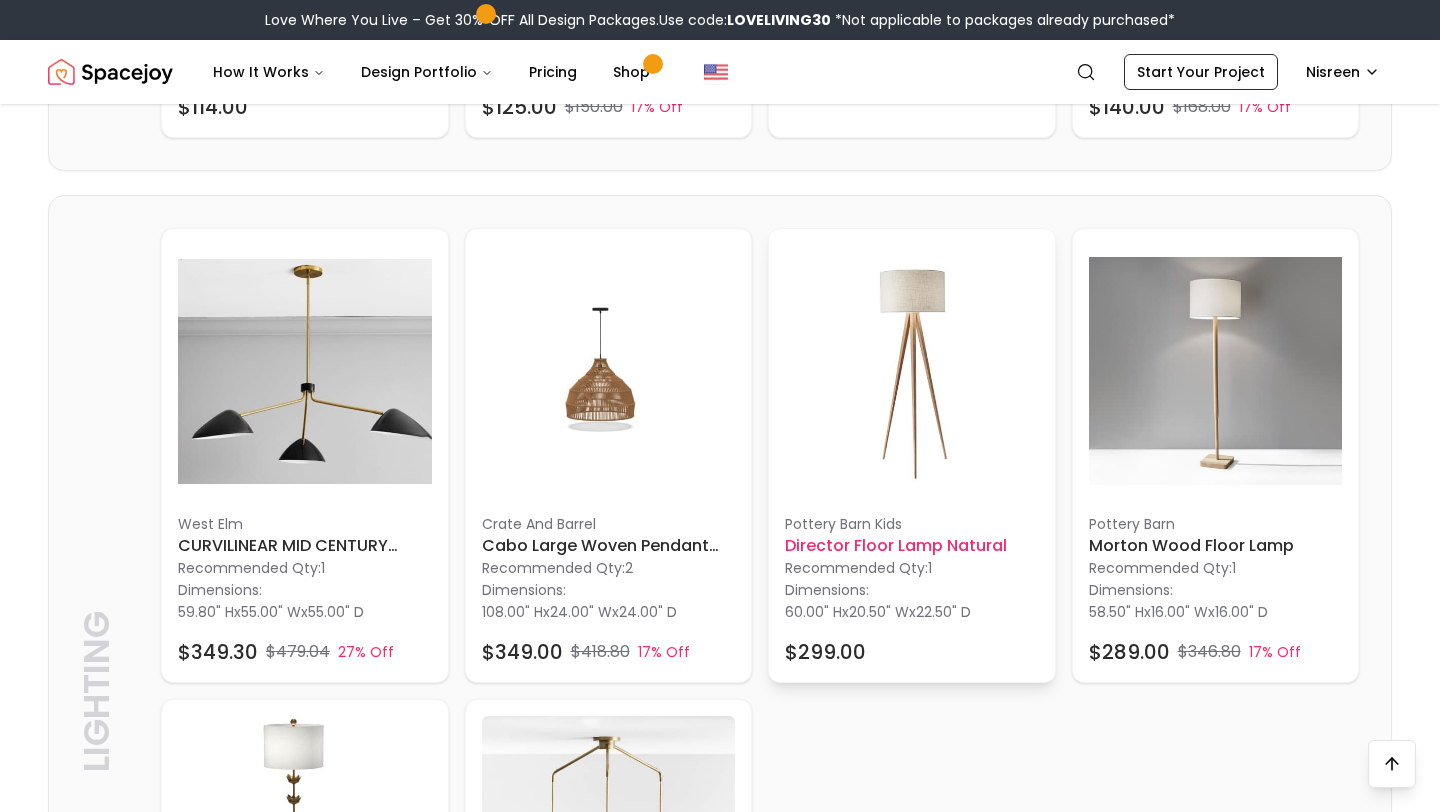 click at bounding box center (912, 372) 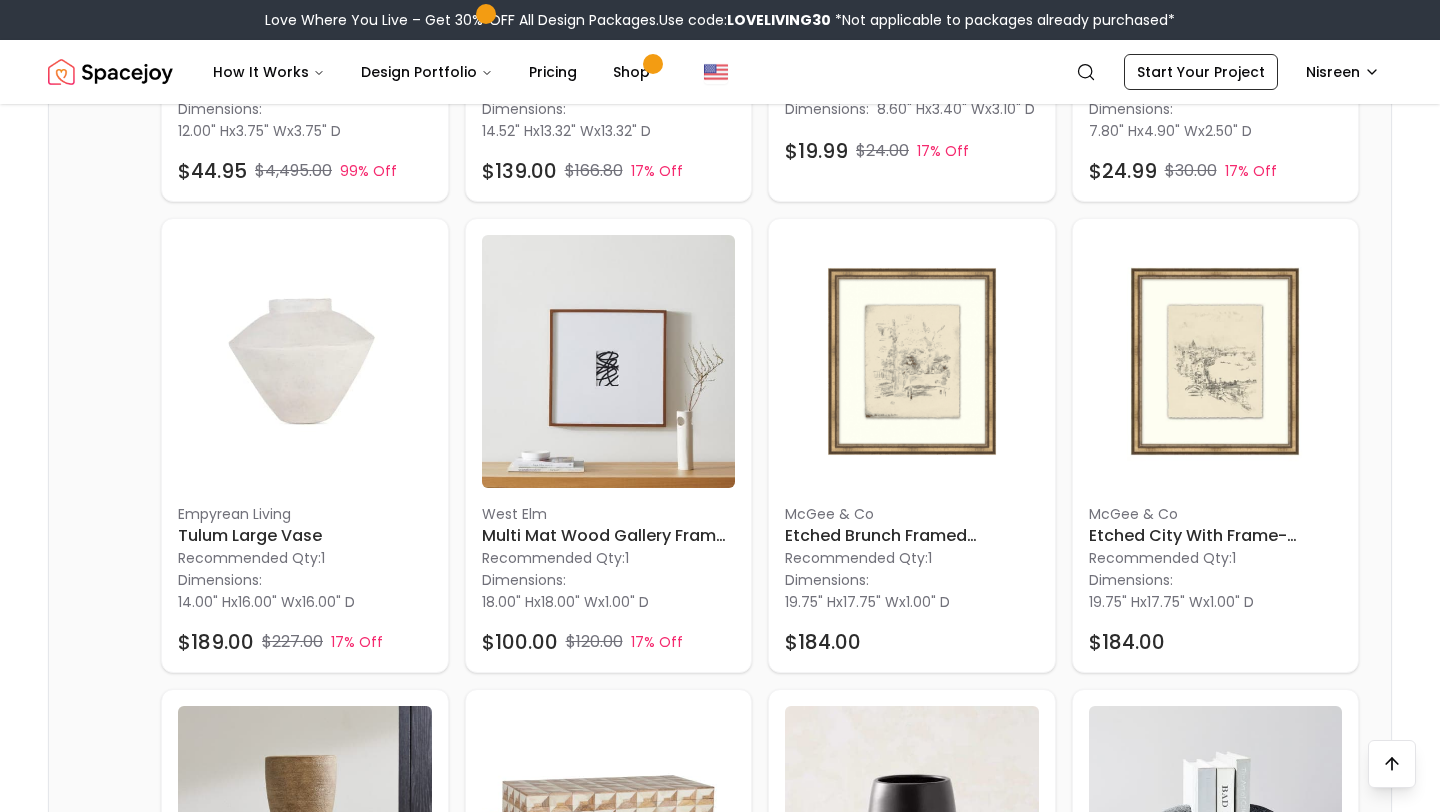 scroll, scrollTop: 4012, scrollLeft: 0, axis: vertical 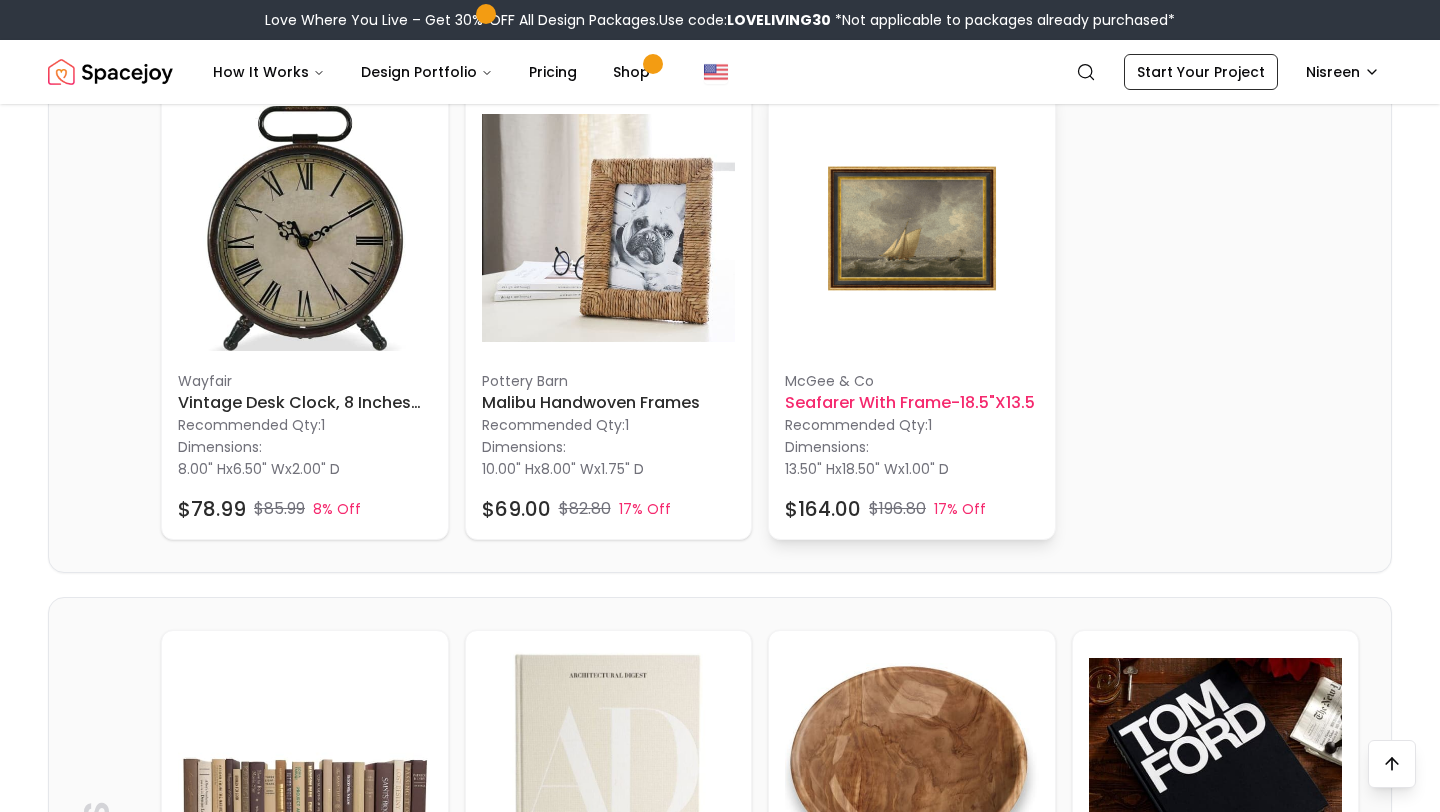 click on "Dimensions:  13.50"   H  x  18.50"   W  x  1.00"   D" at bounding box center (912, 457) 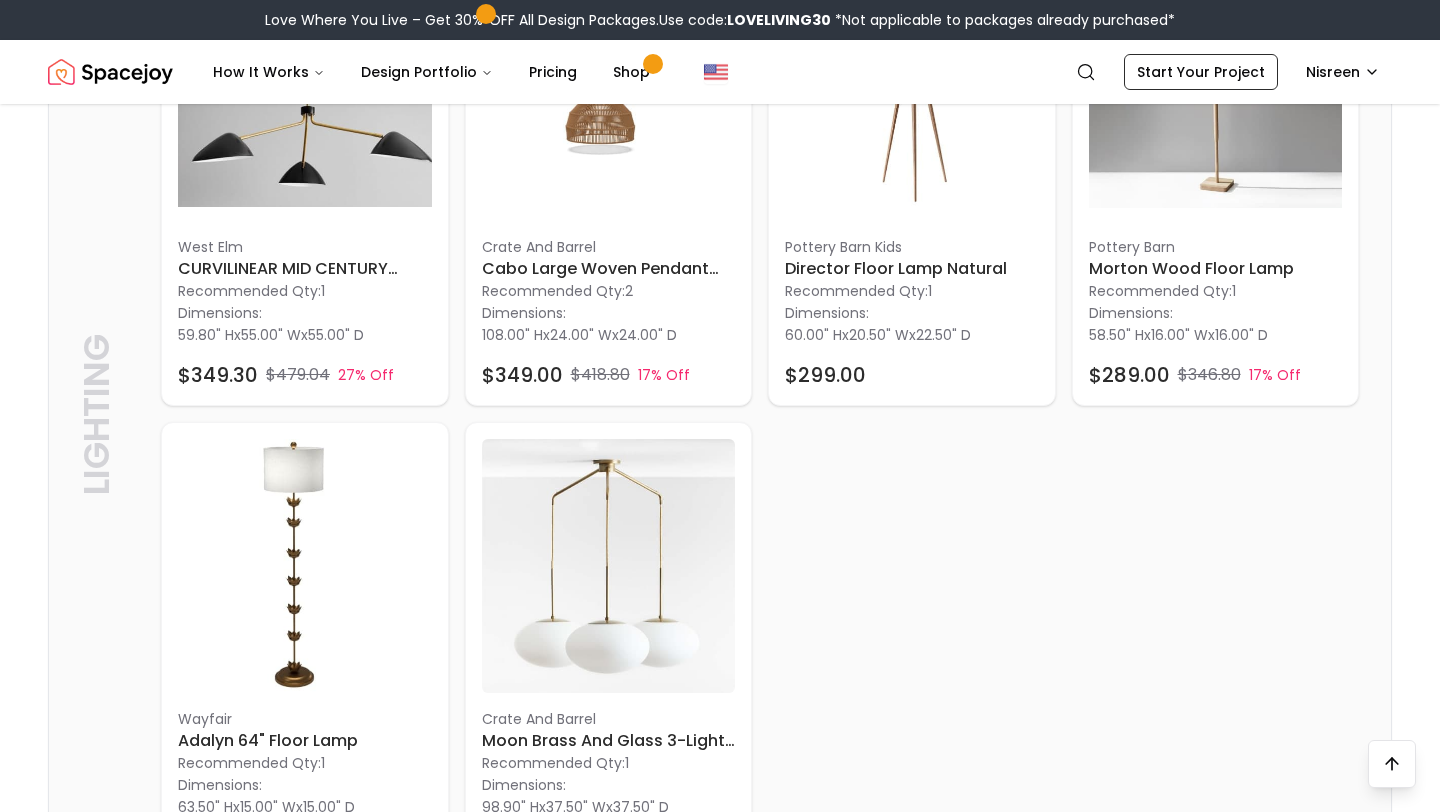 scroll, scrollTop: 6379, scrollLeft: 0, axis: vertical 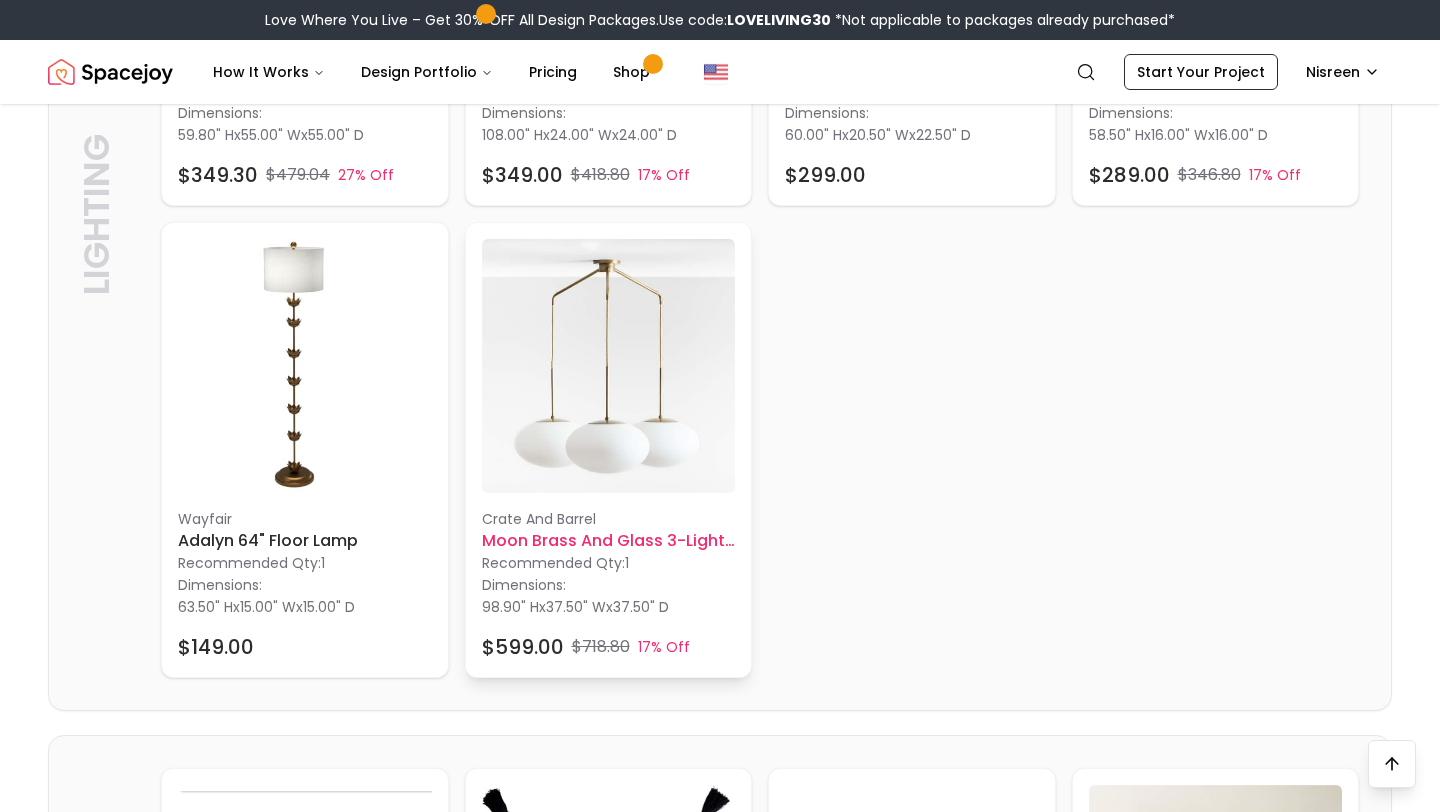 click on "Dimensions:  98.90"   H  x  37.50"   W  x  37.50"   D" at bounding box center [609, 595] 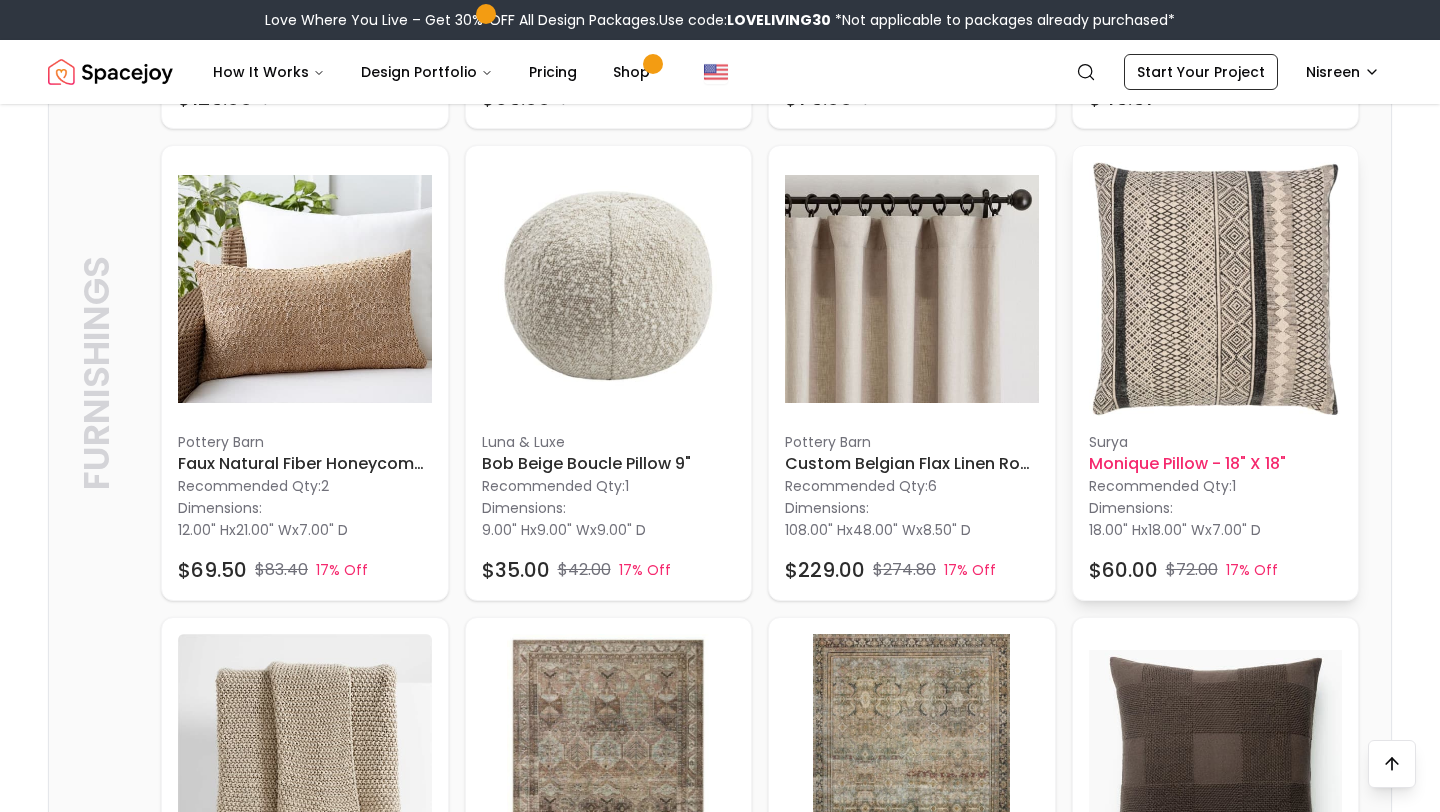 scroll, scrollTop: 7656, scrollLeft: 0, axis: vertical 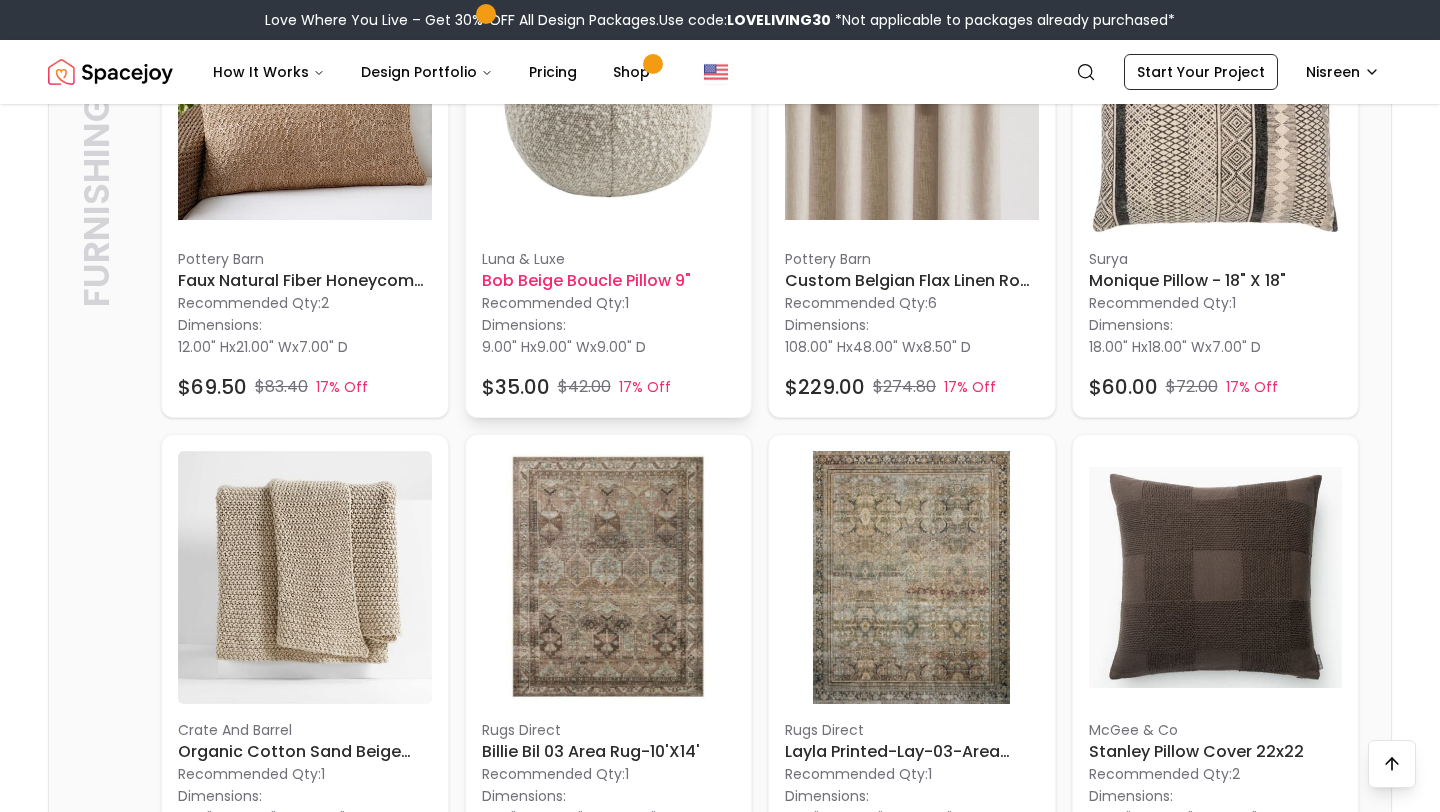 click on "Dimensions:  9.00"   H  x  9.00"   W  x  9.00"   D" at bounding box center [609, 335] 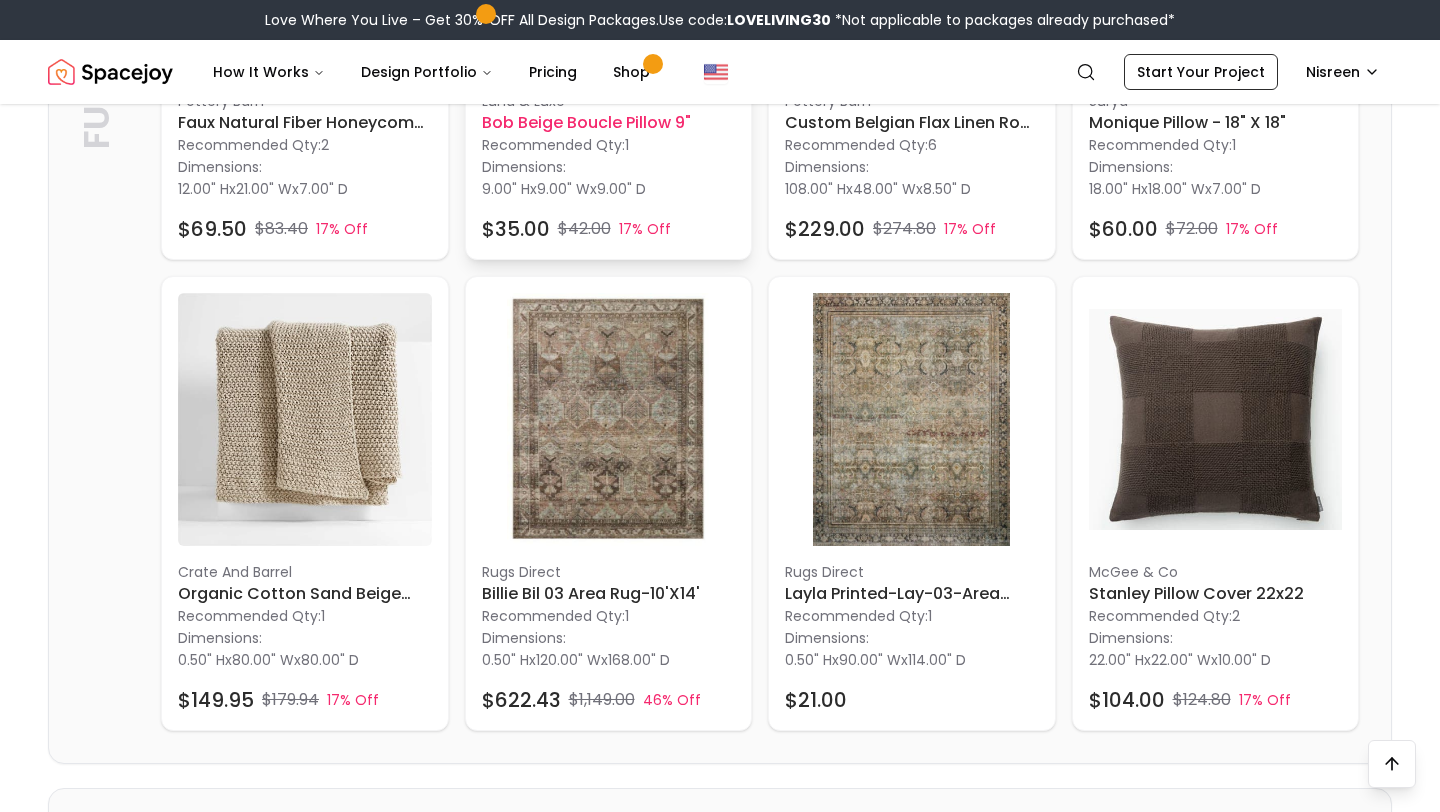 scroll, scrollTop: 7822, scrollLeft: 0, axis: vertical 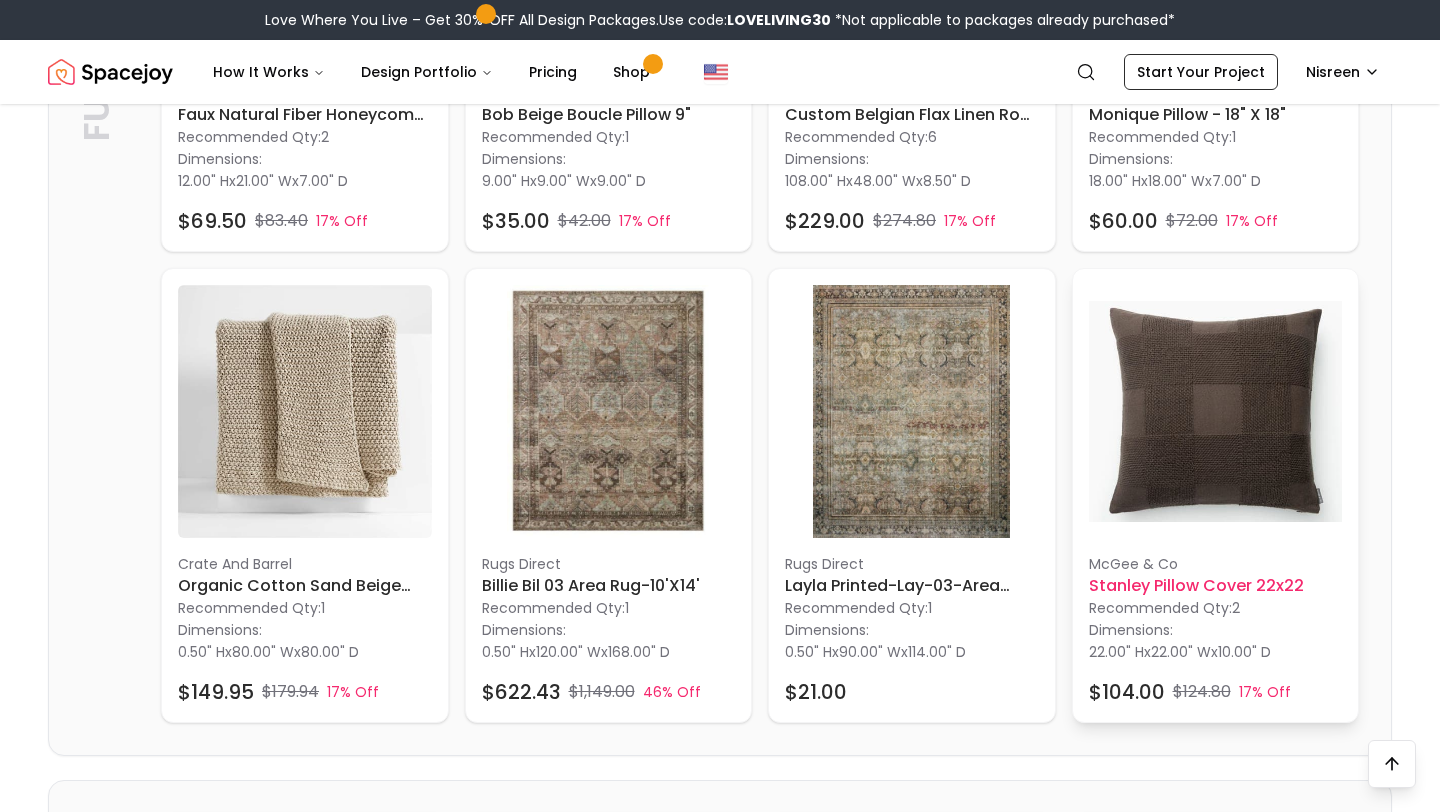 click on "McGee & Co" at bounding box center [1216, 564] 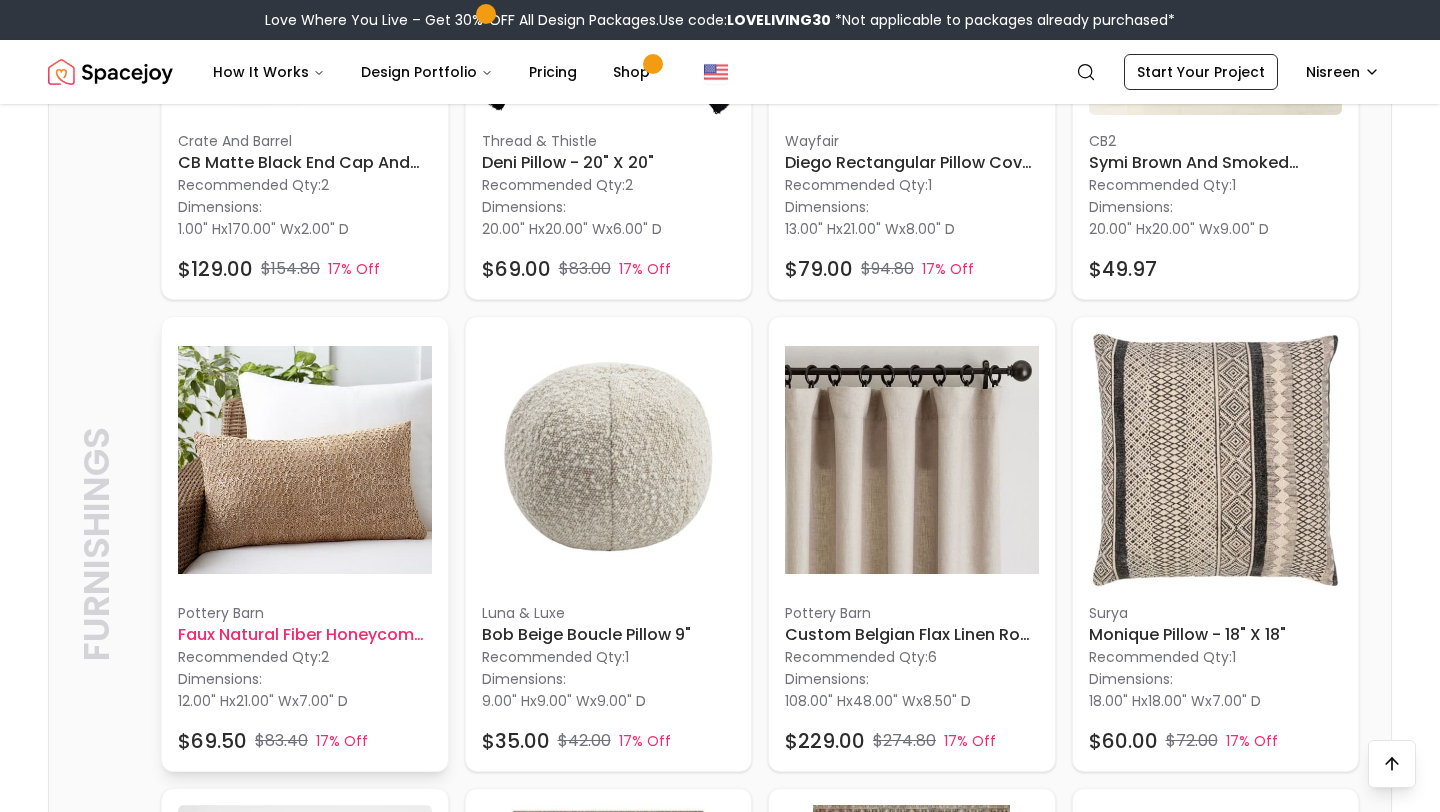 scroll, scrollTop: 7293, scrollLeft: 0, axis: vertical 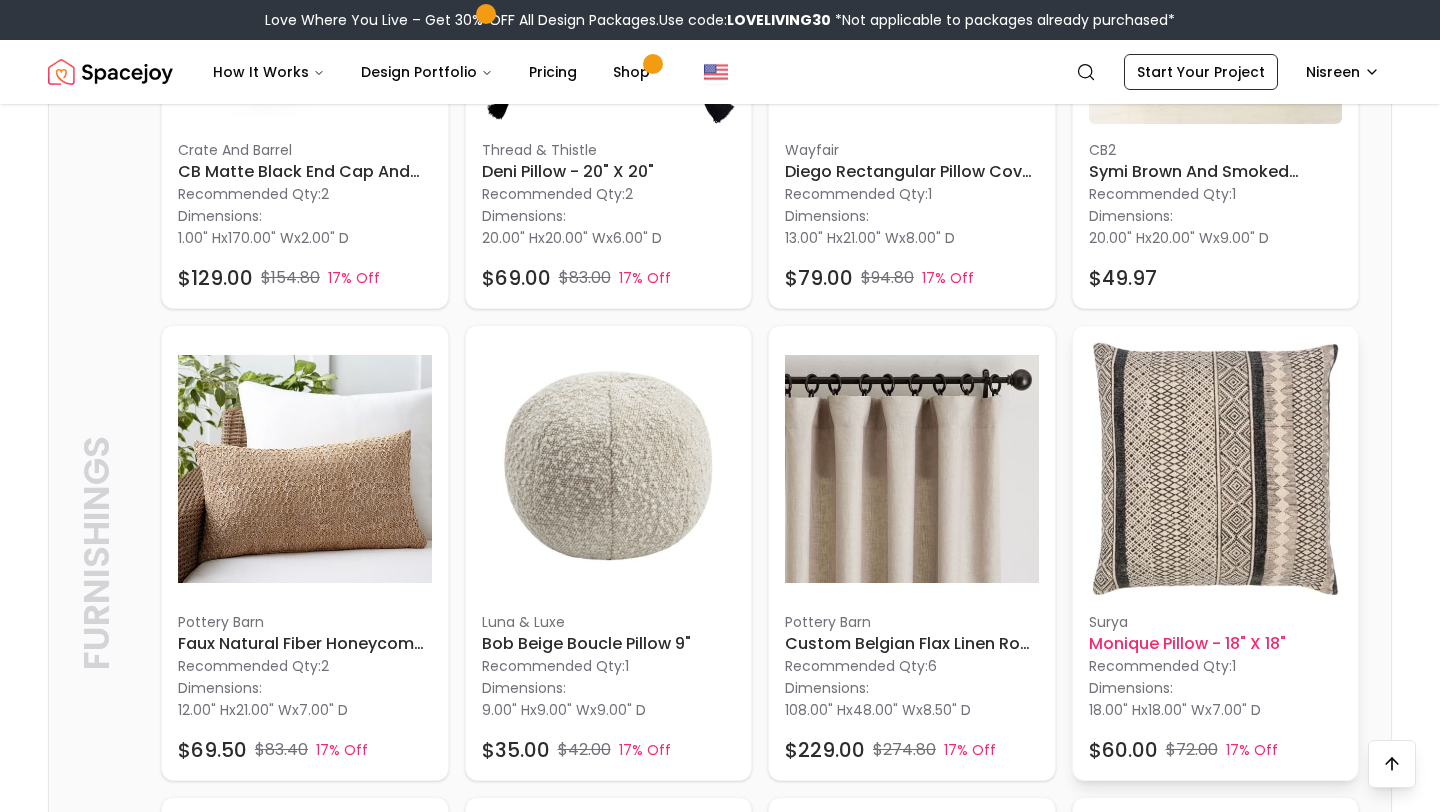 click on "Dimensions:  18.00"   H  x  18.00"   W  x  7.00"   D" at bounding box center (1216, 698) 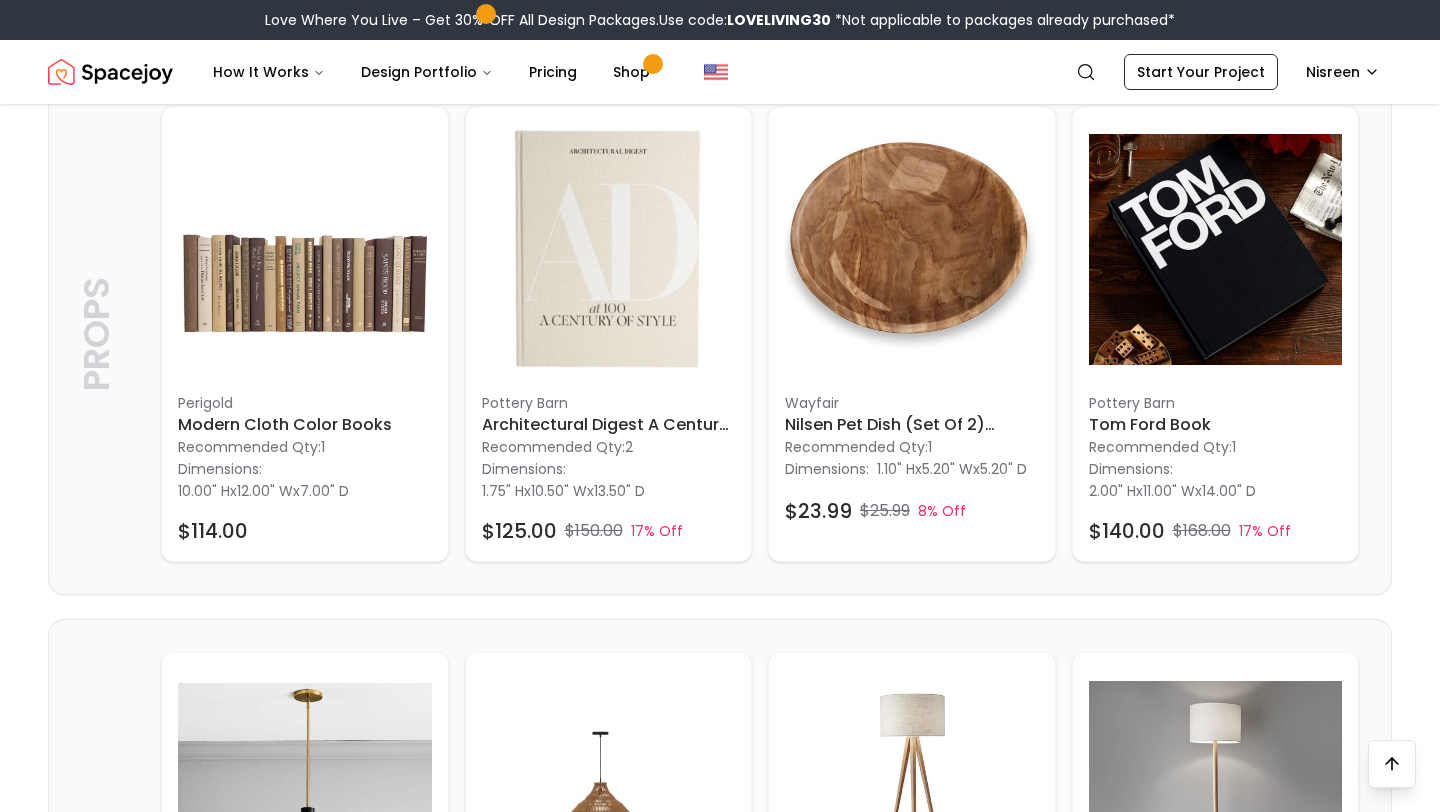 scroll, scrollTop: 4999, scrollLeft: 0, axis: vertical 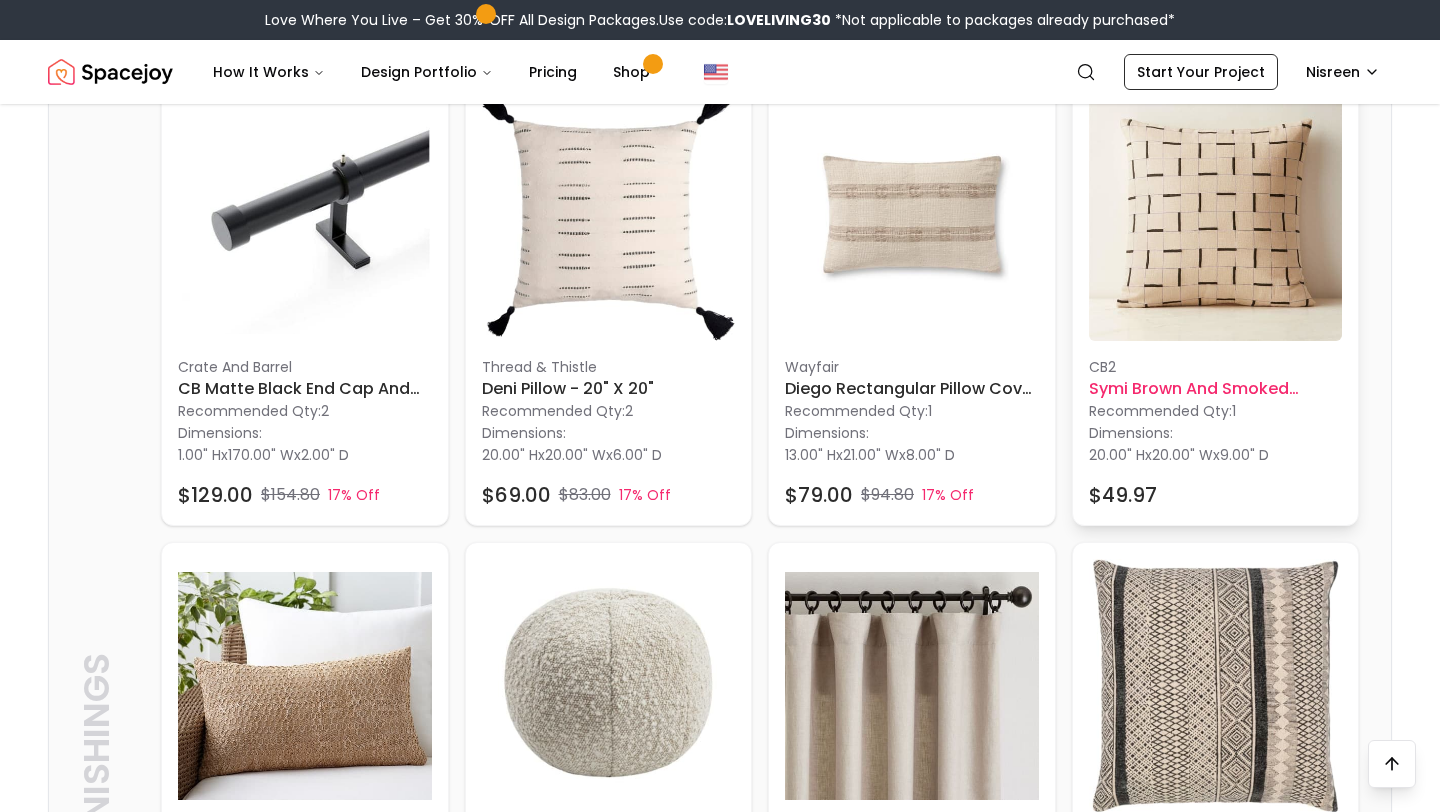 click on "Symi Brown And Smoked Lavender Throw Pillow" at bounding box center (1216, 389) 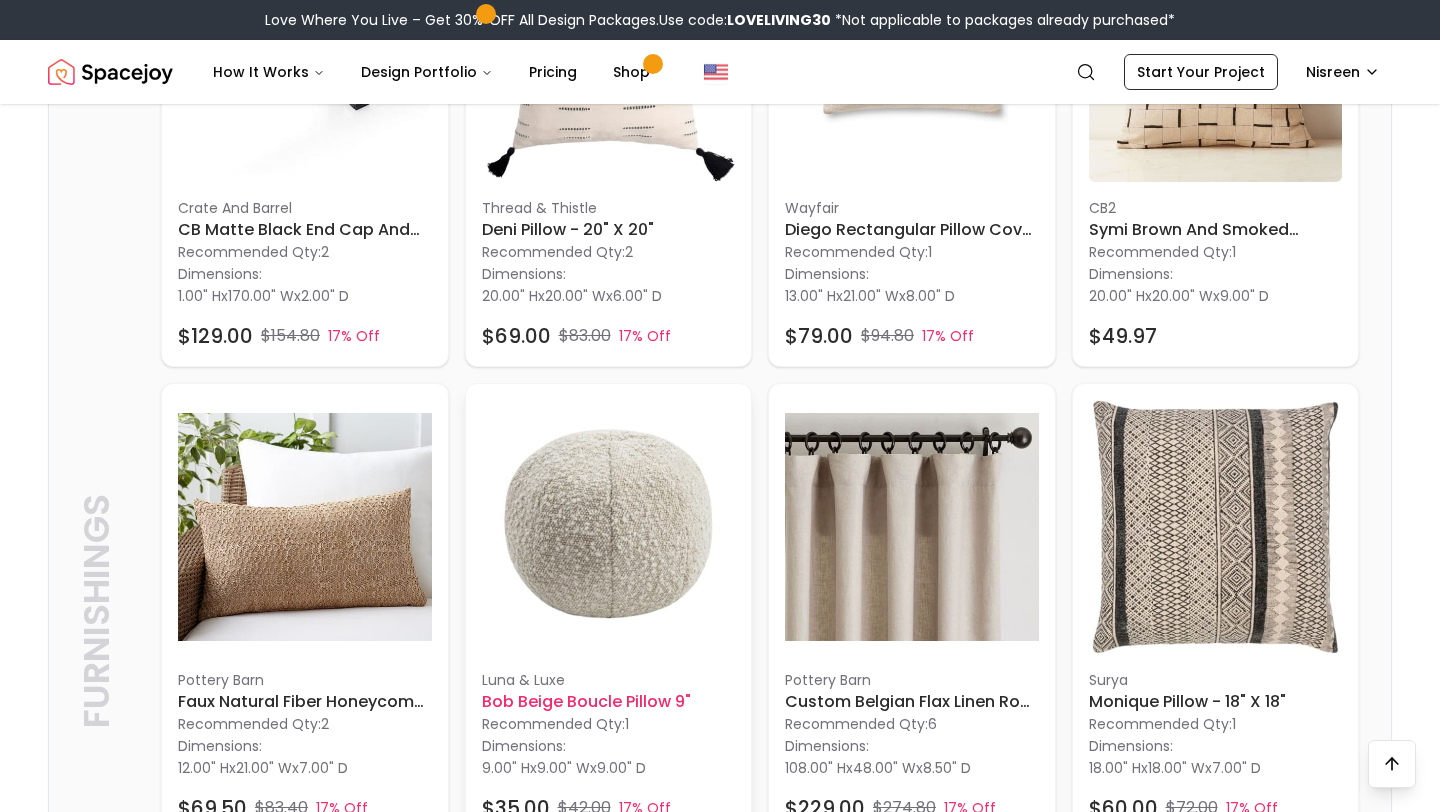 scroll, scrollTop: 7446, scrollLeft: 0, axis: vertical 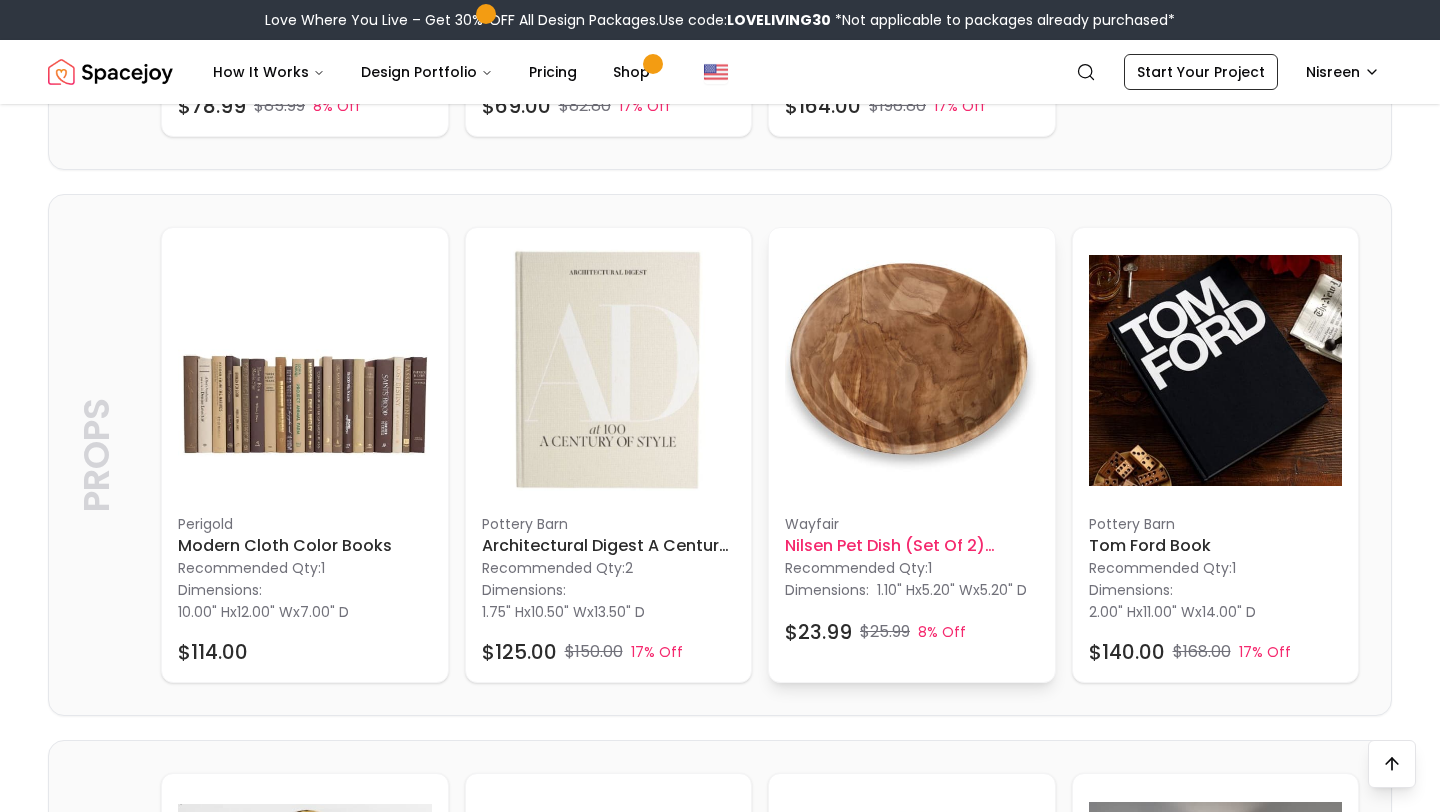 click at bounding box center (912, 371) 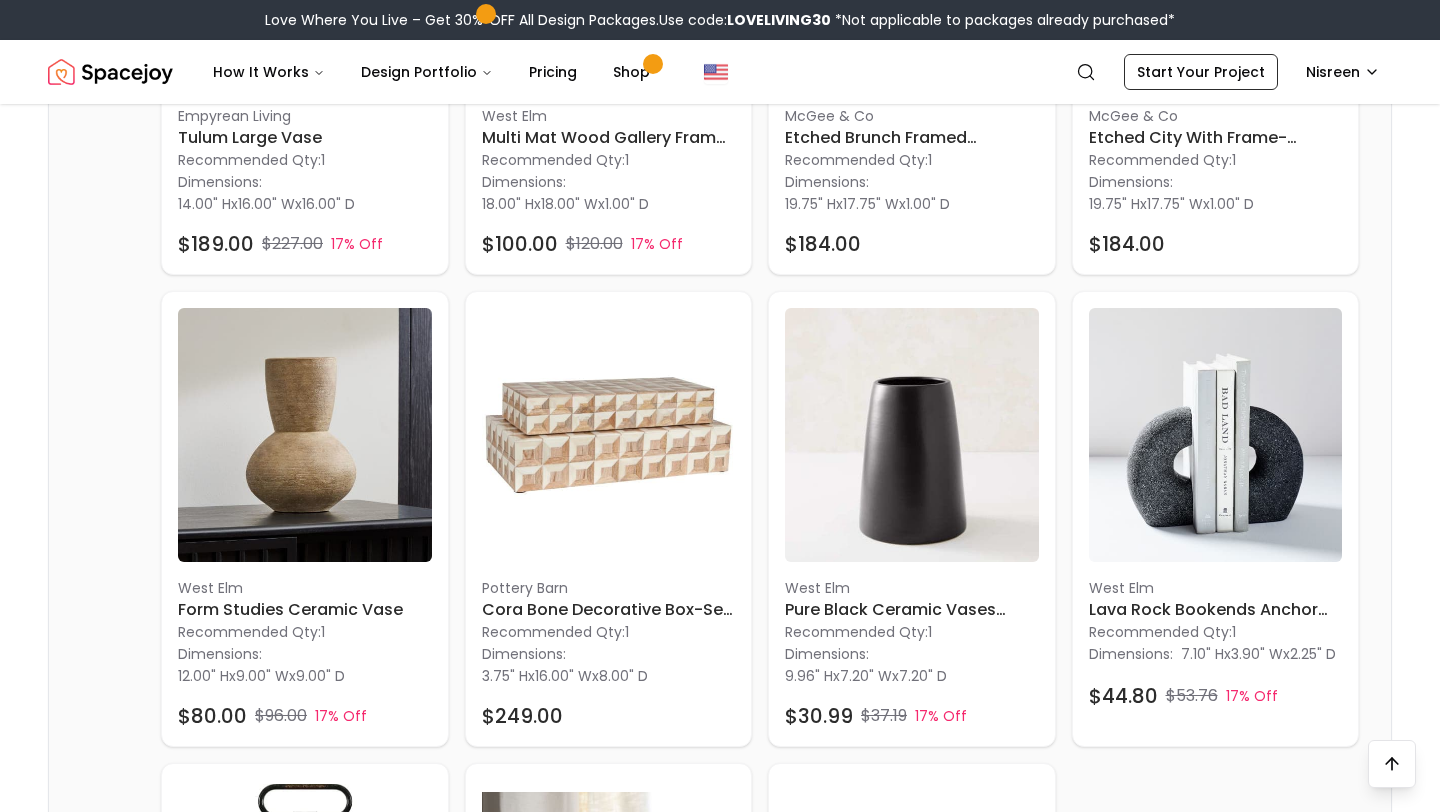 scroll, scrollTop: 3841, scrollLeft: 0, axis: vertical 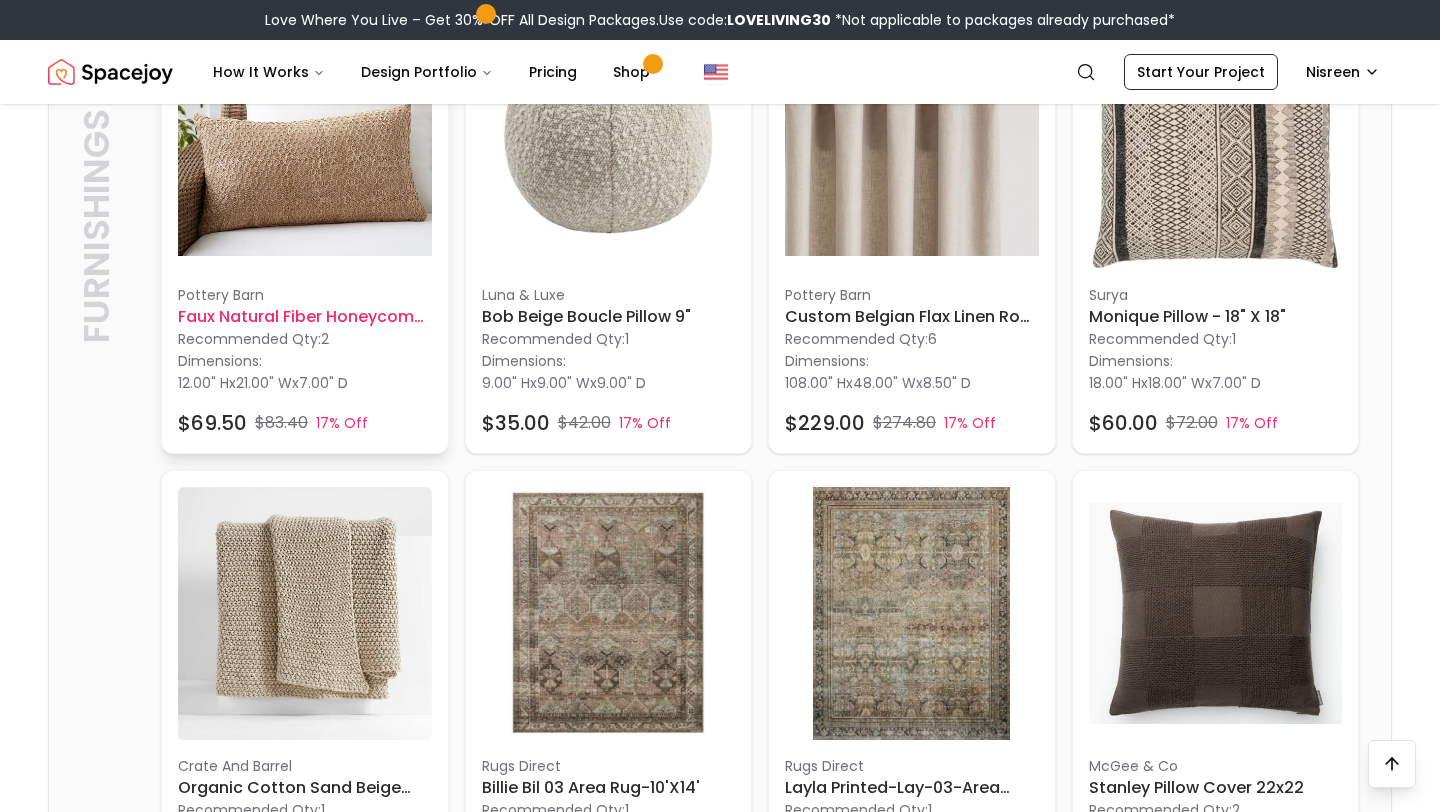 click on "Faux Natural Fiber Honeycomb Outdoor Lumbar Pillow 12x21" at bounding box center (305, 317) 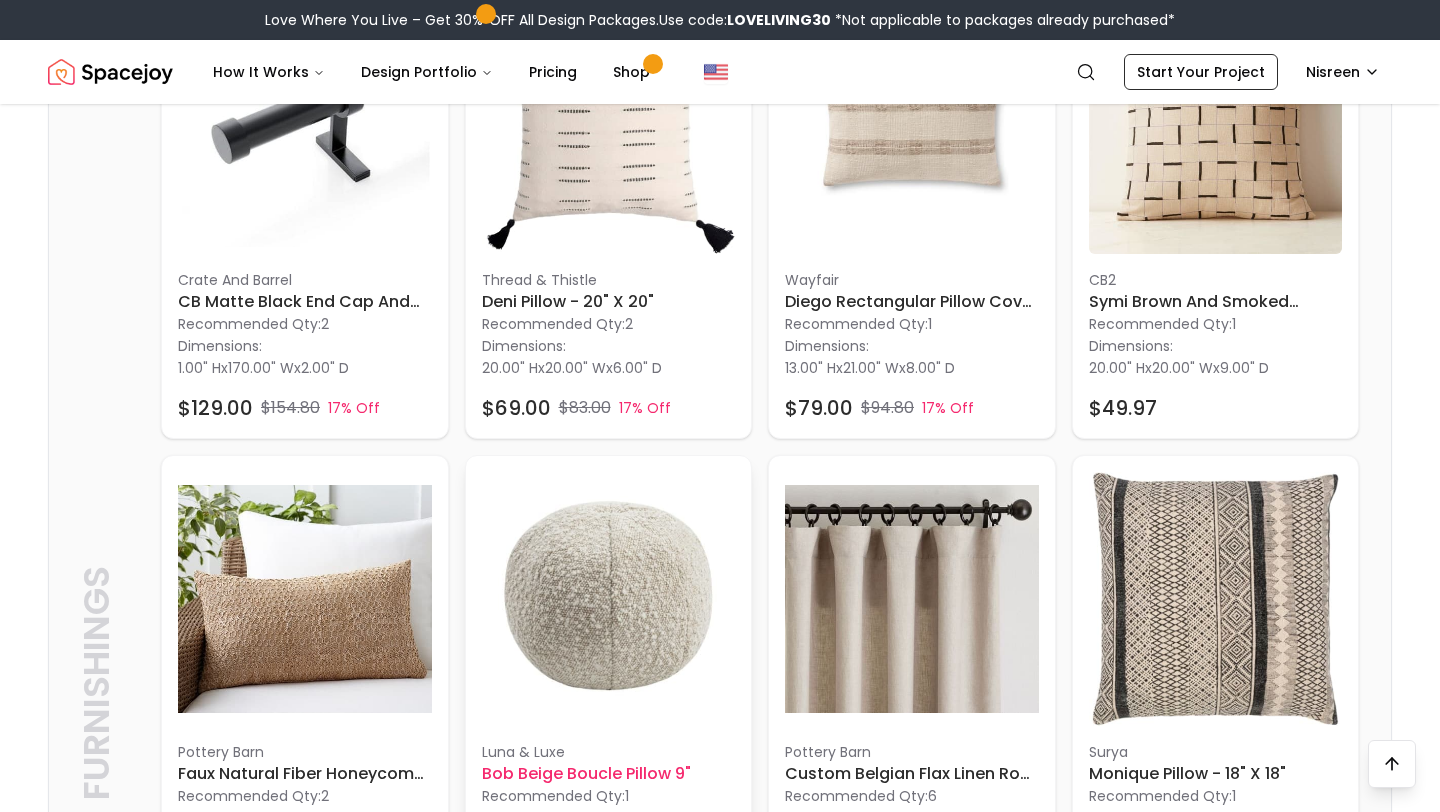 scroll, scrollTop: 7078, scrollLeft: 0, axis: vertical 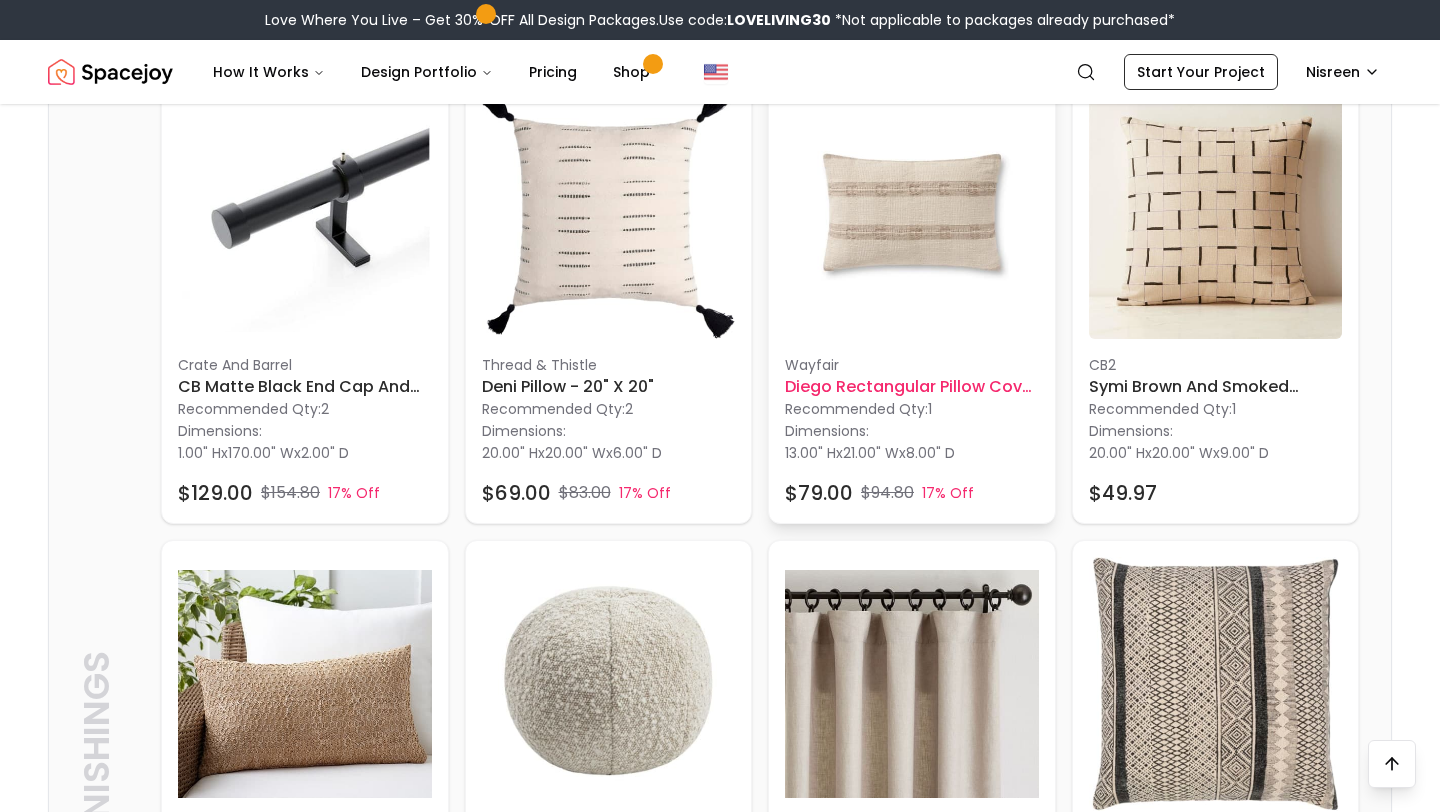 click at bounding box center (912, 213) 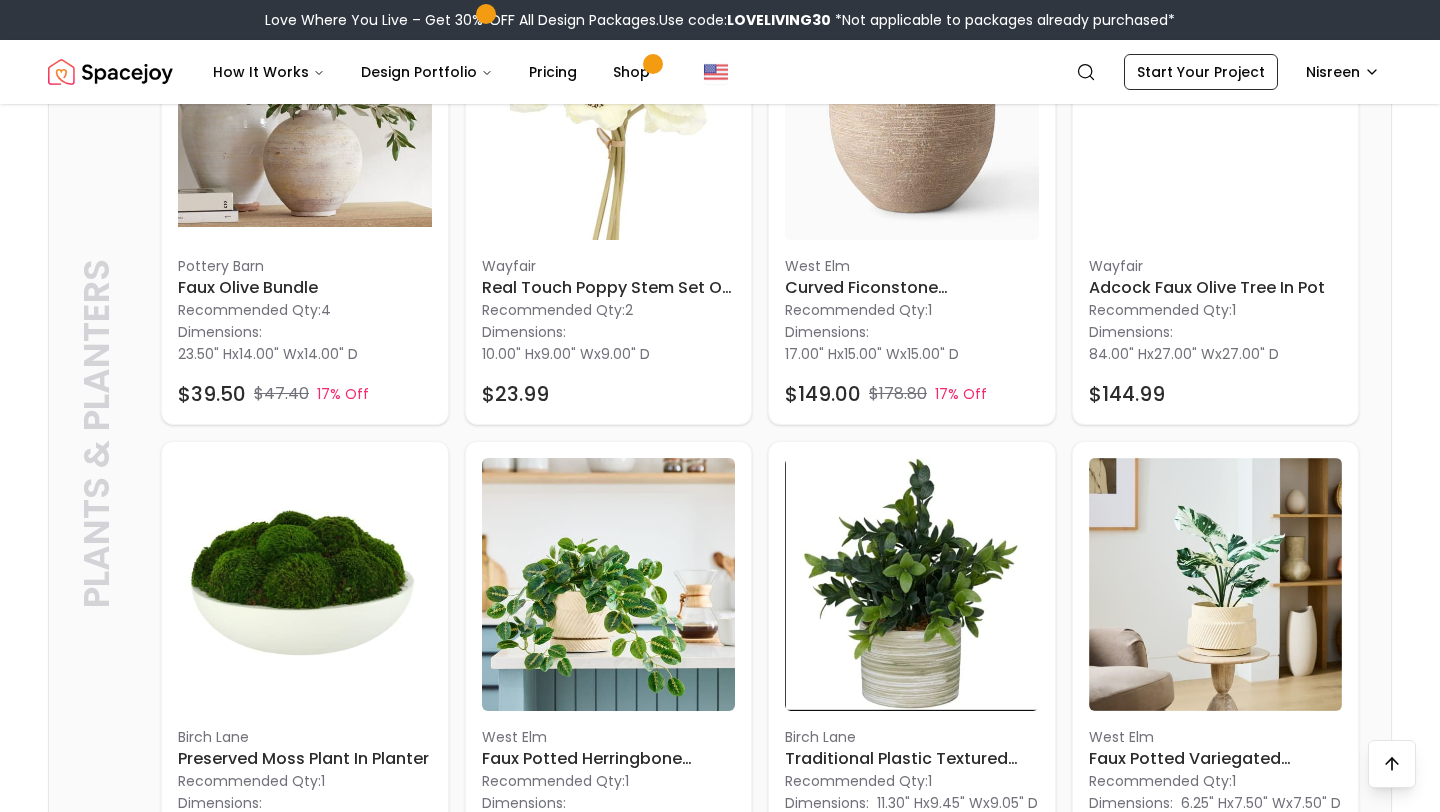 scroll, scrollTop: 8687, scrollLeft: 0, axis: vertical 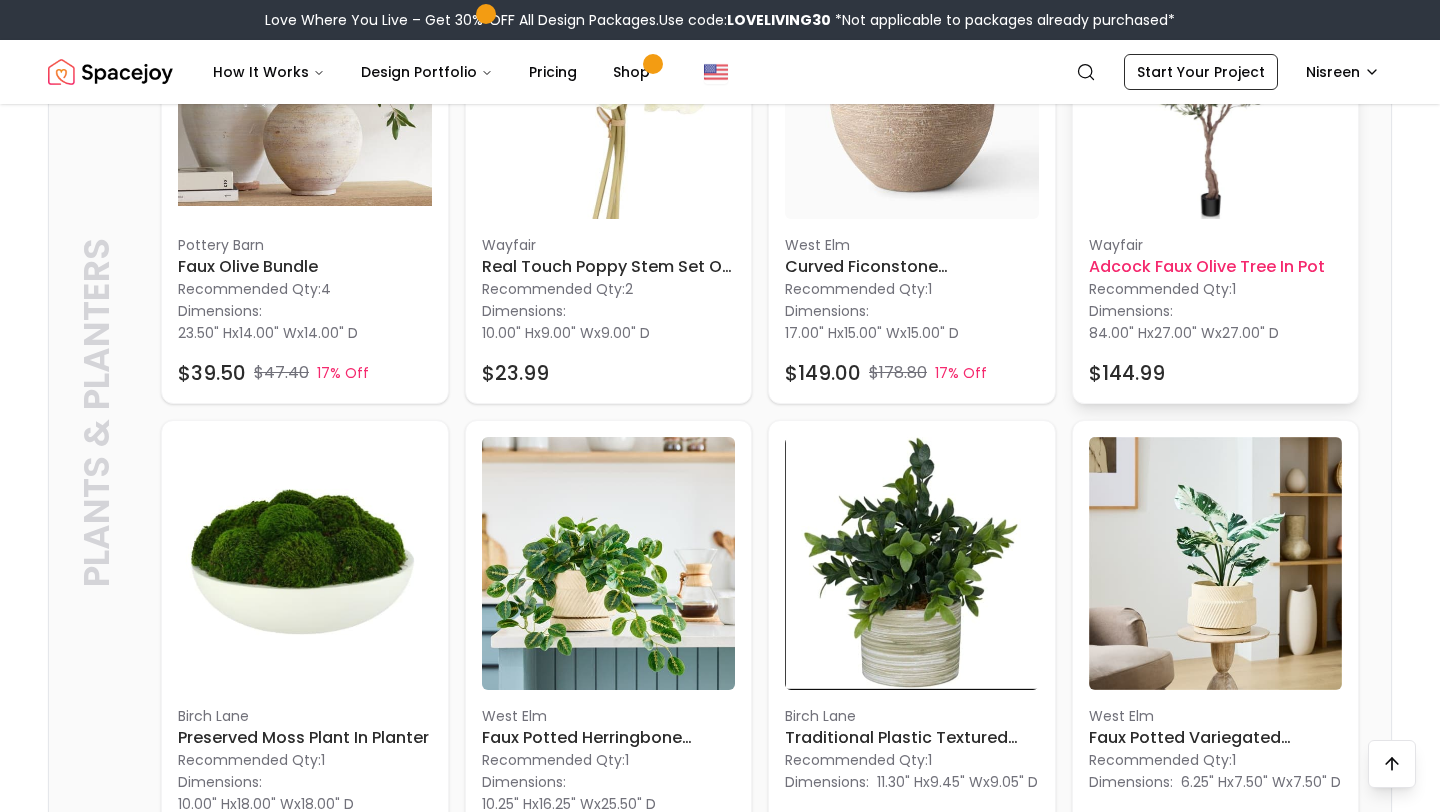 click at bounding box center (1216, 92) 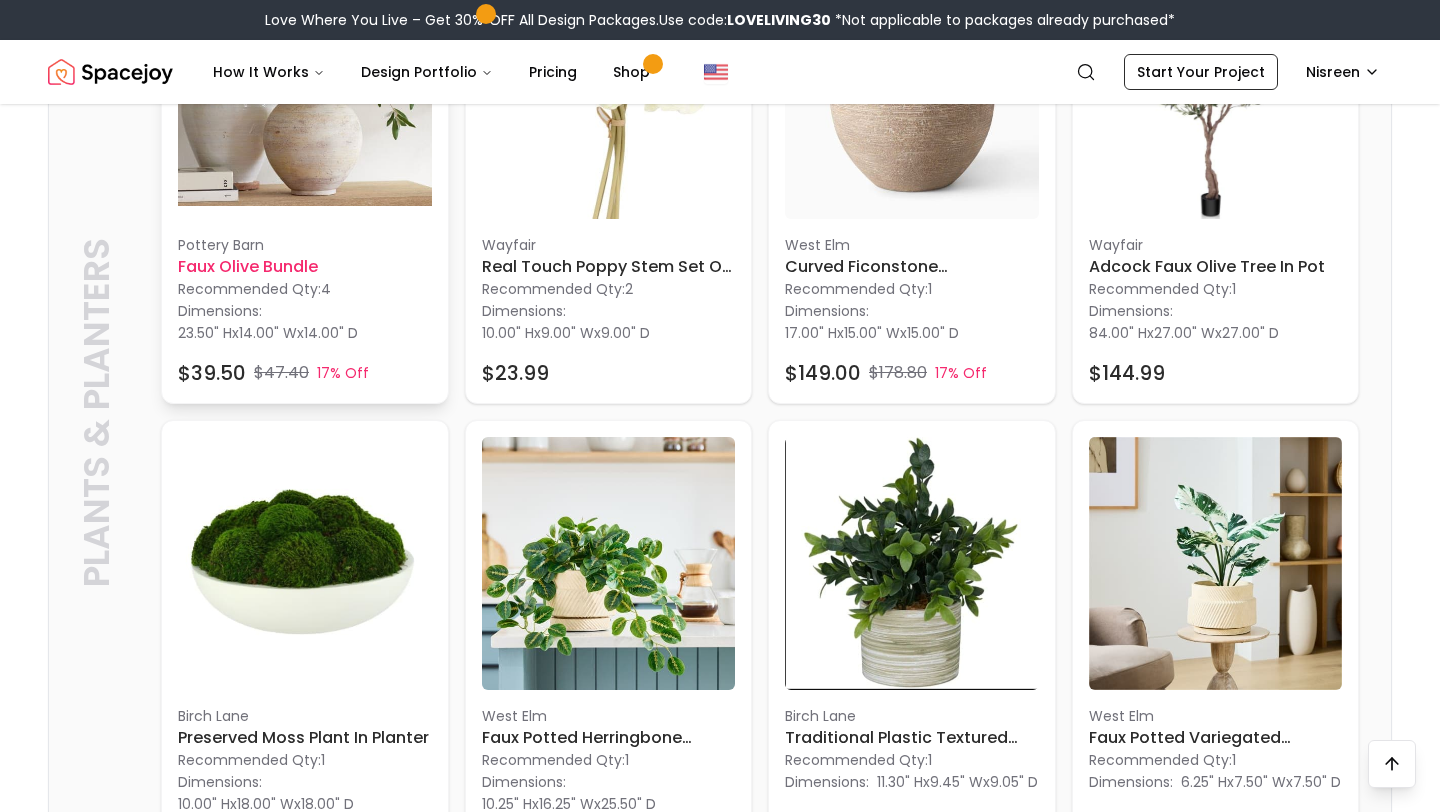 scroll, scrollTop: 8678, scrollLeft: 0, axis: vertical 